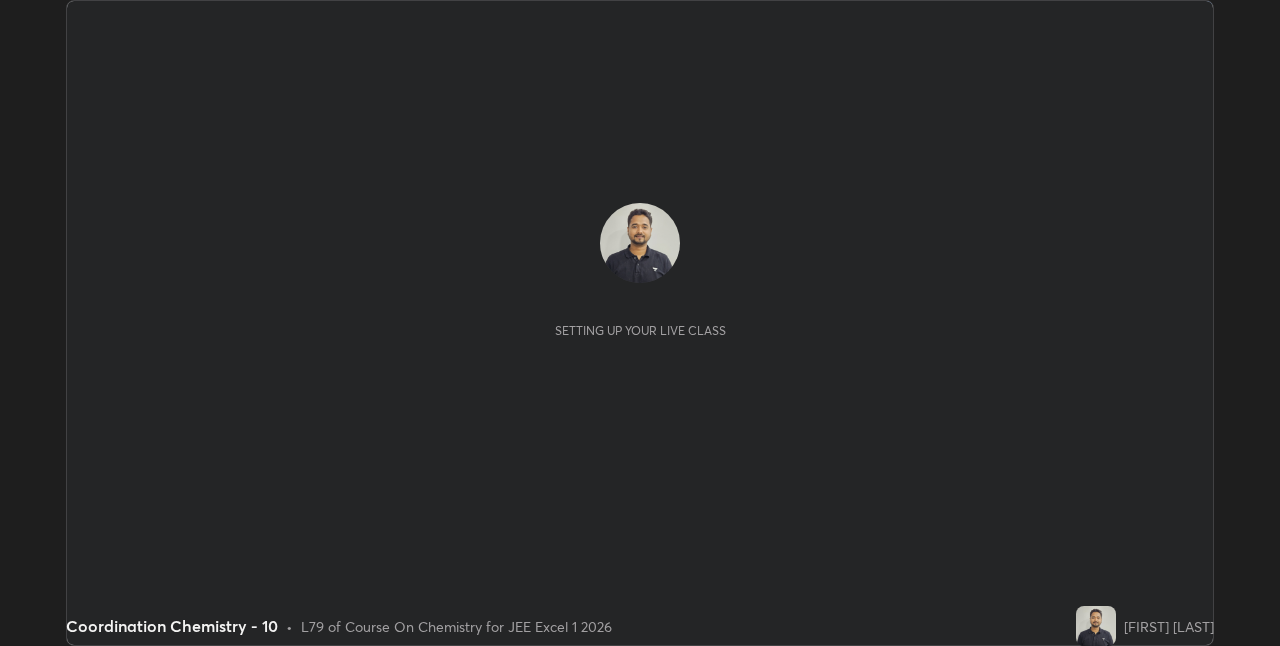 scroll, scrollTop: 0, scrollLeft: 0, axis: both 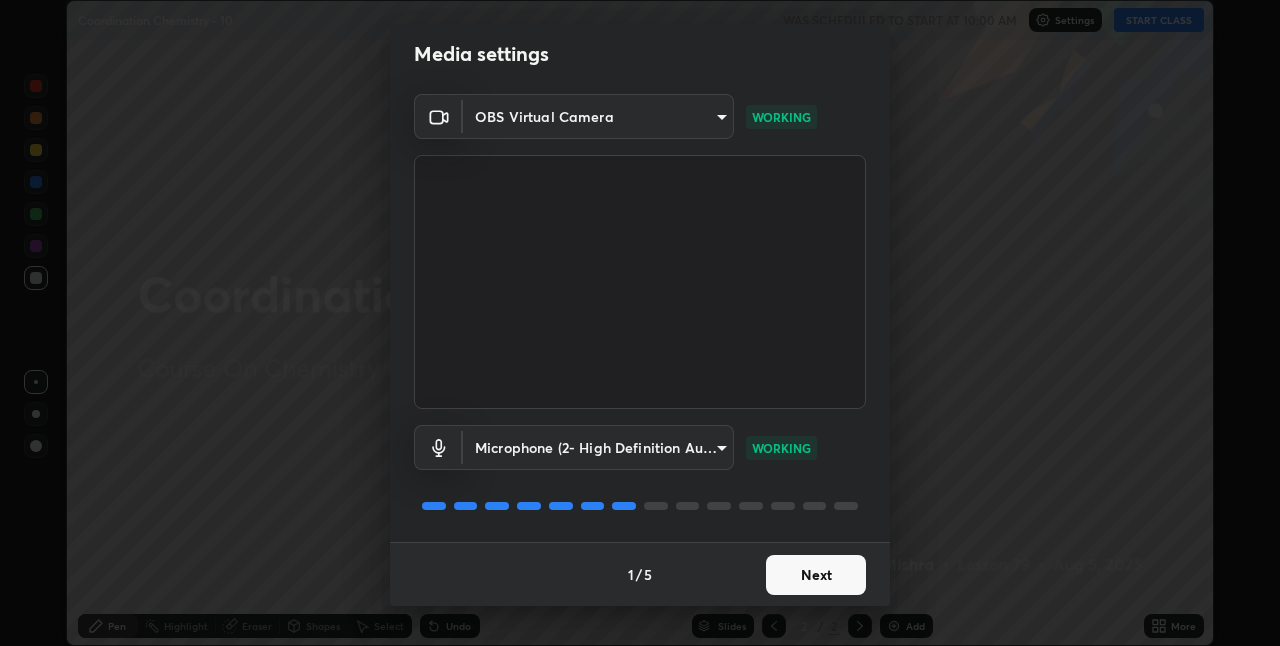 click on "Next" at bounding box center [816, 575] 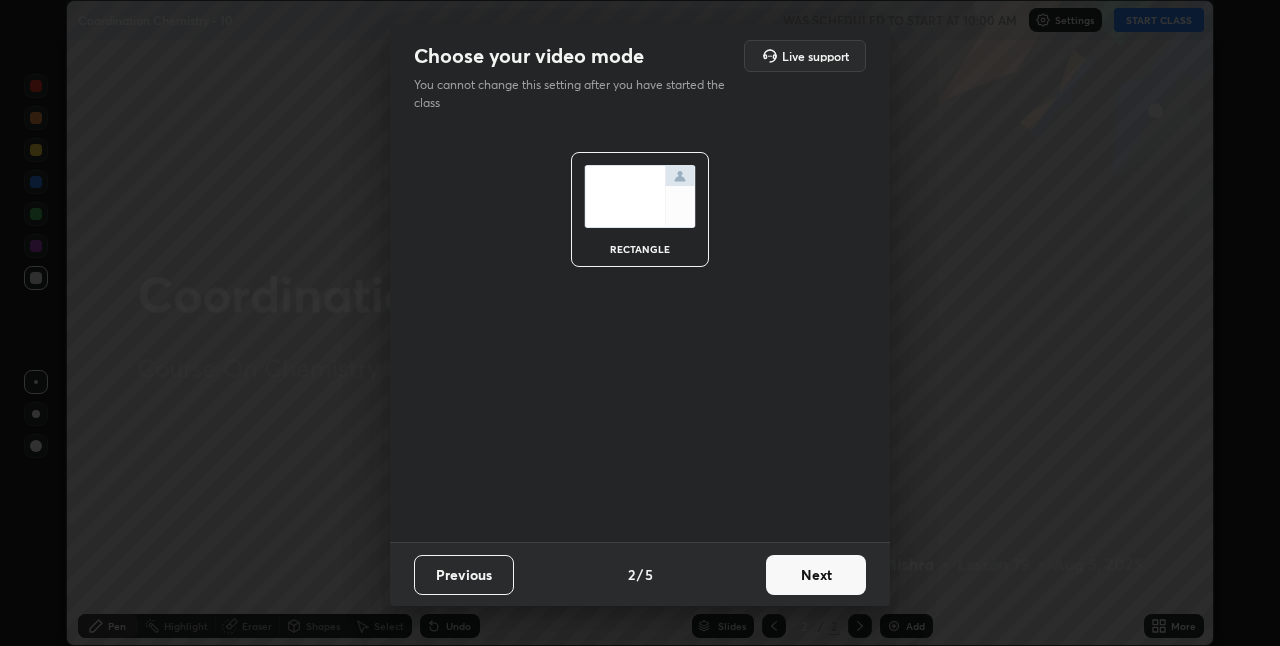 scroll, scrollTop: 0, scrollLeft: 0, axis: both 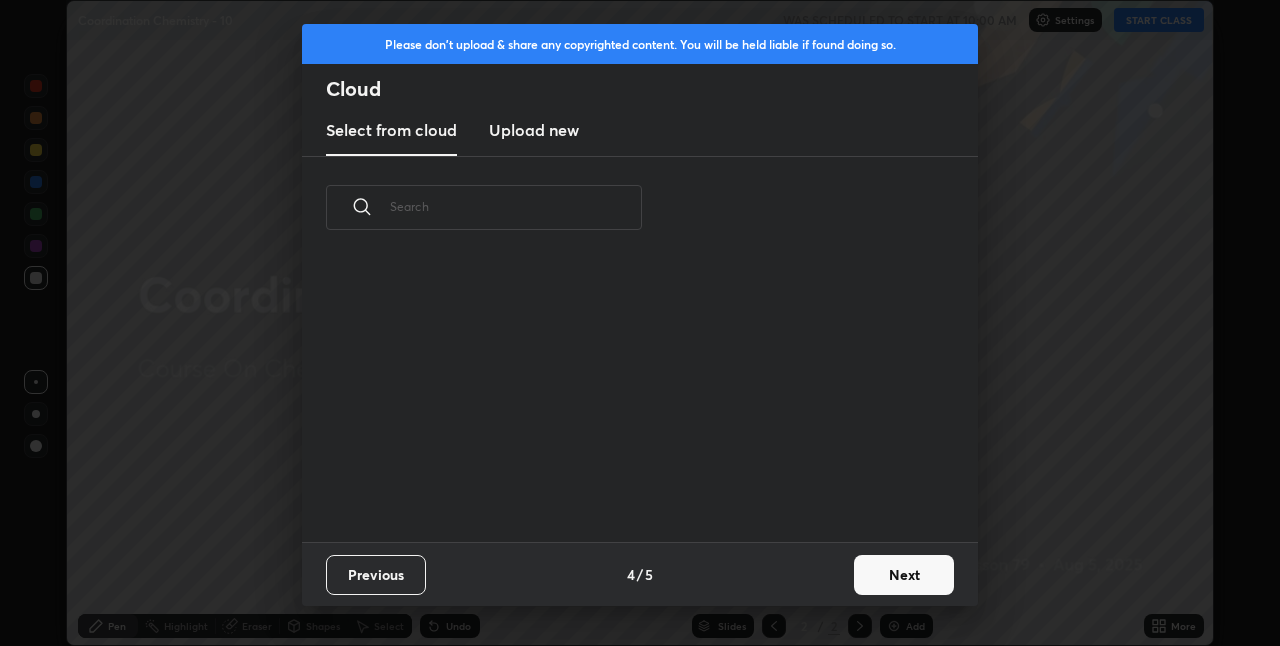 click on "Previous 4 / 5 Next" at bounding box center [640, 574] 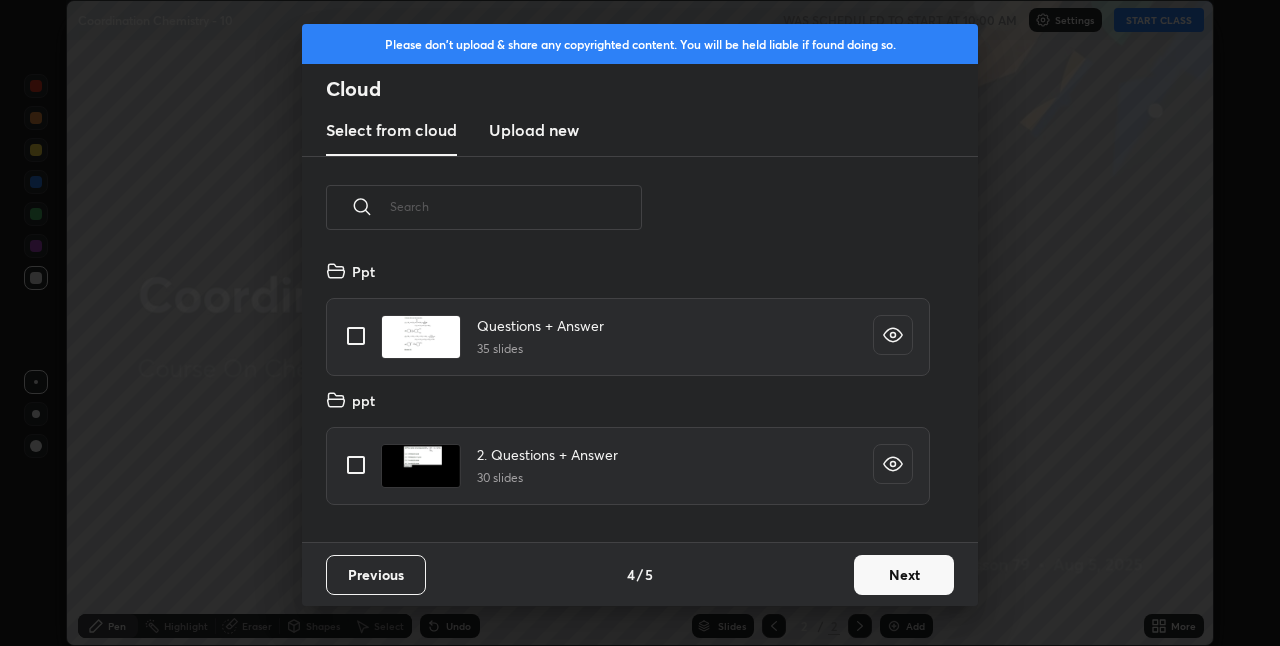 click on "Next" at bounding box center [904, 575] 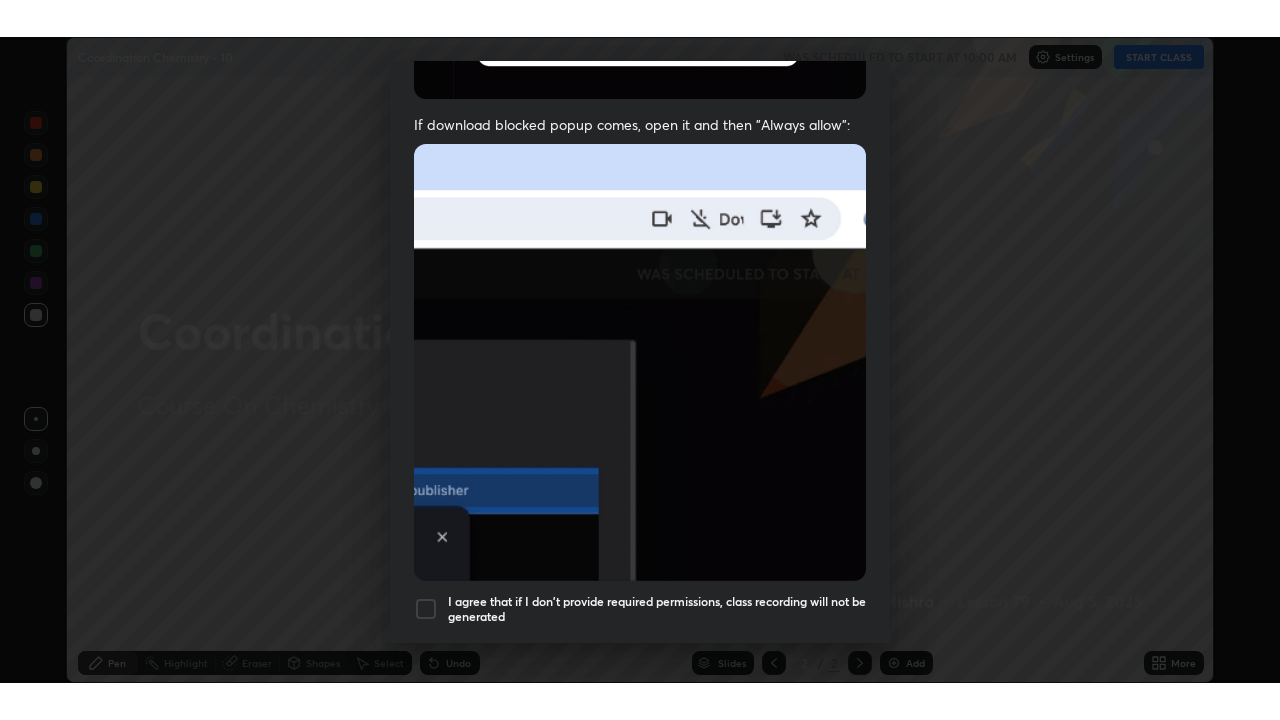 scroll, scrollTop: 418, scrollLeft: 0, axis: vertical 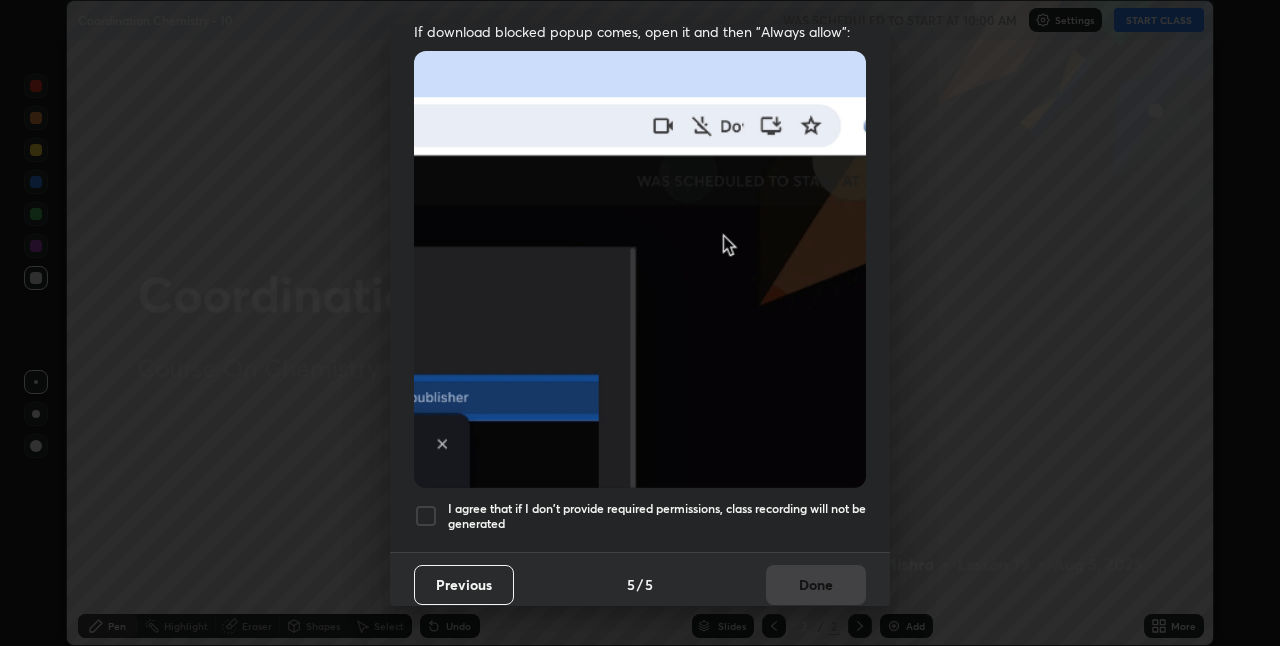 click on "I agree that if I don't provide required permissions, class recording will not be generated" at bounding box center [657, 516] 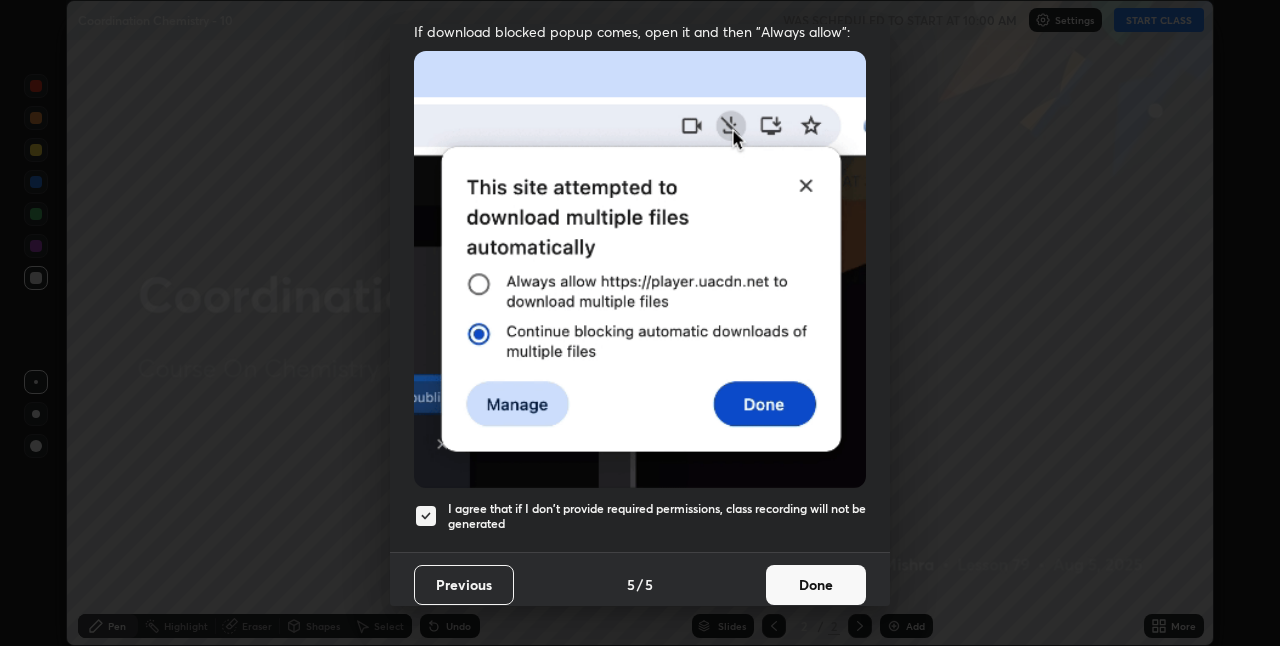 click on "Done" at bounding box center (816, 585) 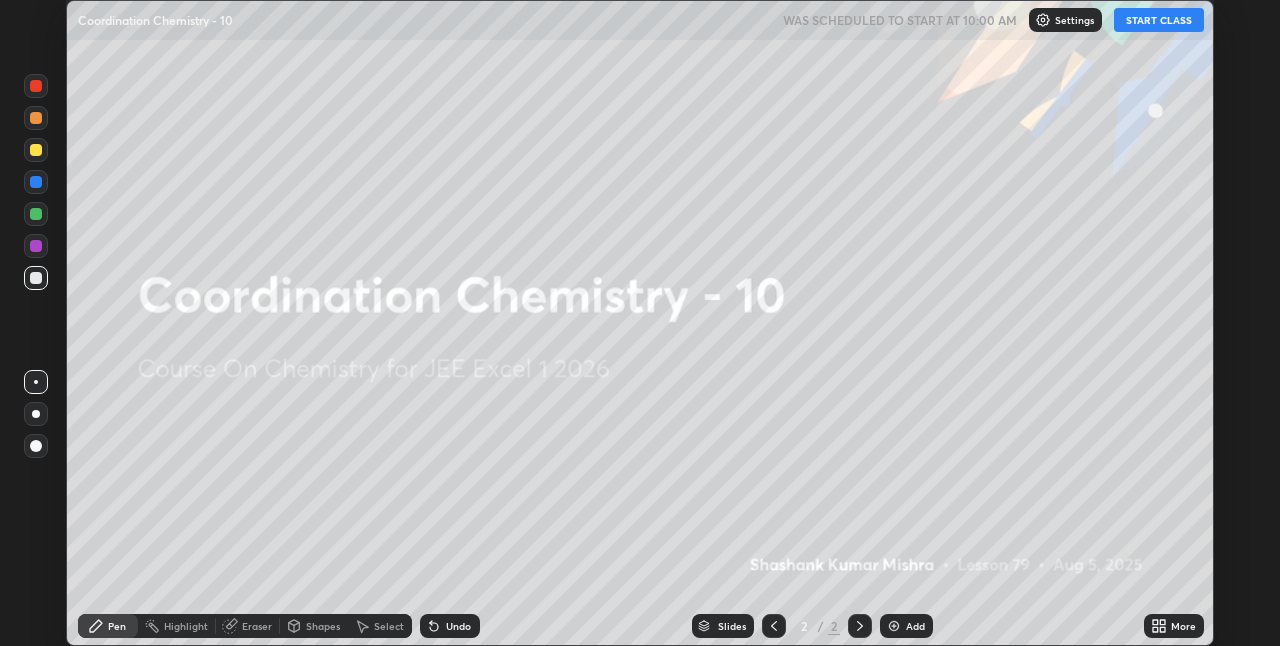 click 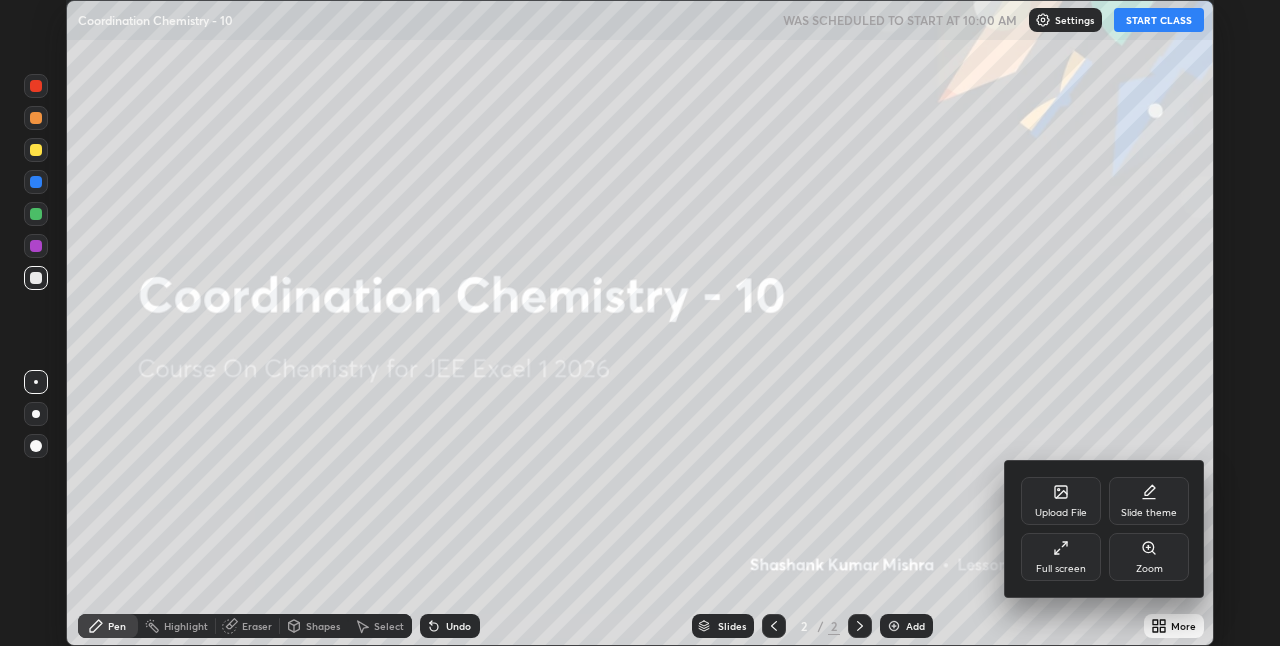 click on "Full screen" at bounding box center (1061, 557) 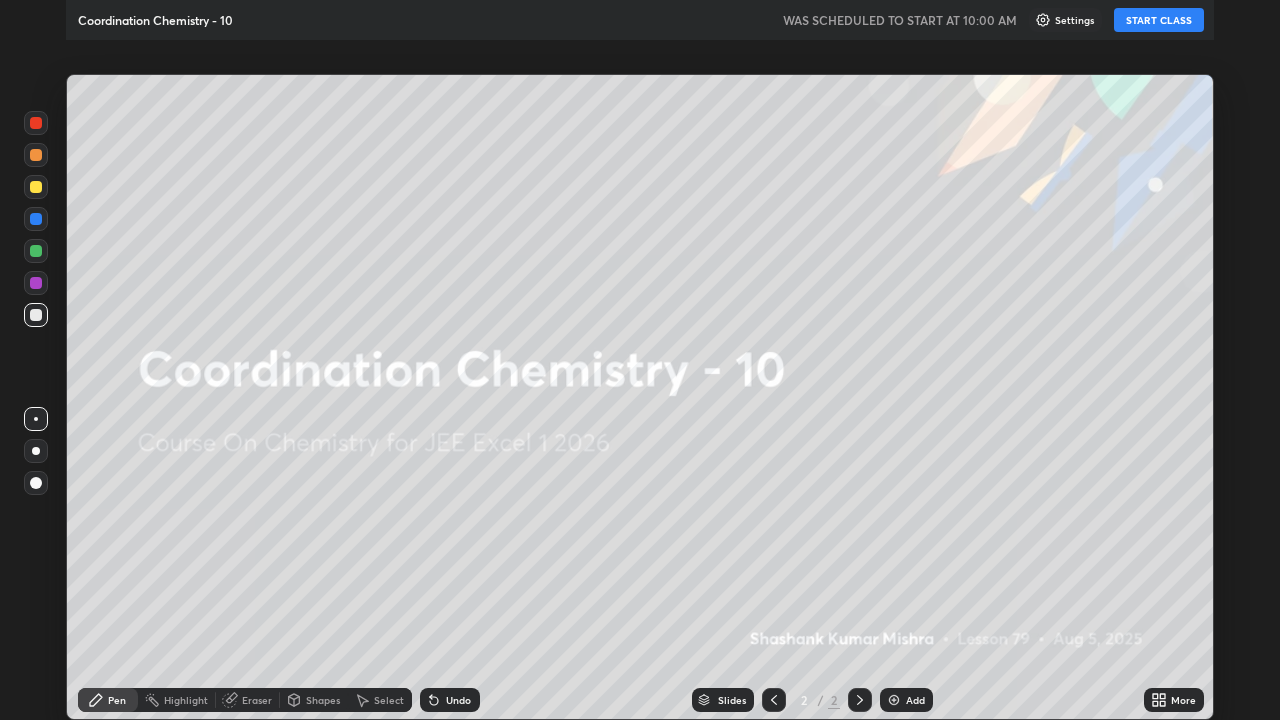 scroll, scrollTop: 99280, scrollLeft: 98720, axis: both 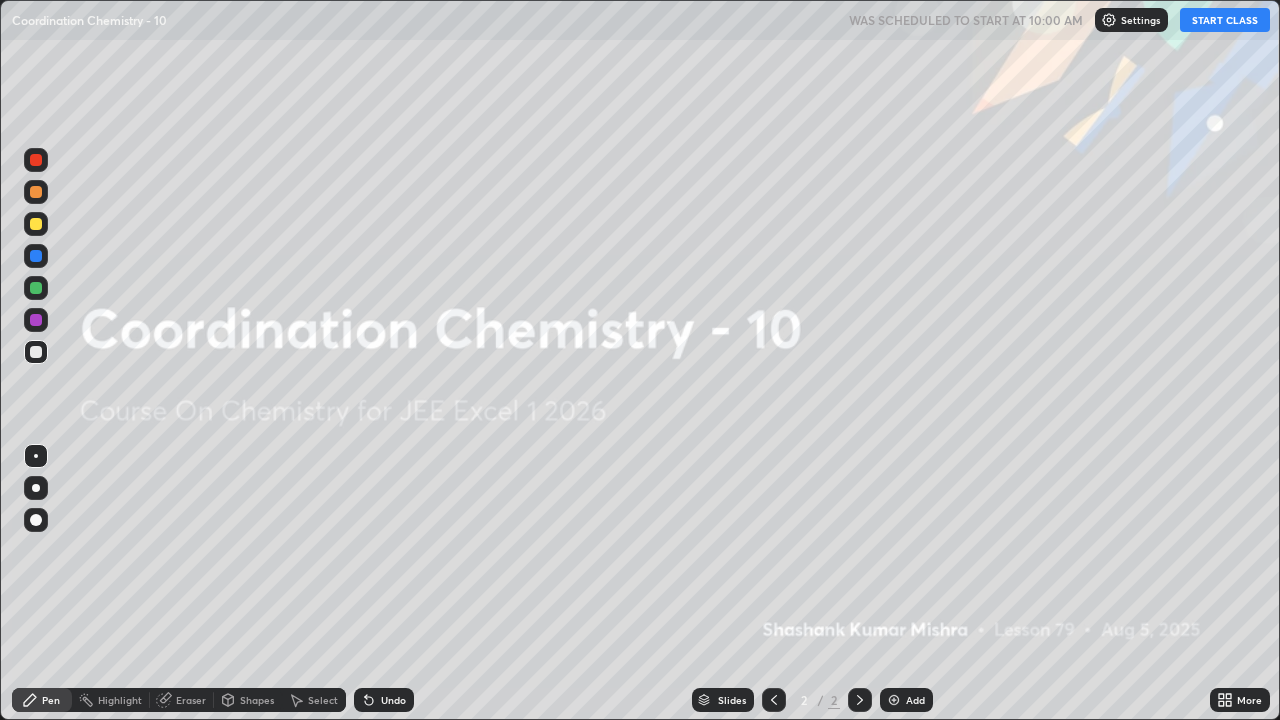 click on "START CLASS" at bounding box center [1225, 20] 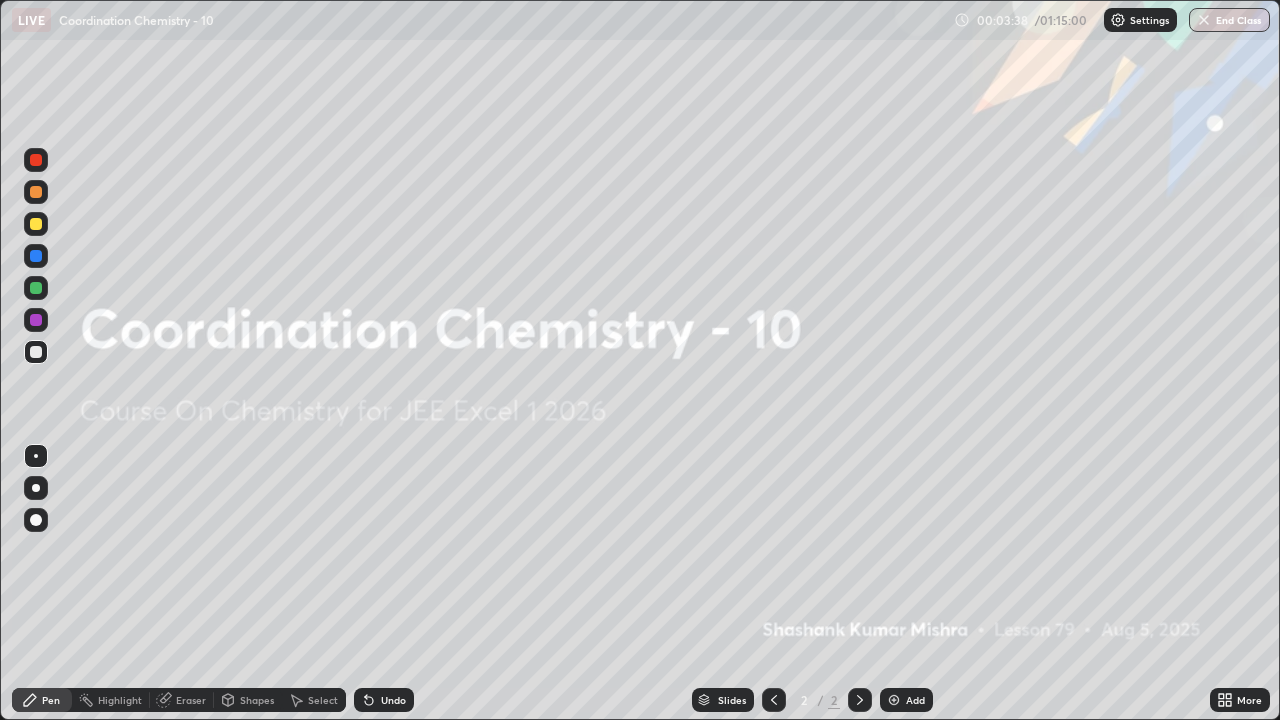 click at bounding box center (894, 700) 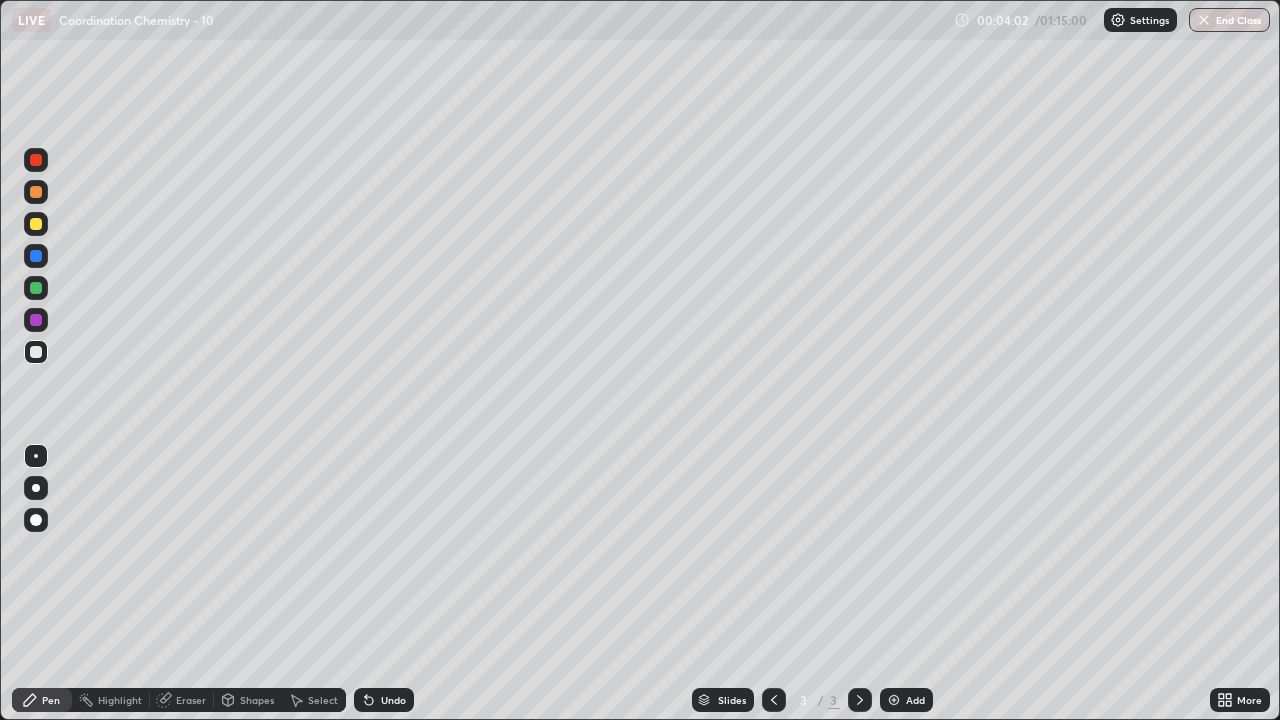 click on "Undo" at bounding box center (393, 700) 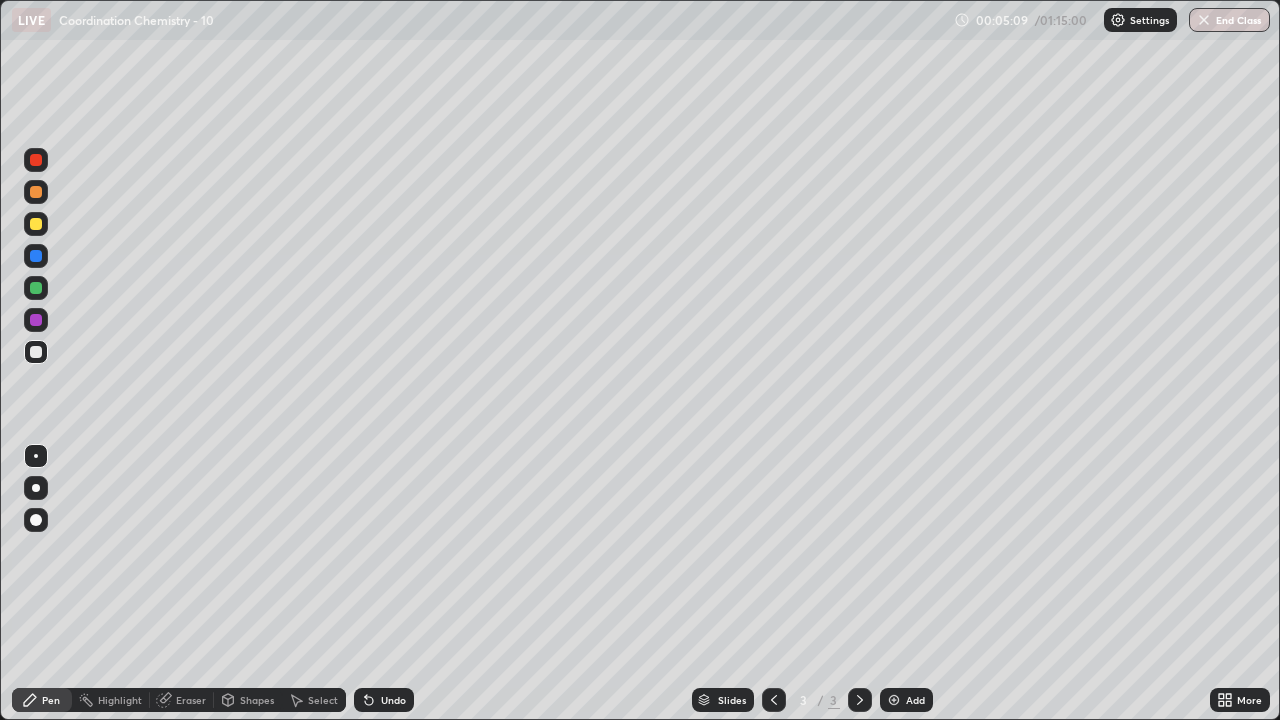 click on "Undo" at bounding box center [384, 700] 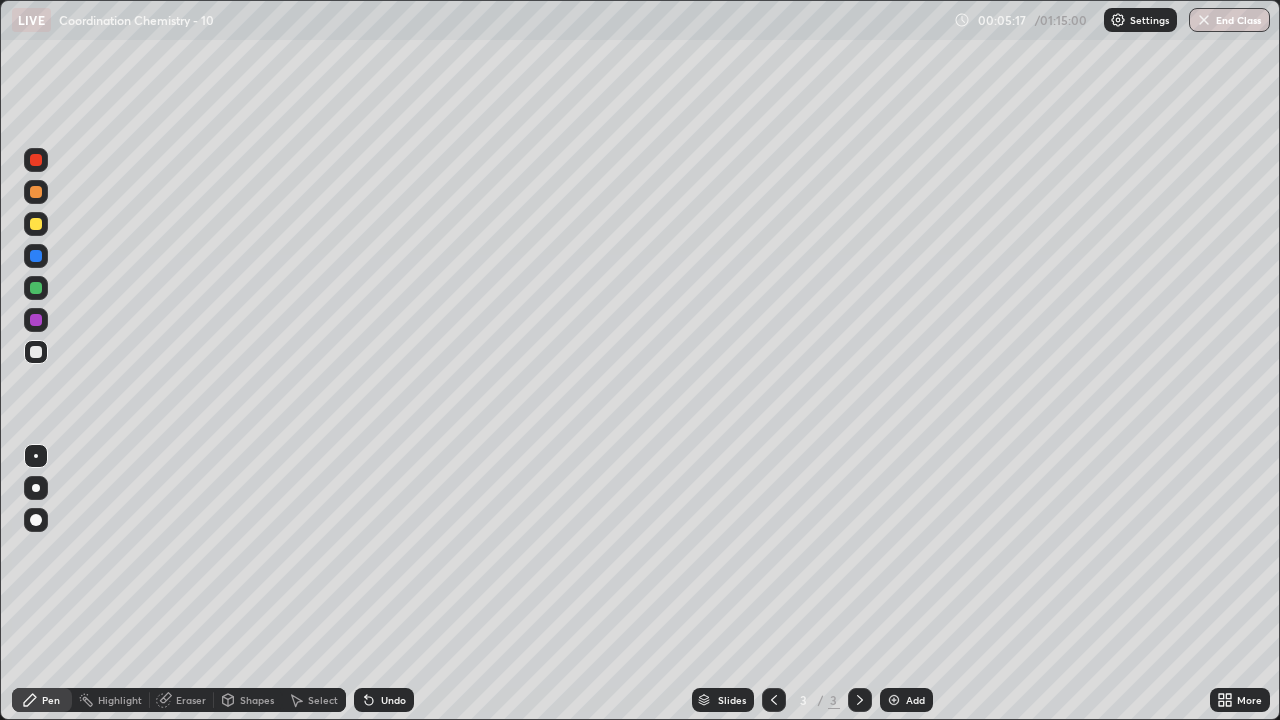 click on "Eraser" at bounding box center [191, 700] 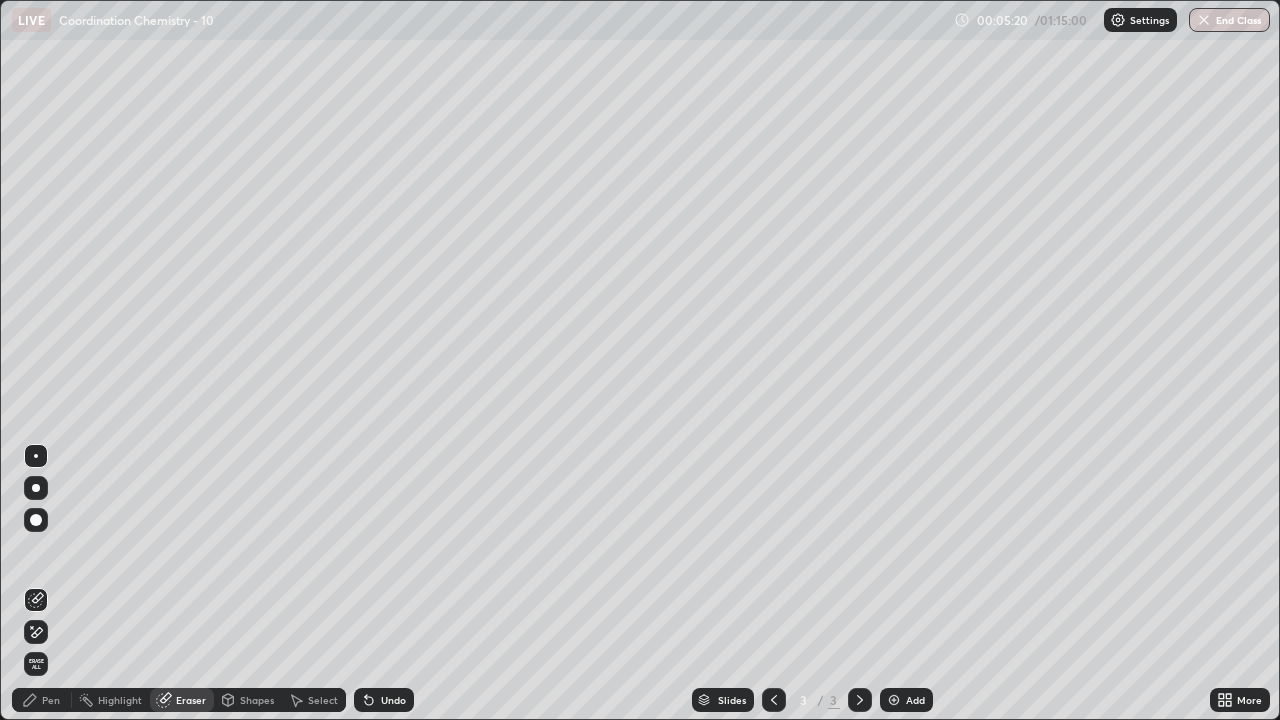 click on "Pen" at bounding box center (51, 700) 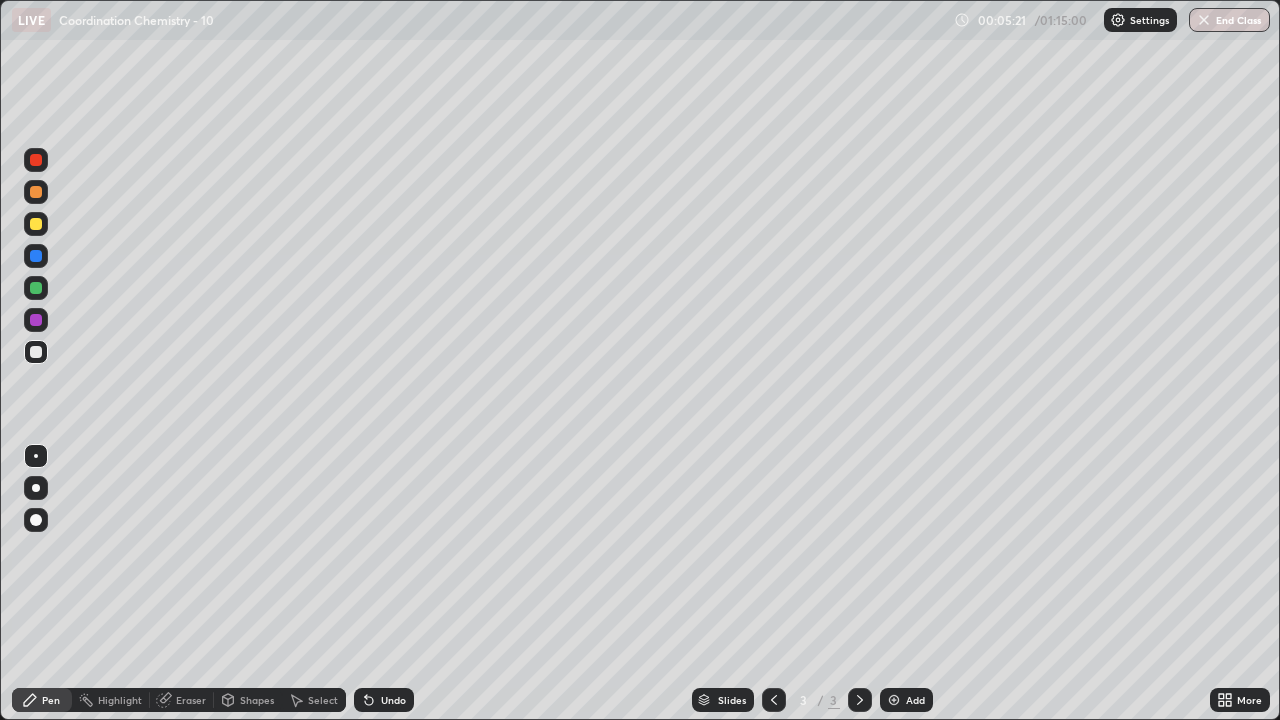 click on "Pen" at bounding box center [51, 700] 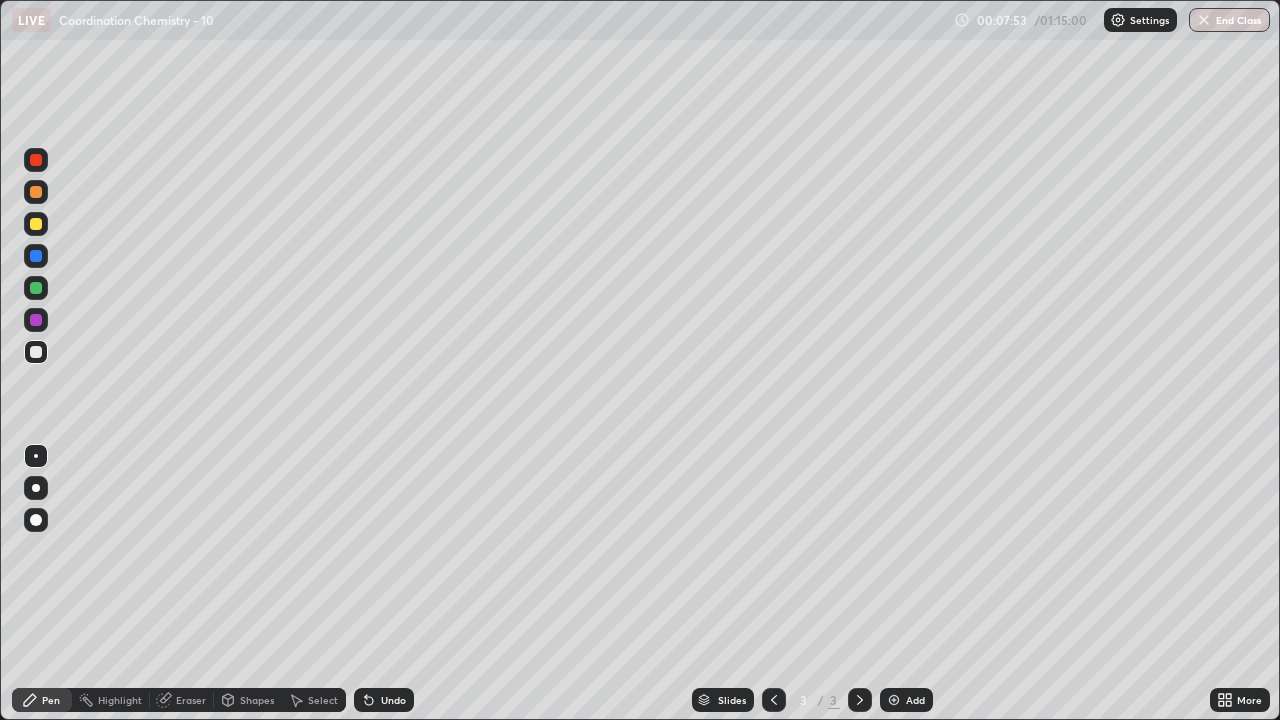 click on "Undo" at bounding box center (393, 700) 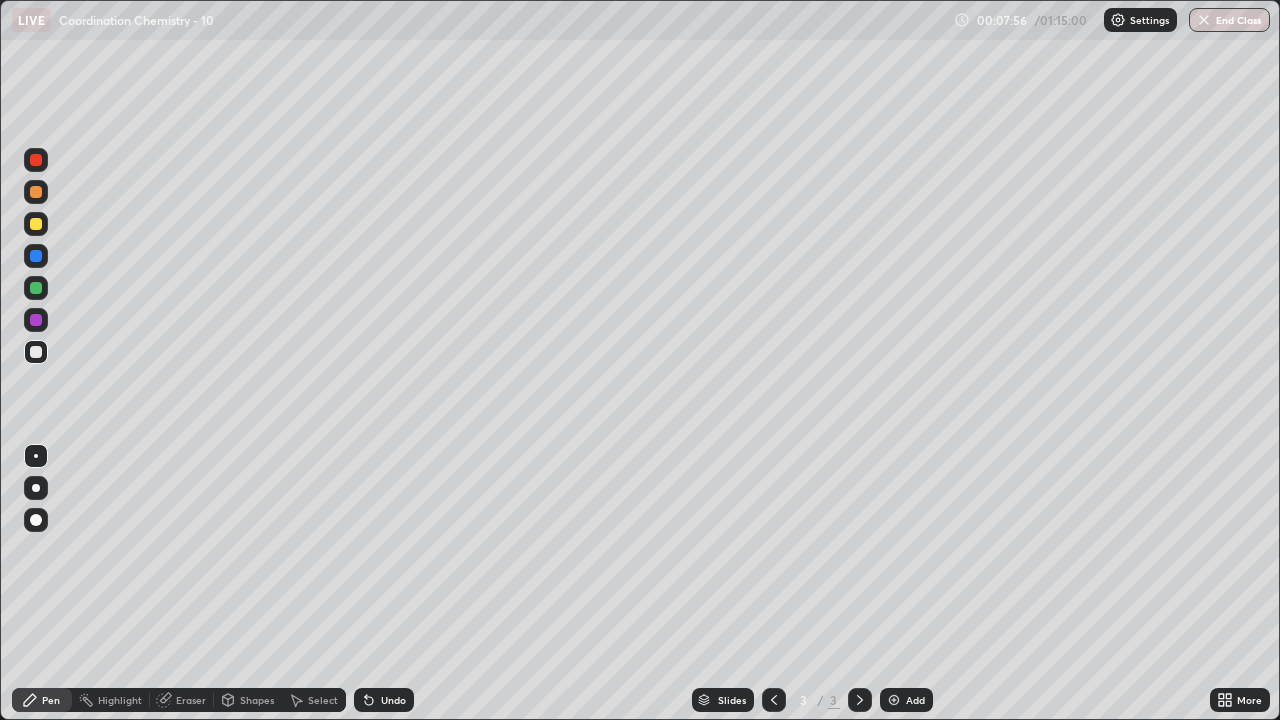 click on "Undo" at bounding box center (393, 700) 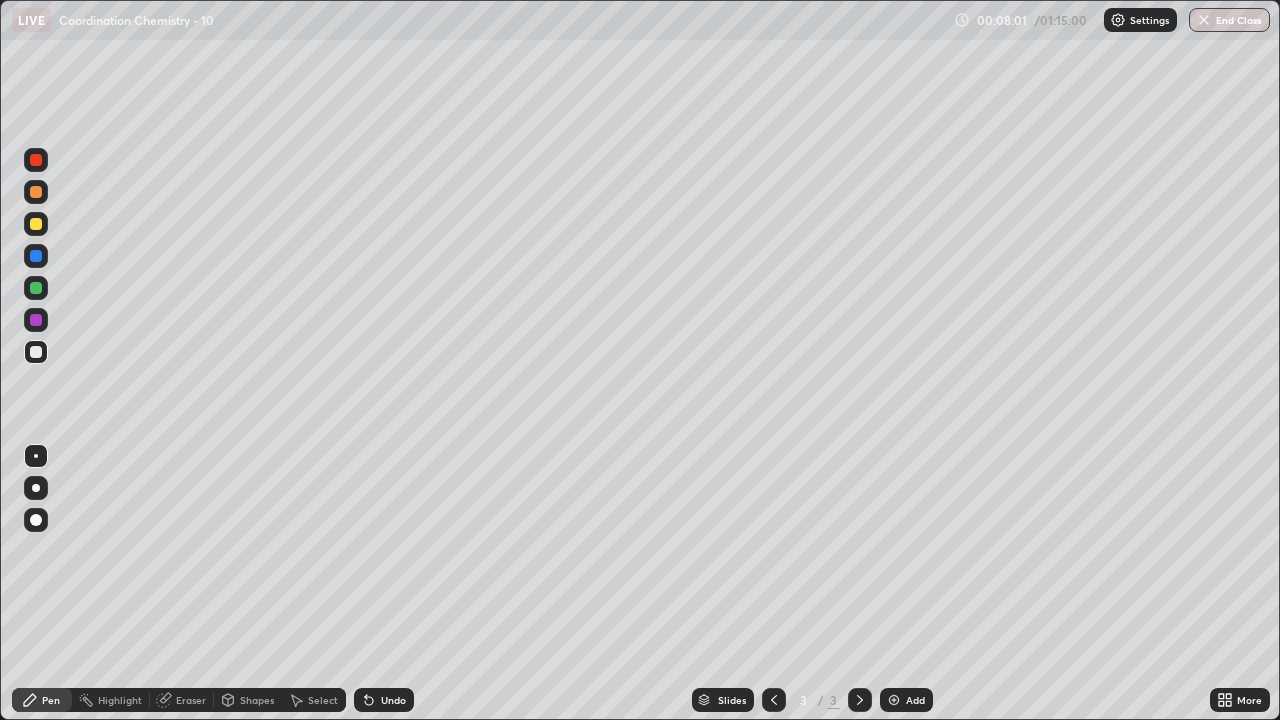 click on "Undo" at bounding box center (384, 700) 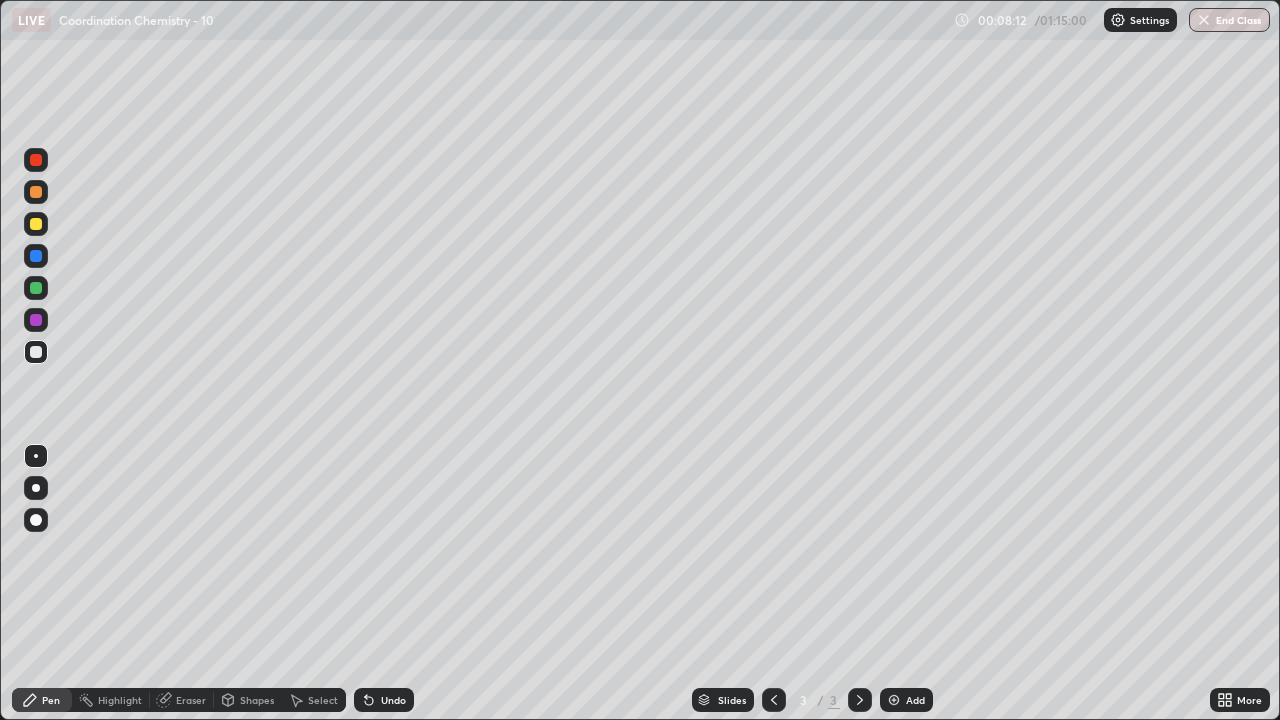 click on "Undo" at bounding box center [384, 700] 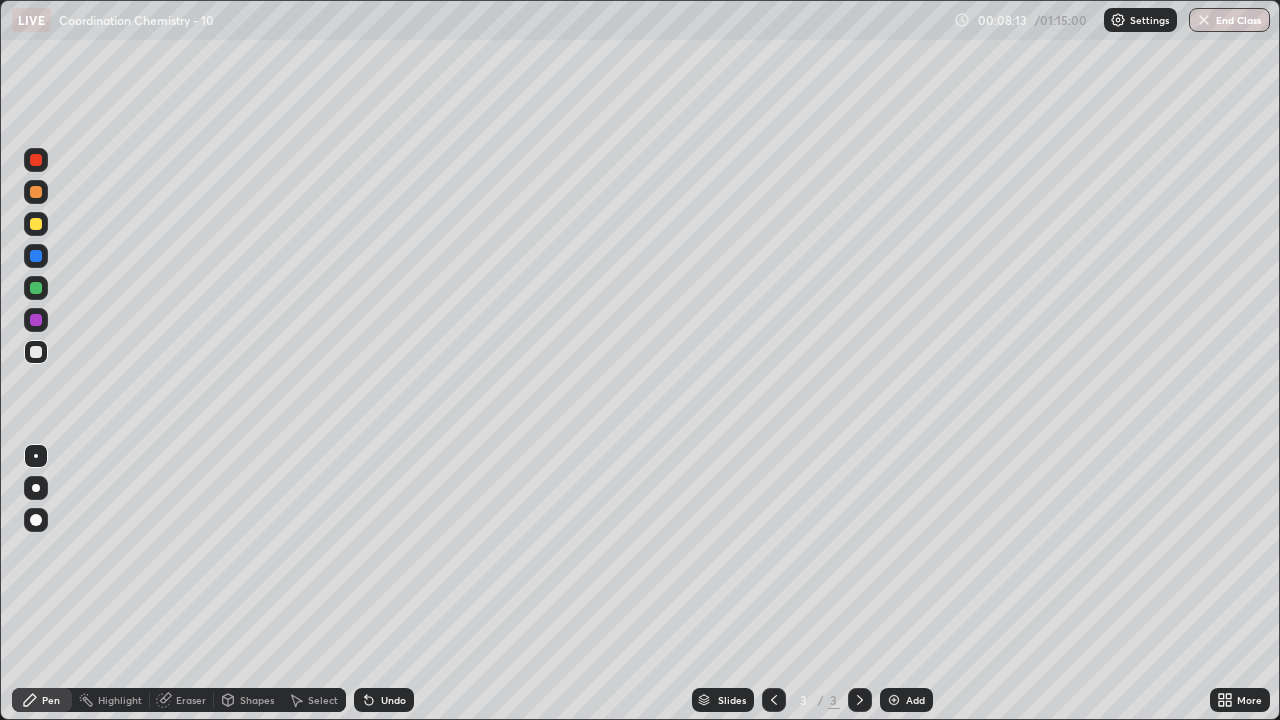 click on "Undo" at bounding box center (384, 700) 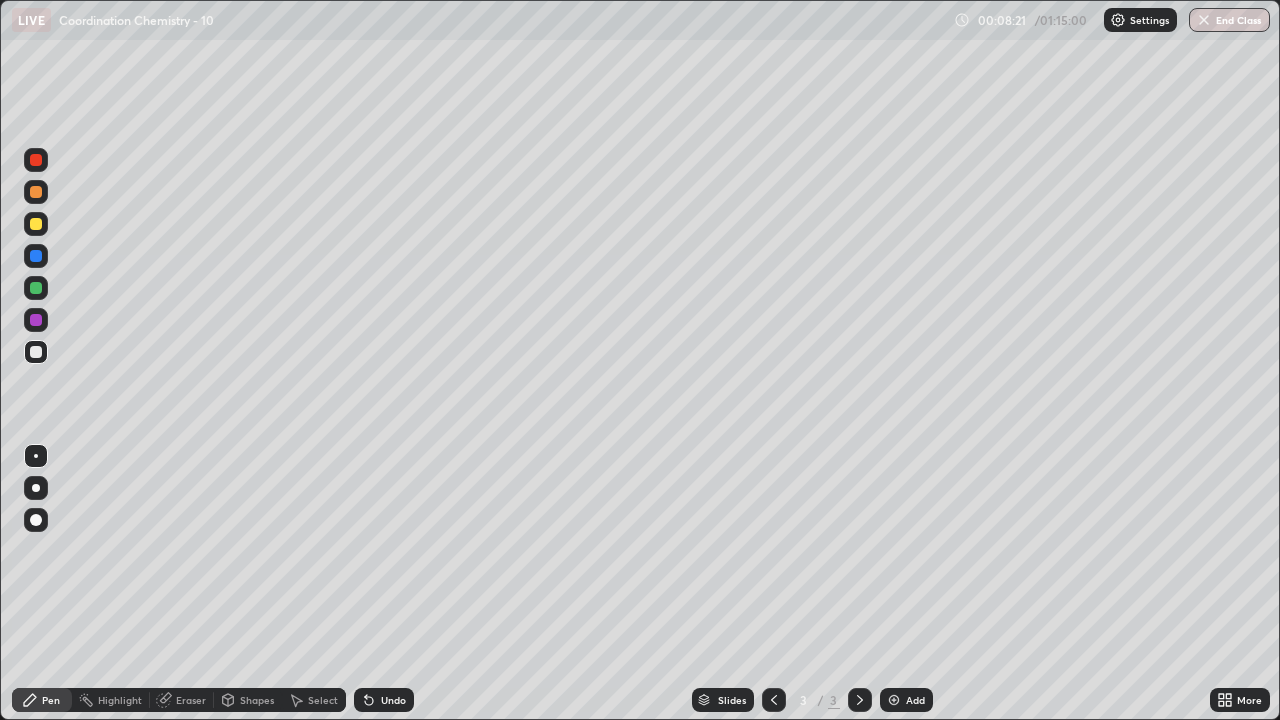 click 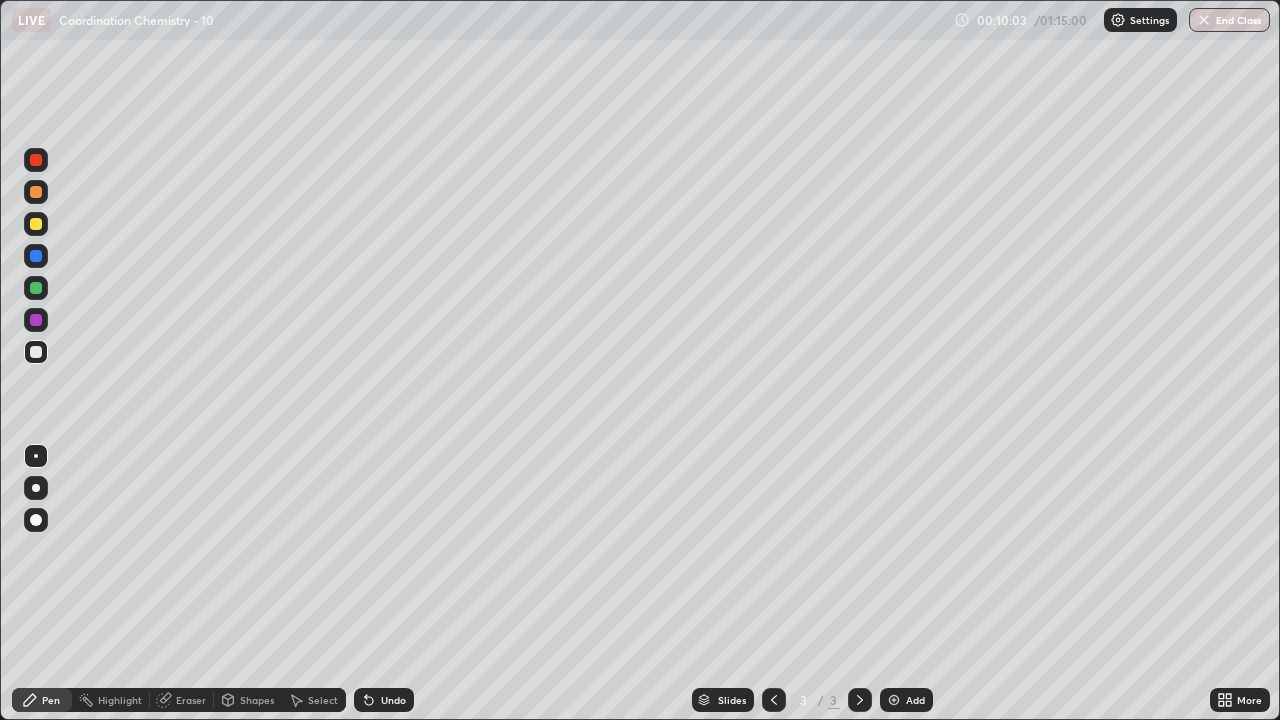 click on "Undo" at bounding box center (393, 700) 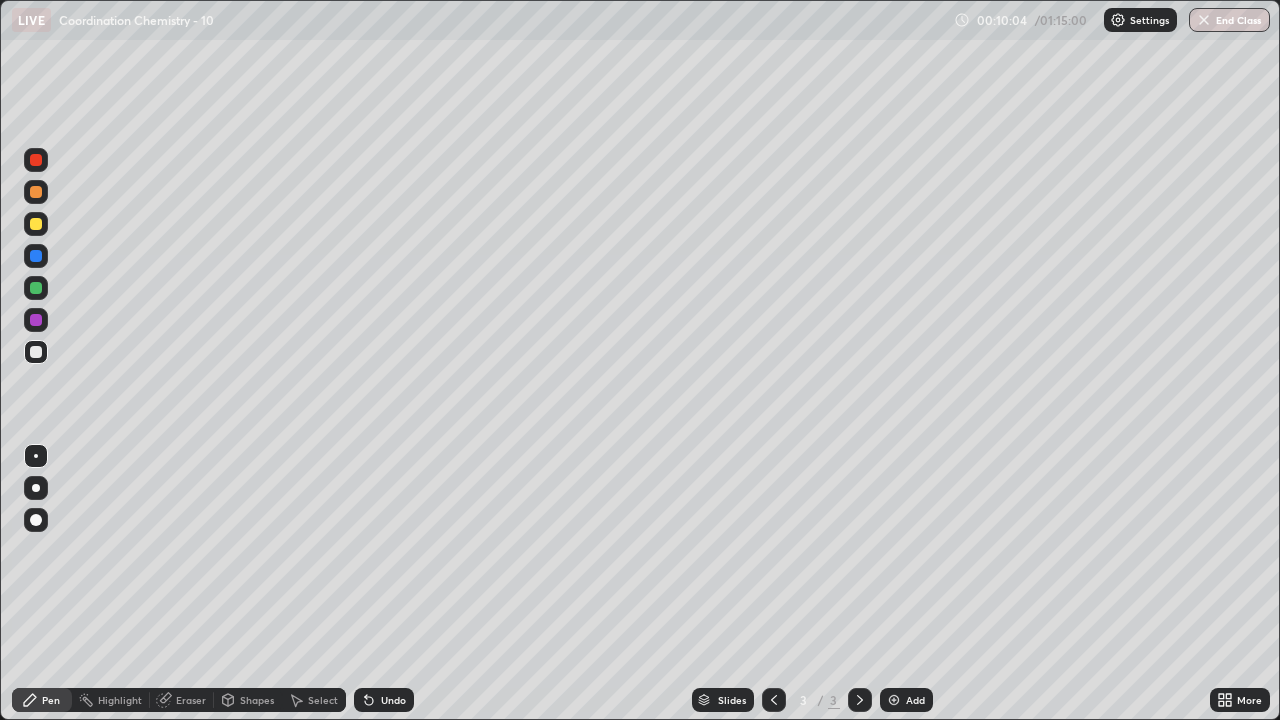 click on "Undo" at bounding box center [393, 700] 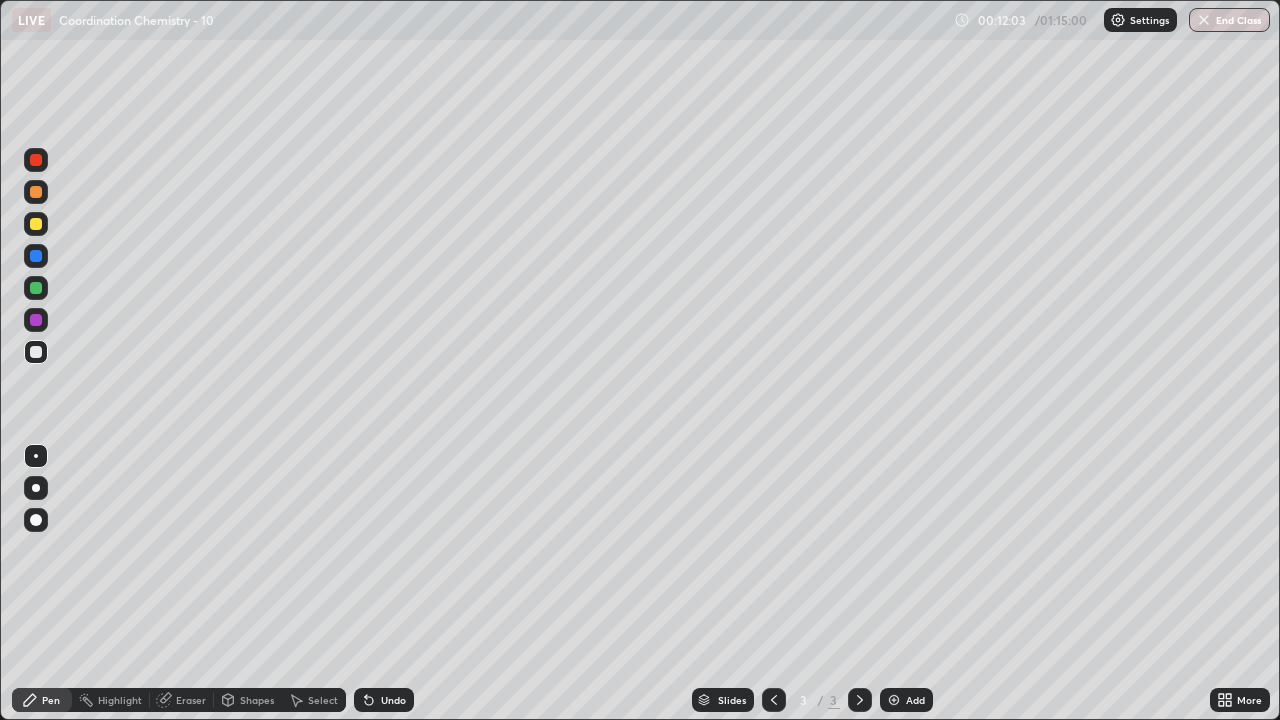 click on "Eraser" at bounding box center (182, 700) 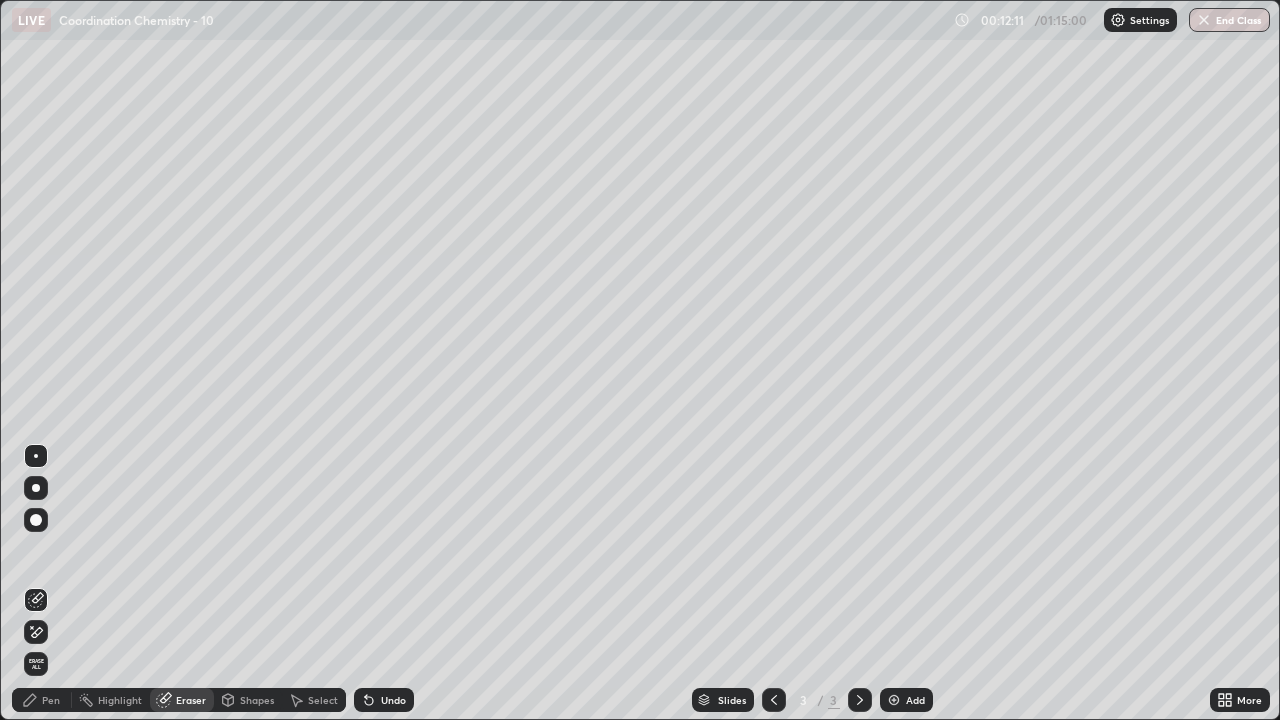 click on "Pen" at bounding box center (51, 700) 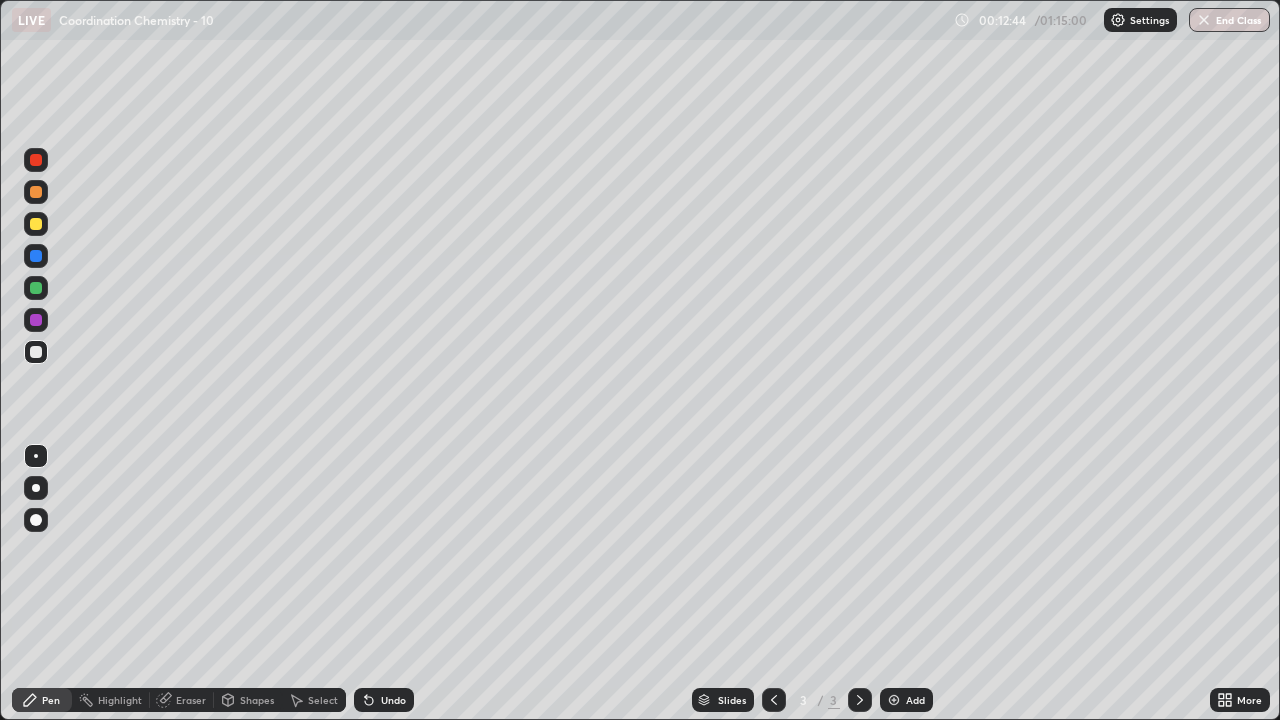 click on "Select" at bounding box center [314, 700] 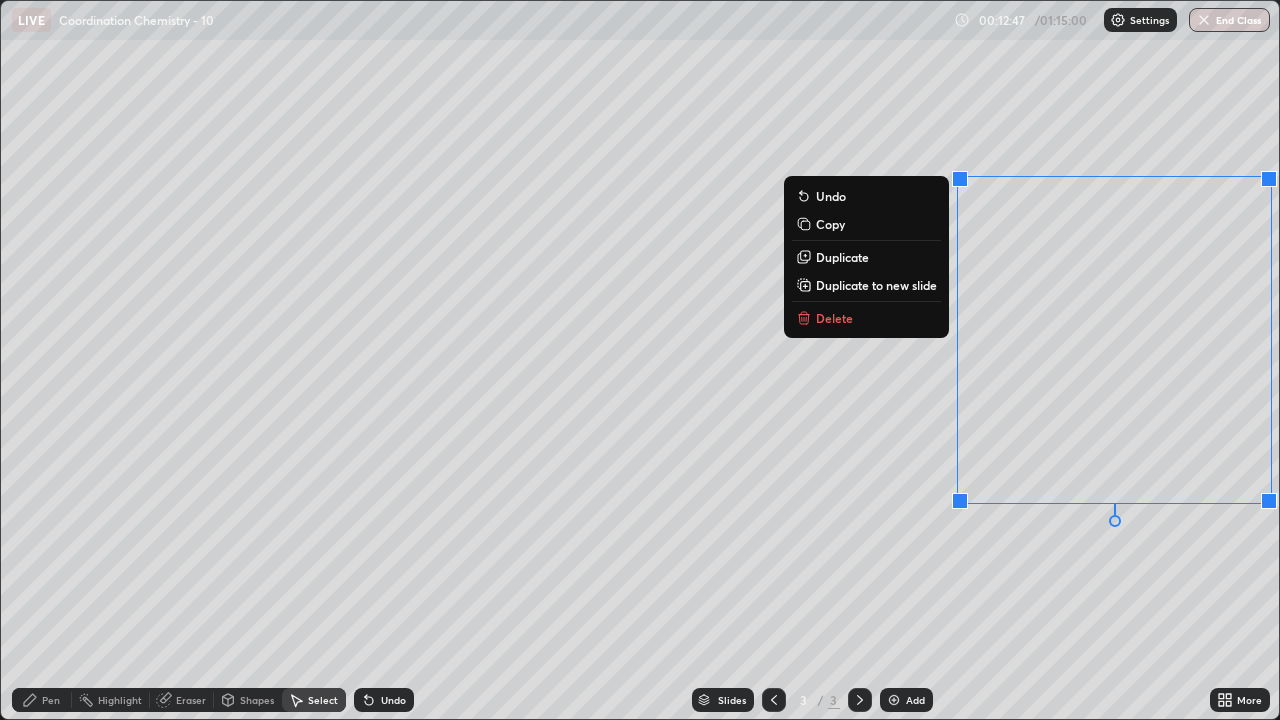 click on "Delete" at bounding box center (866, 318) 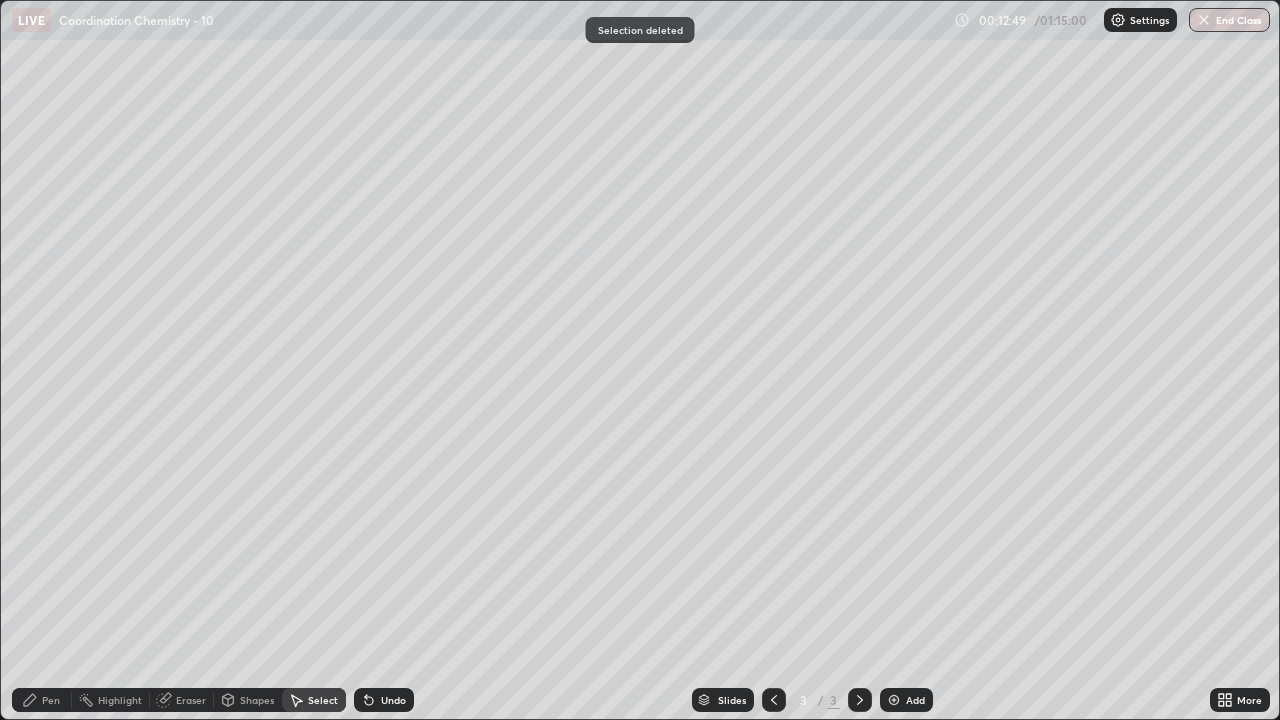 click on "Pen" at bounding box center [51, 700] 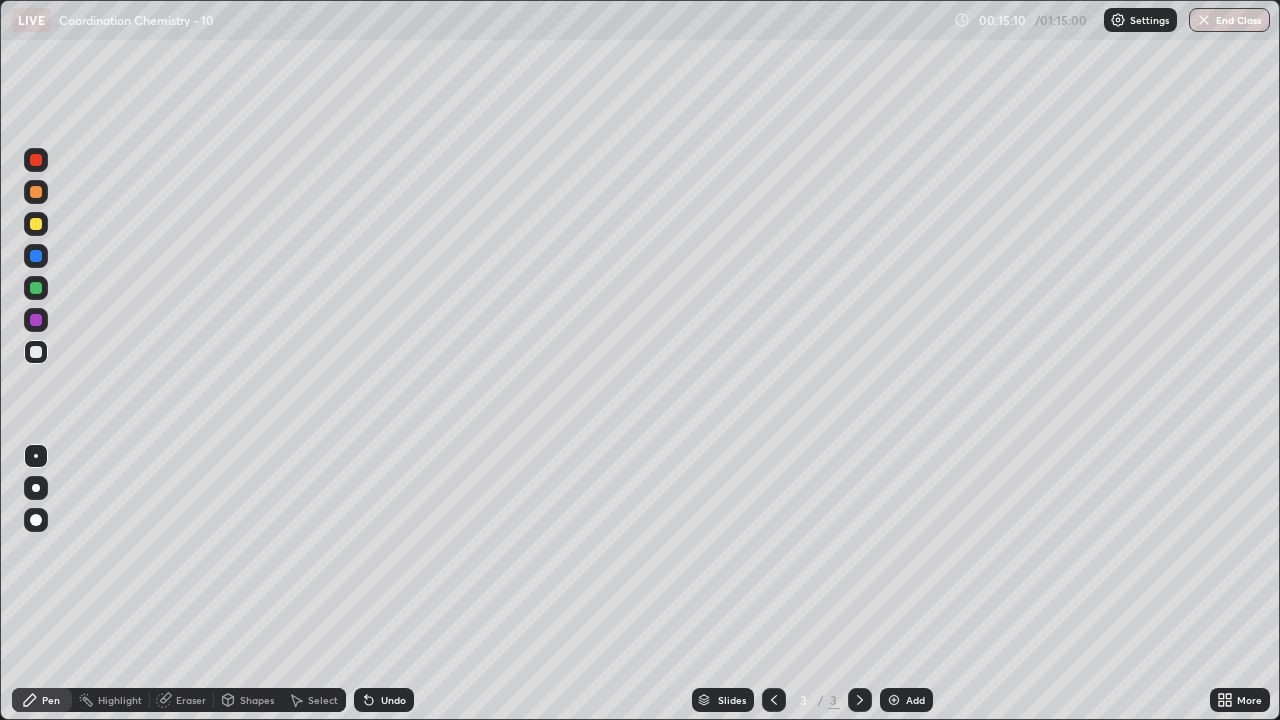 click at bounding box center (894, 700) 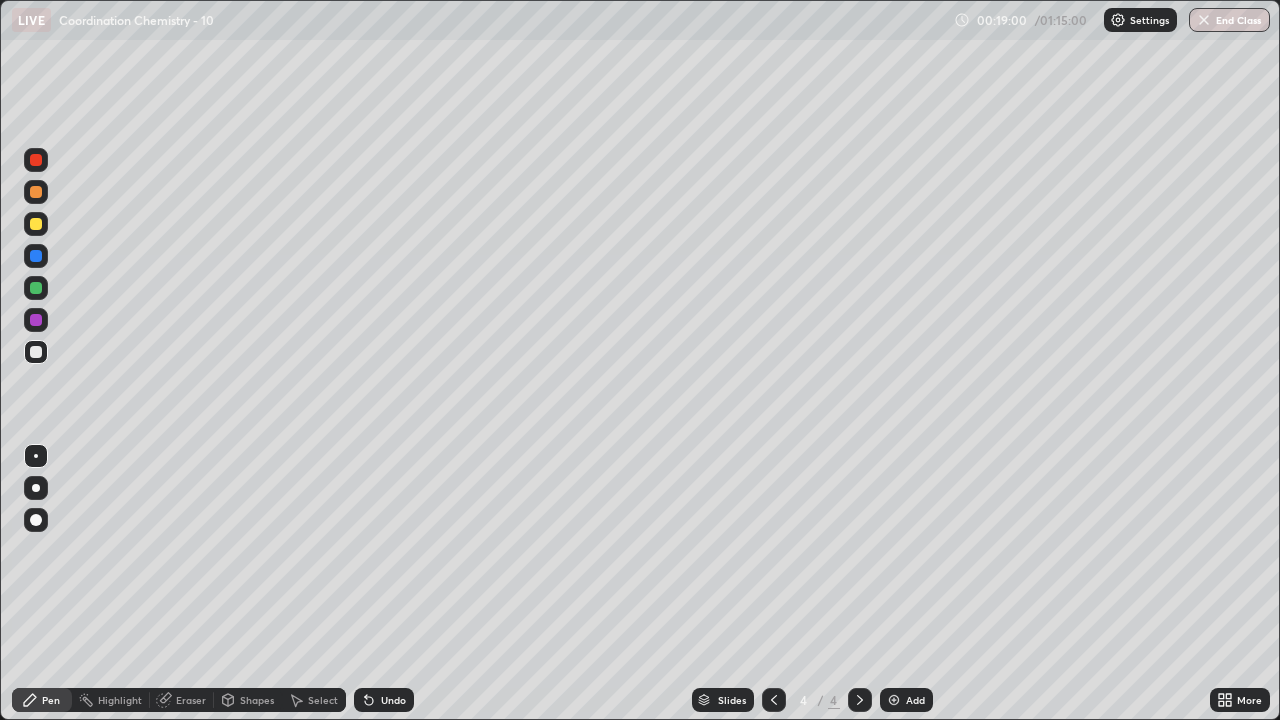 click on "Eraser" at bounding box center (191, 700) 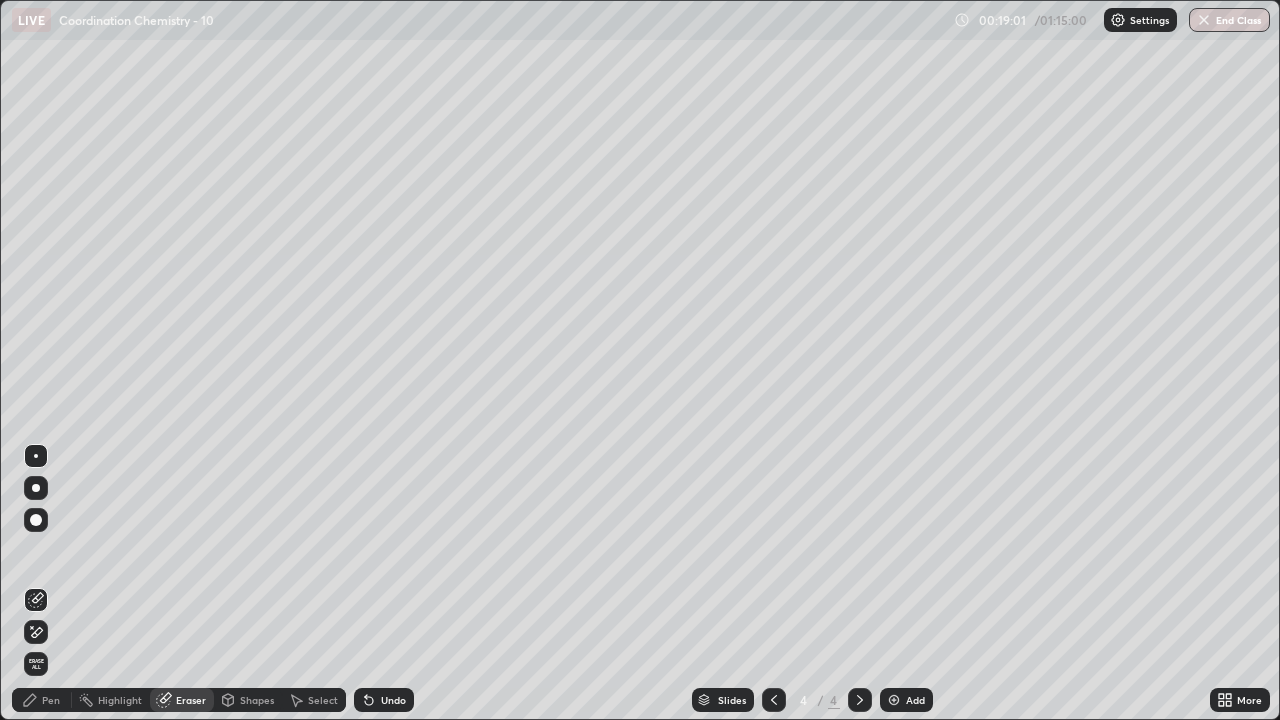 click on "Erase all" at bounding box center [36, 664] 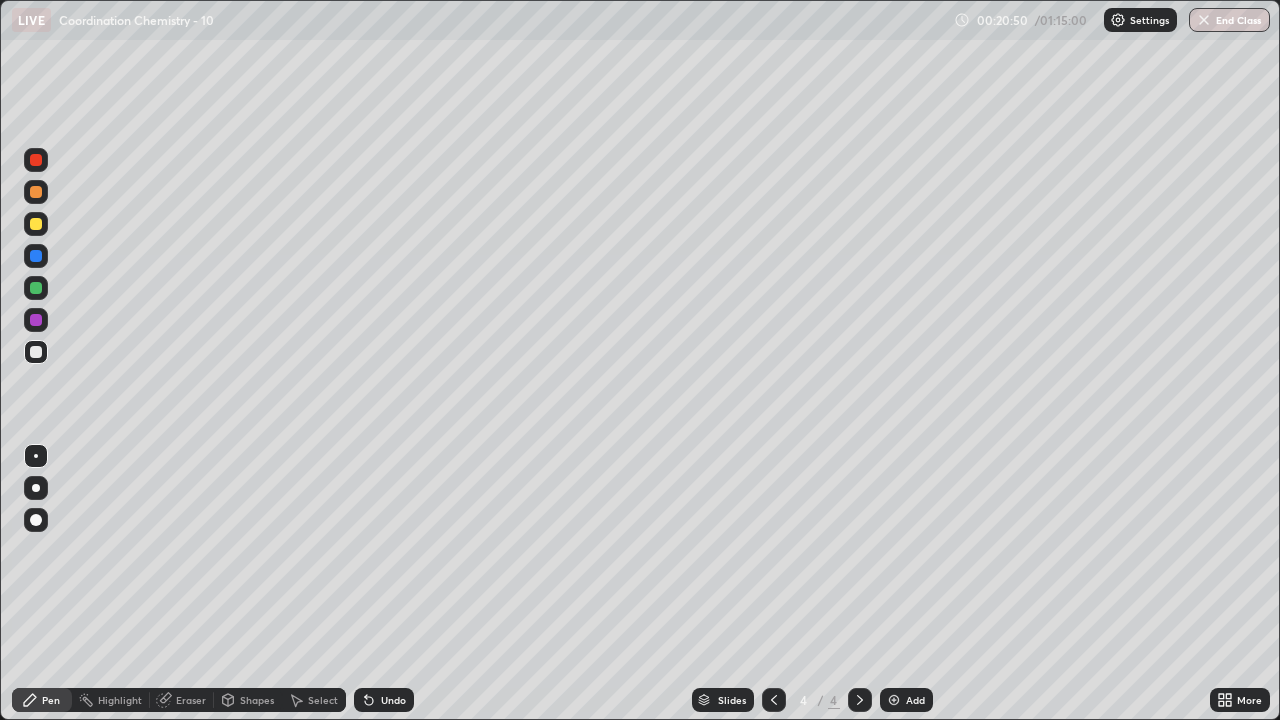 click 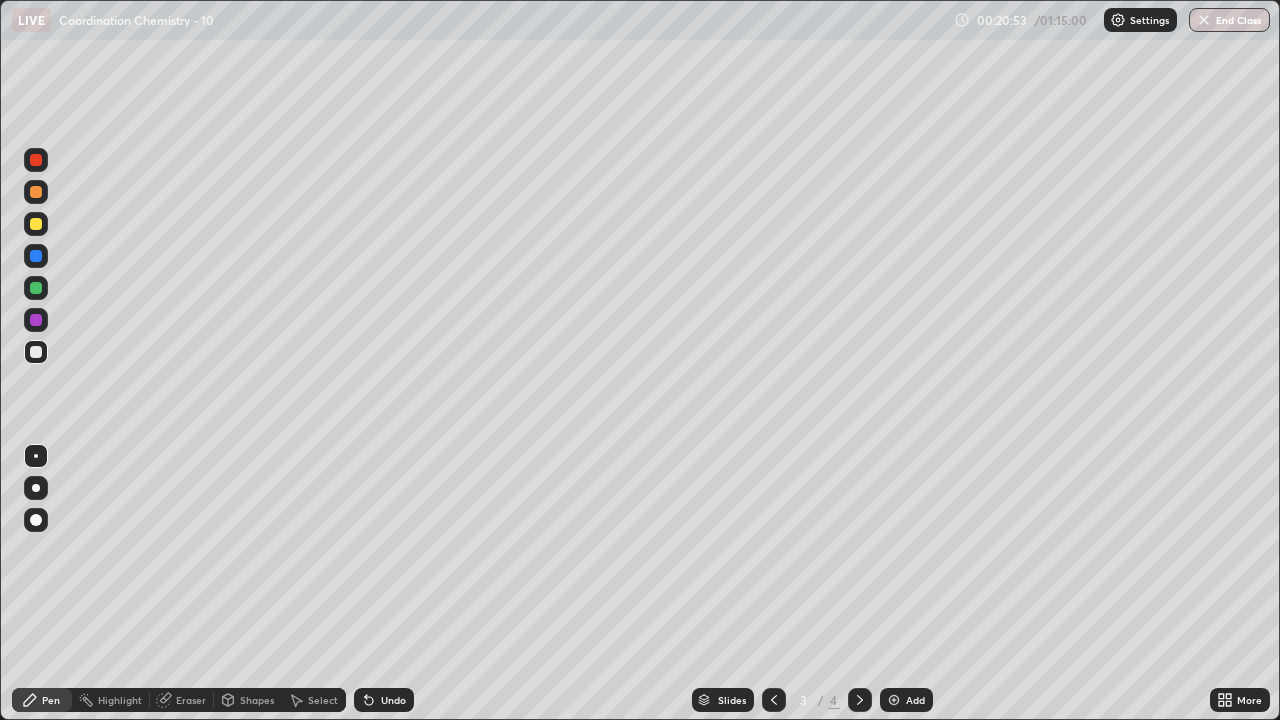 click 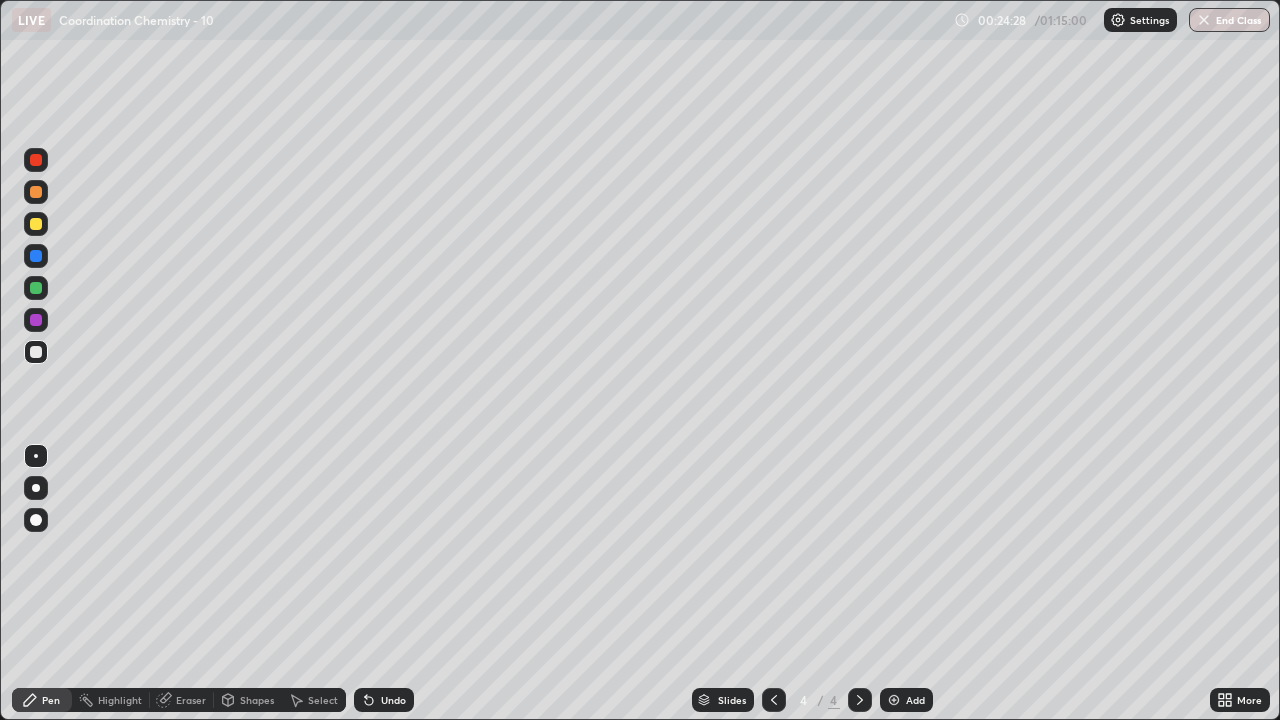 click at bounding box center [894, 700] 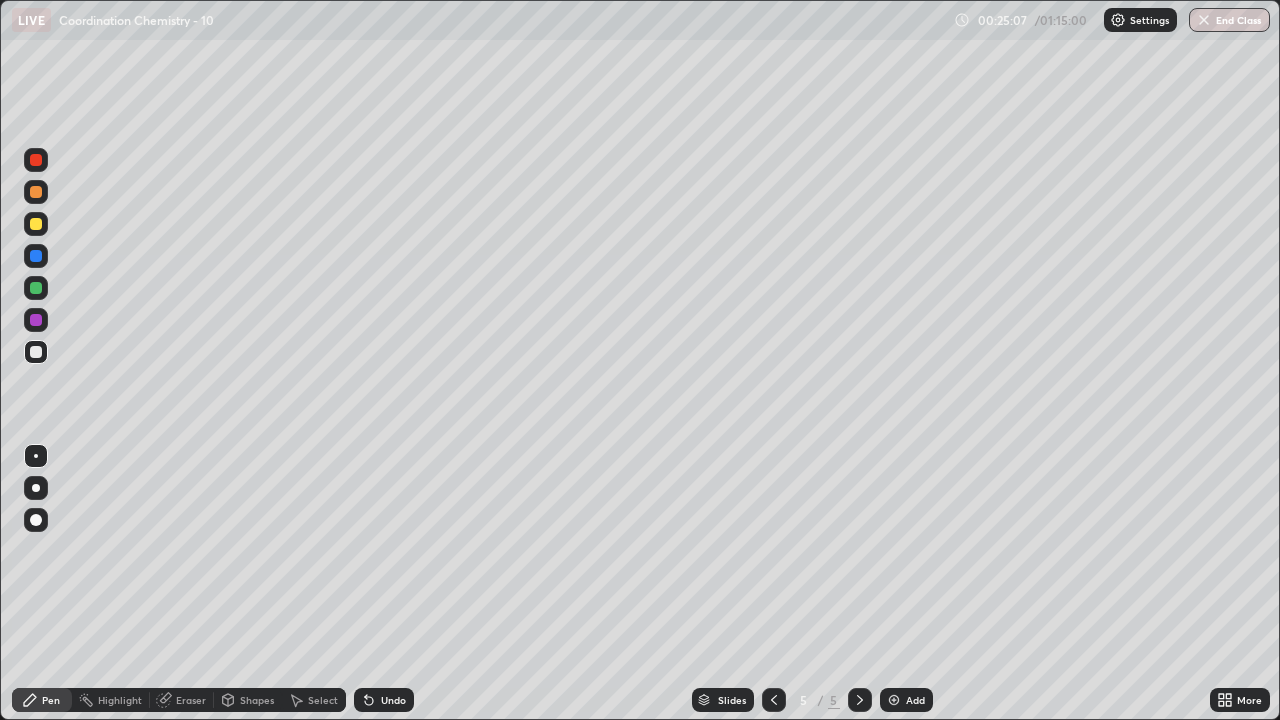 click at bounding box center [774, 700] 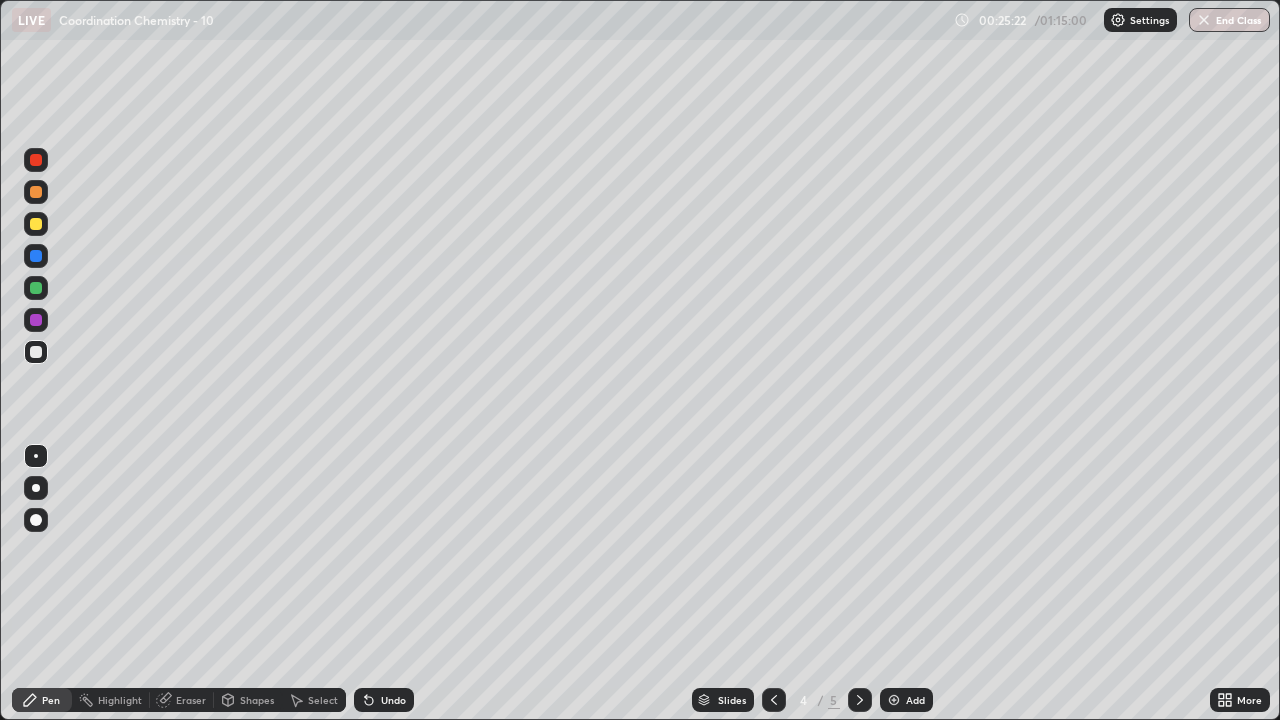 click 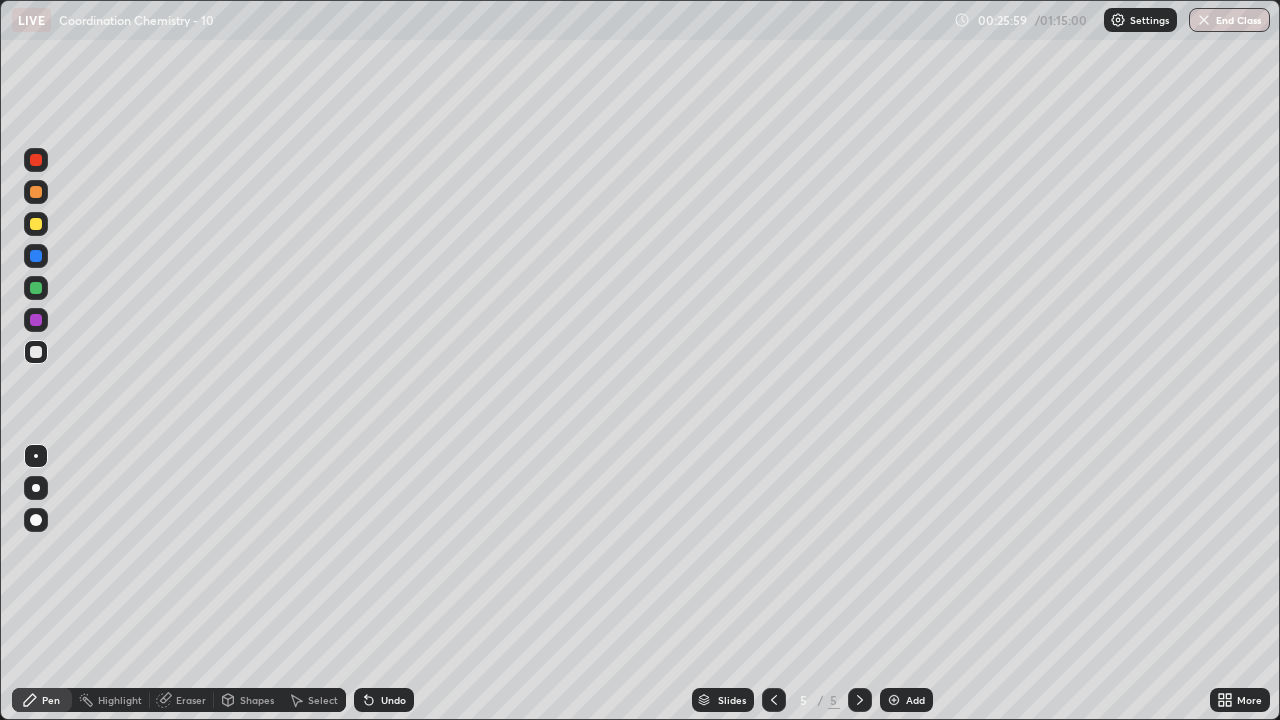 click on "Undo" at bounding box center [384, 700] 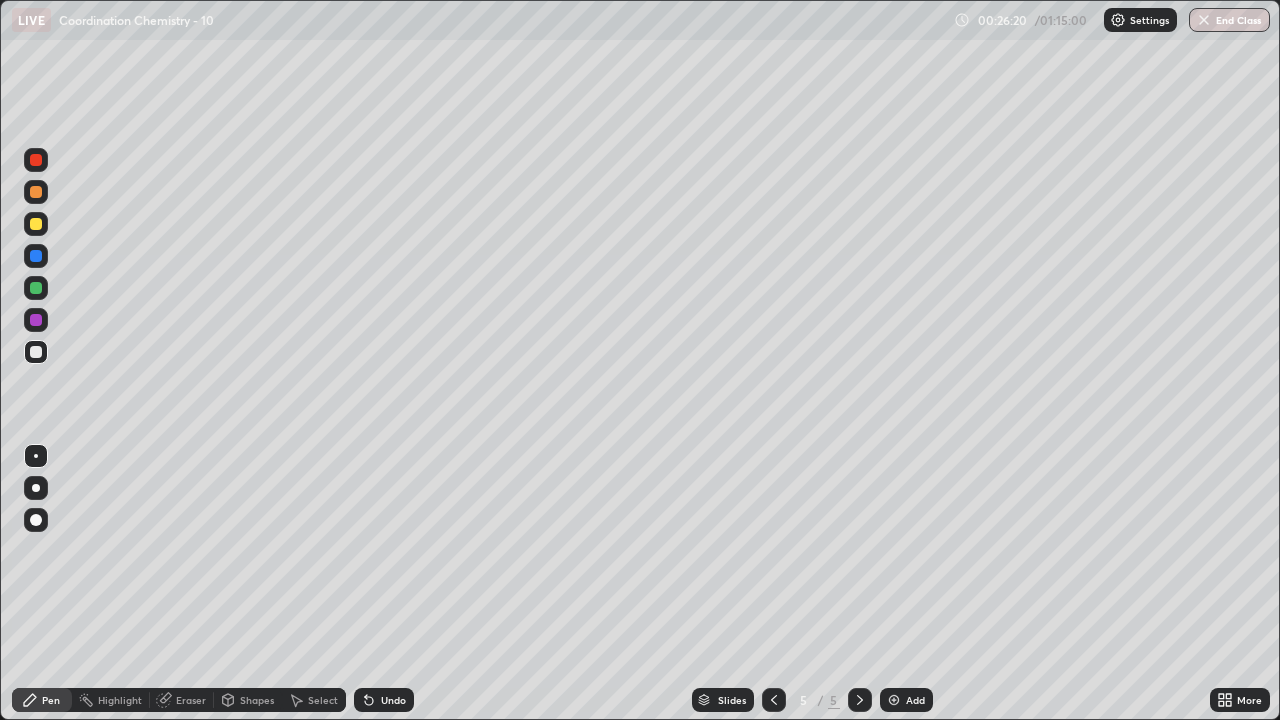 click on "Undo" at bounding box center (384, 700) 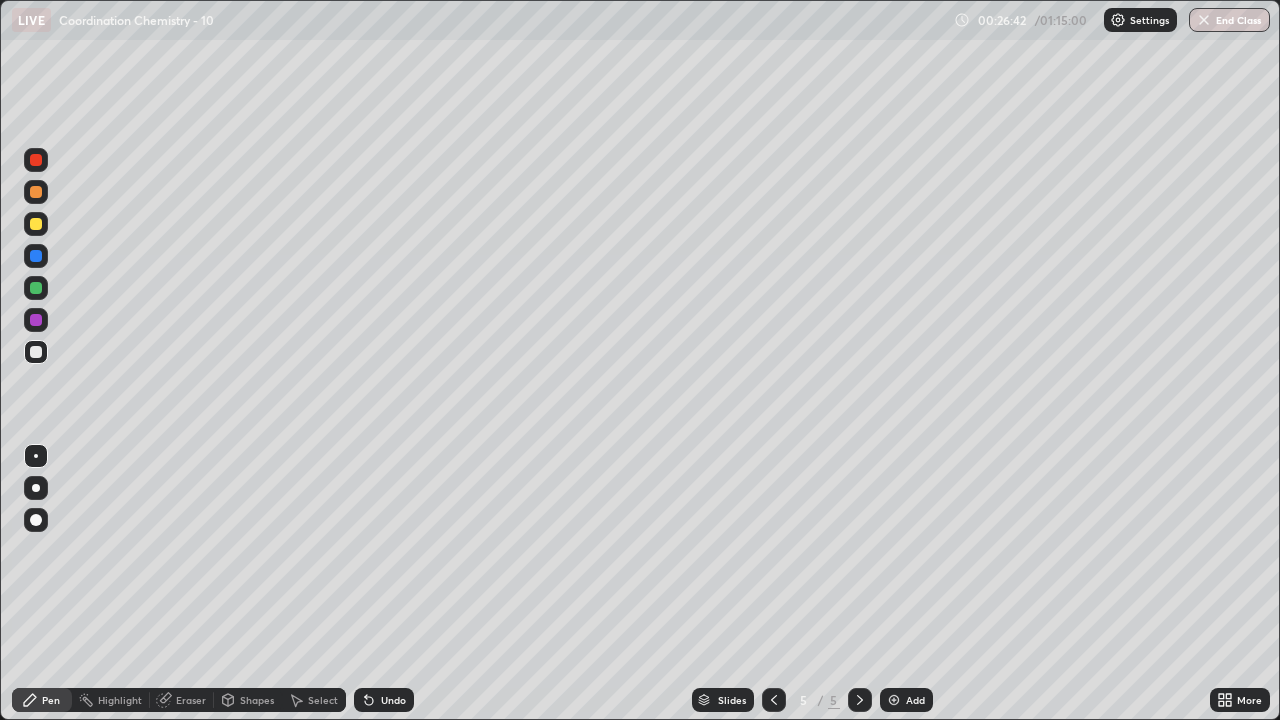 click on "Select" at bounding box center (323, 700) 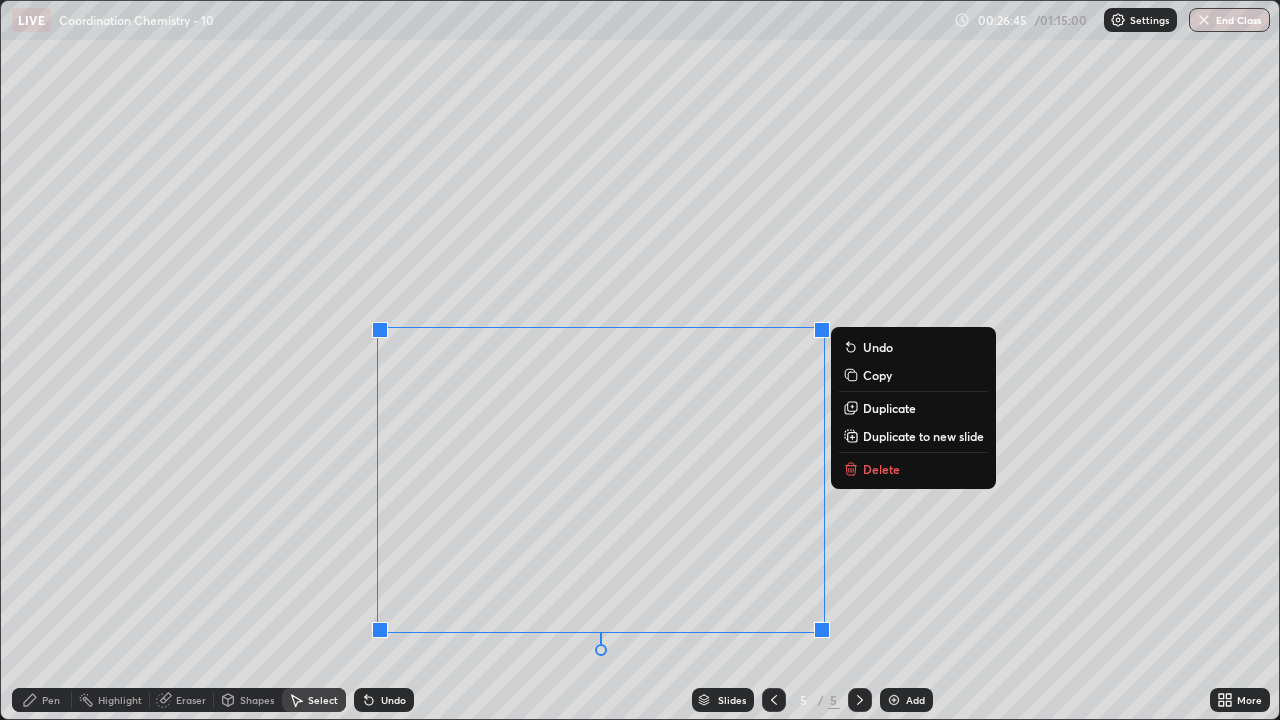 click on "Delete" at bounding box center [881, 469] 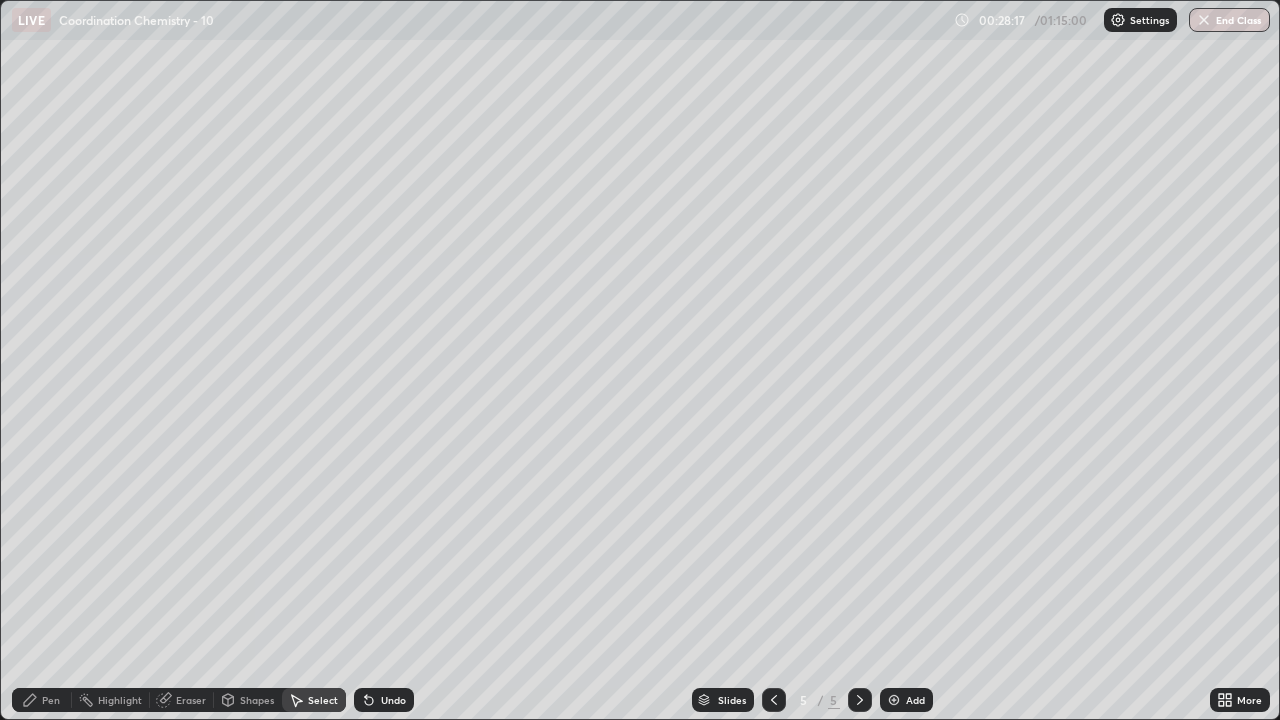 click at bounding box center [894, 700] 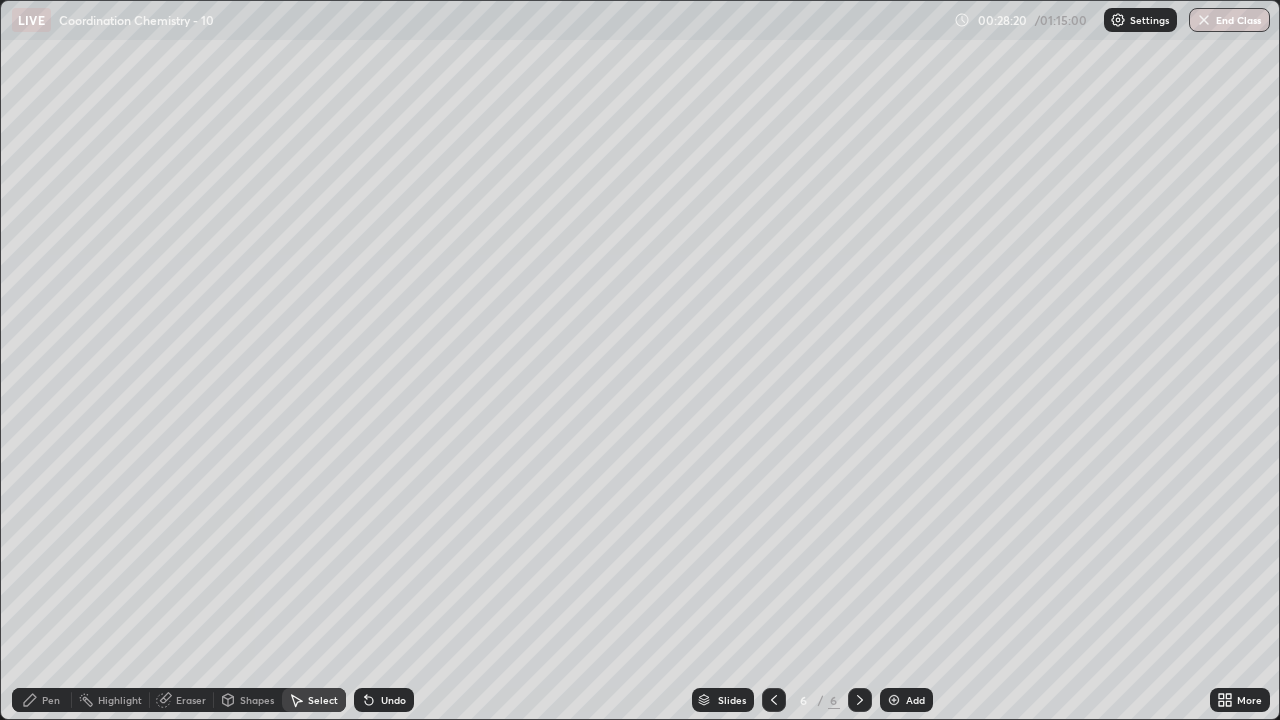 click on "Pen" at bounding box center [42, 700] 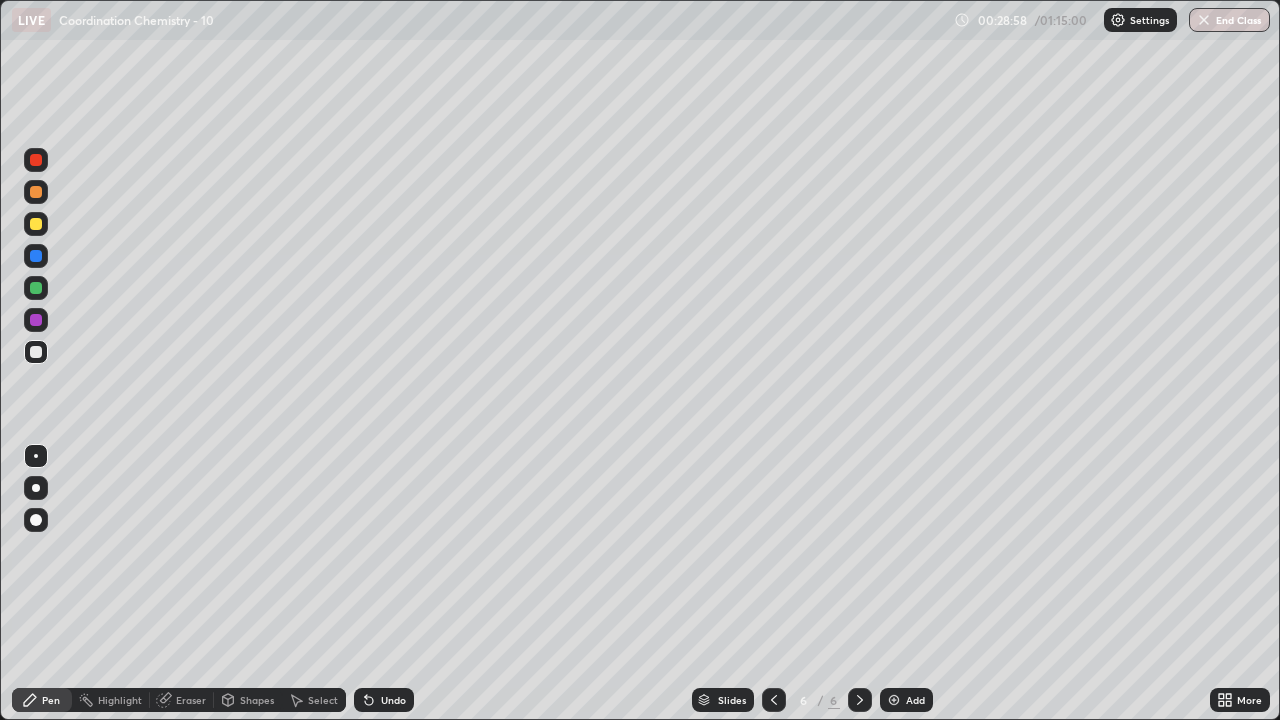 click on "Undo" at bounding box center (384, 700) 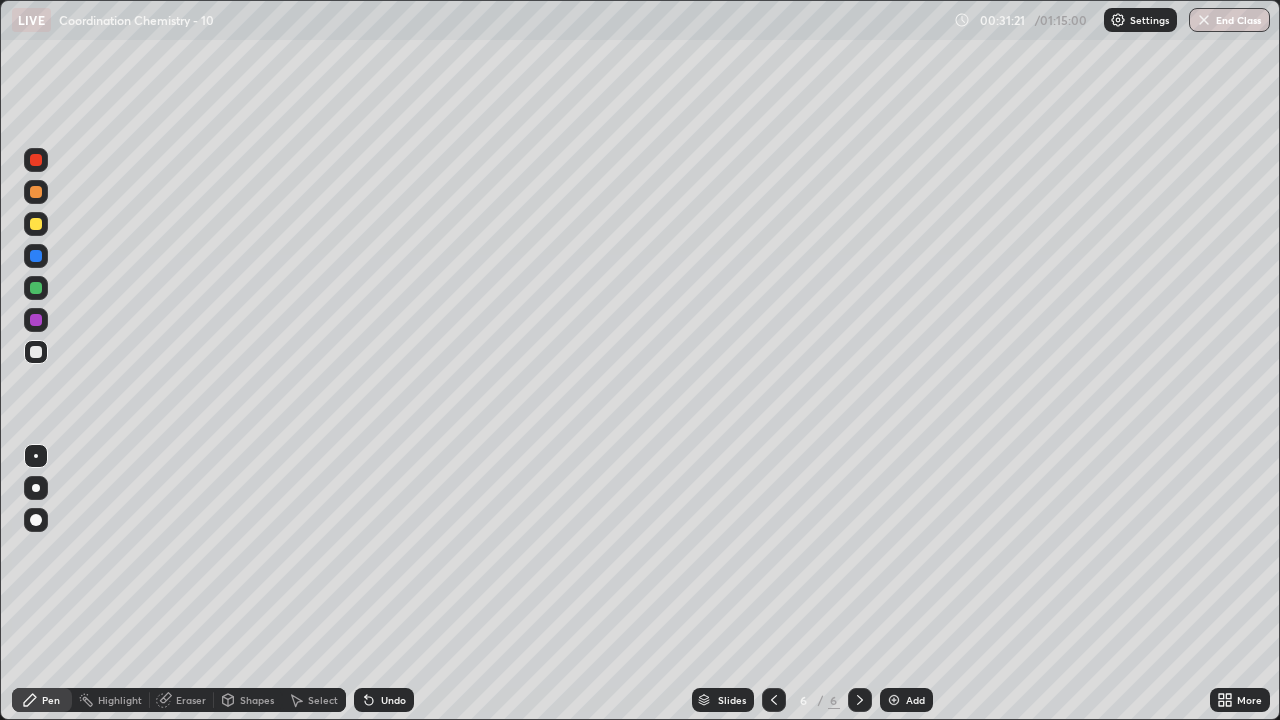 click on "Select" at bounding box center [323, 700] 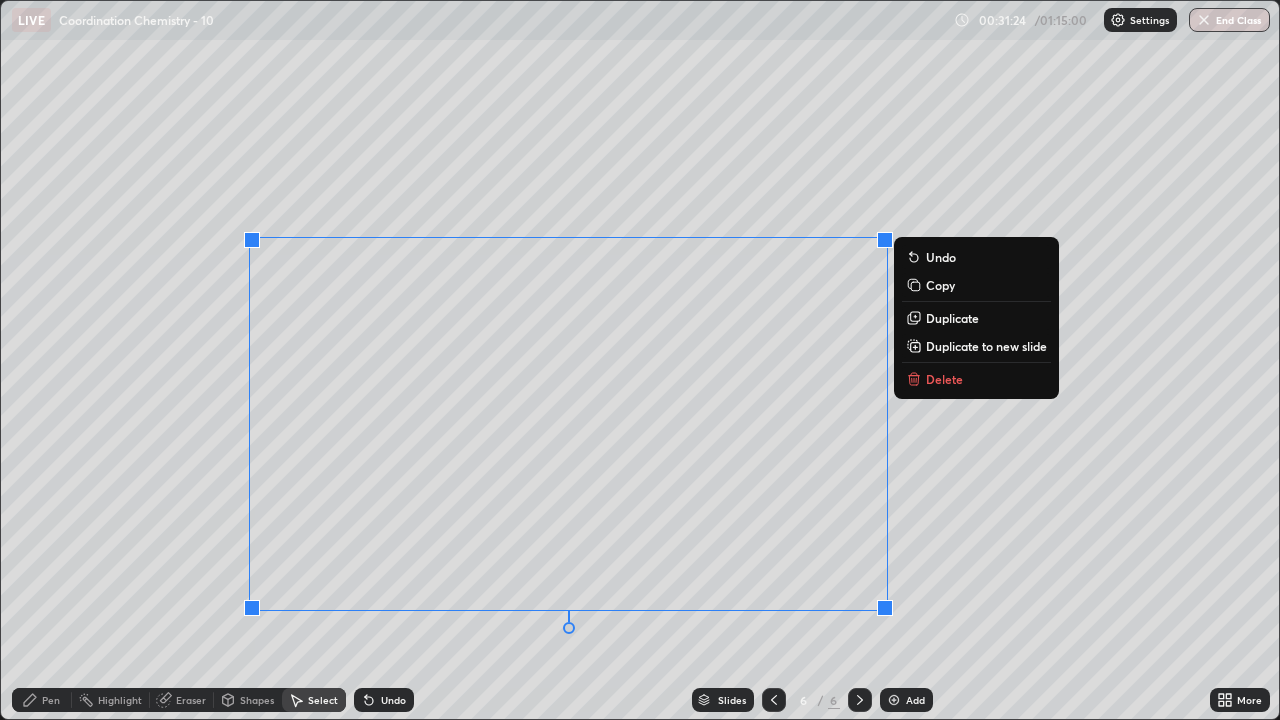 click on "Delete" at bounding box center [944, 379] 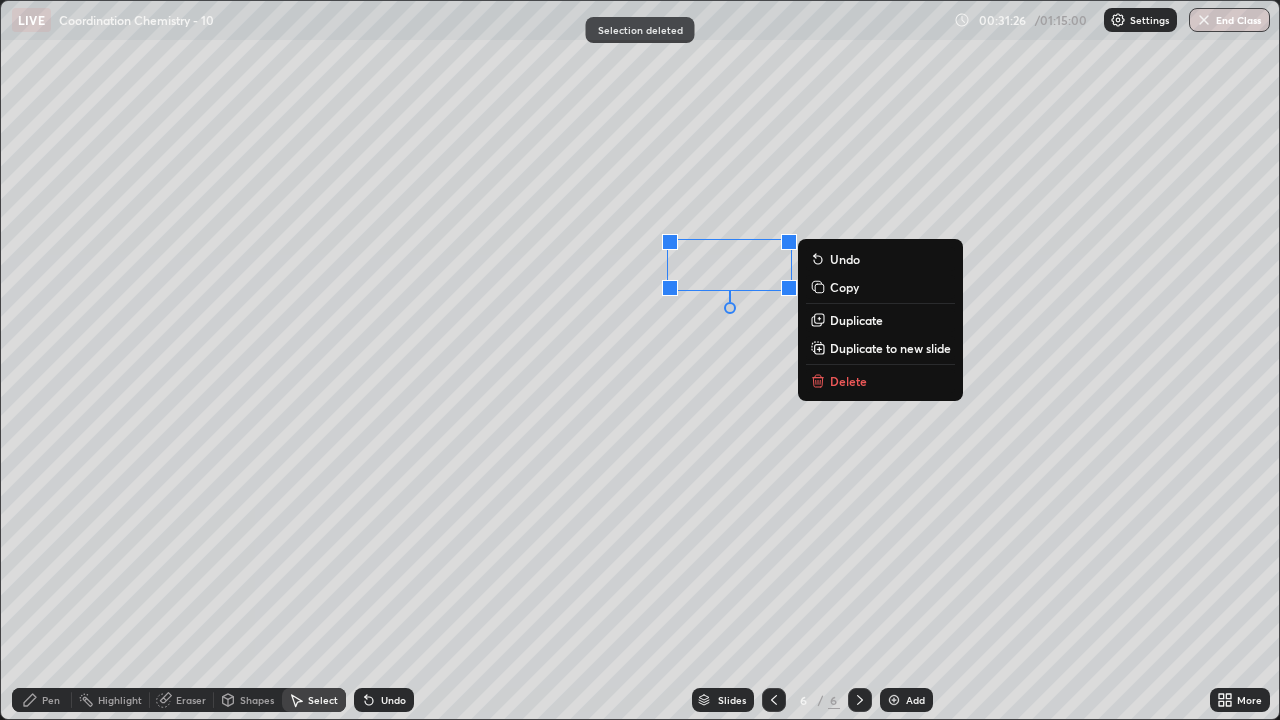 click on "Delete" at bounding box center [848, 381] 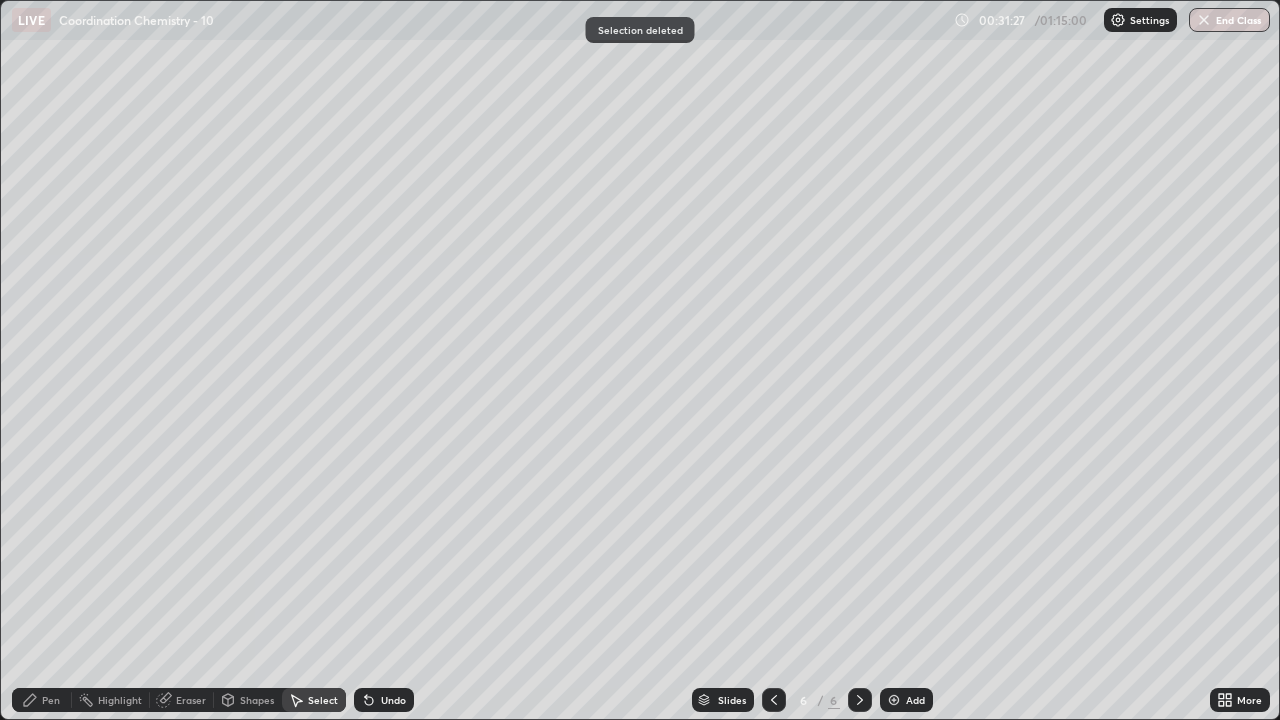 click on "Pen" at bounding box center (51, 700) 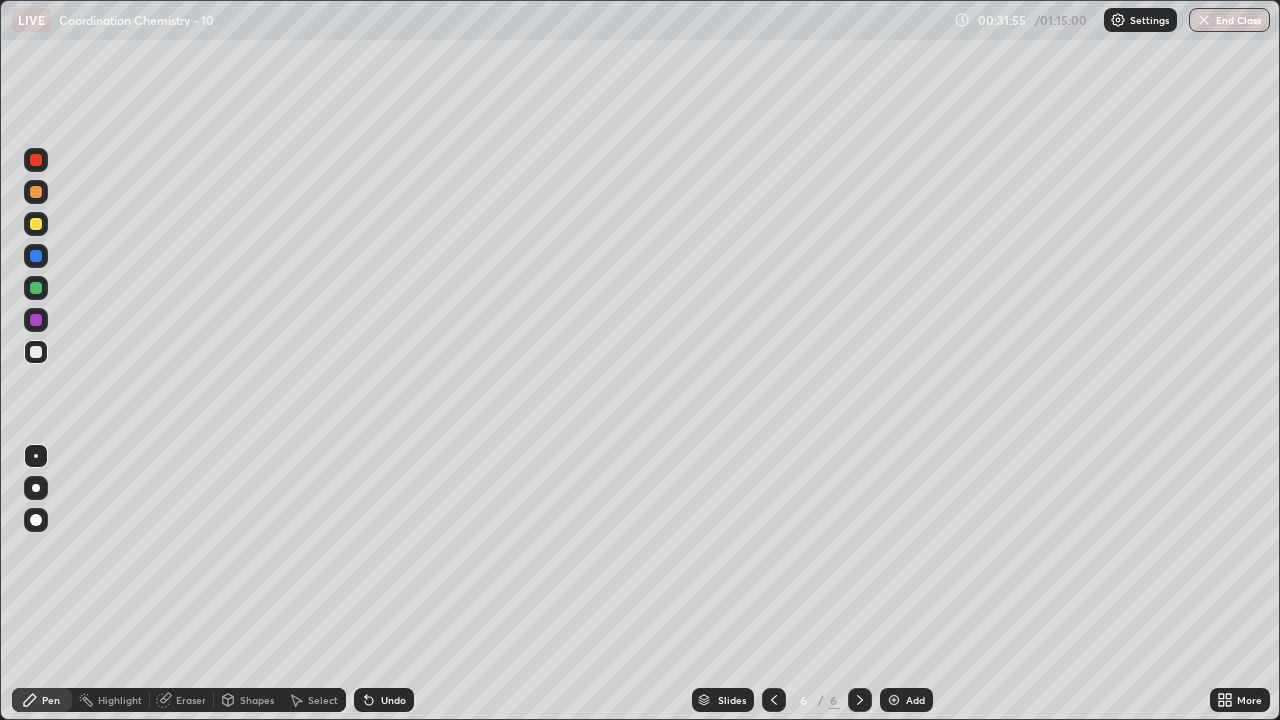 click on "Undo" at bounding box center [384, 700] 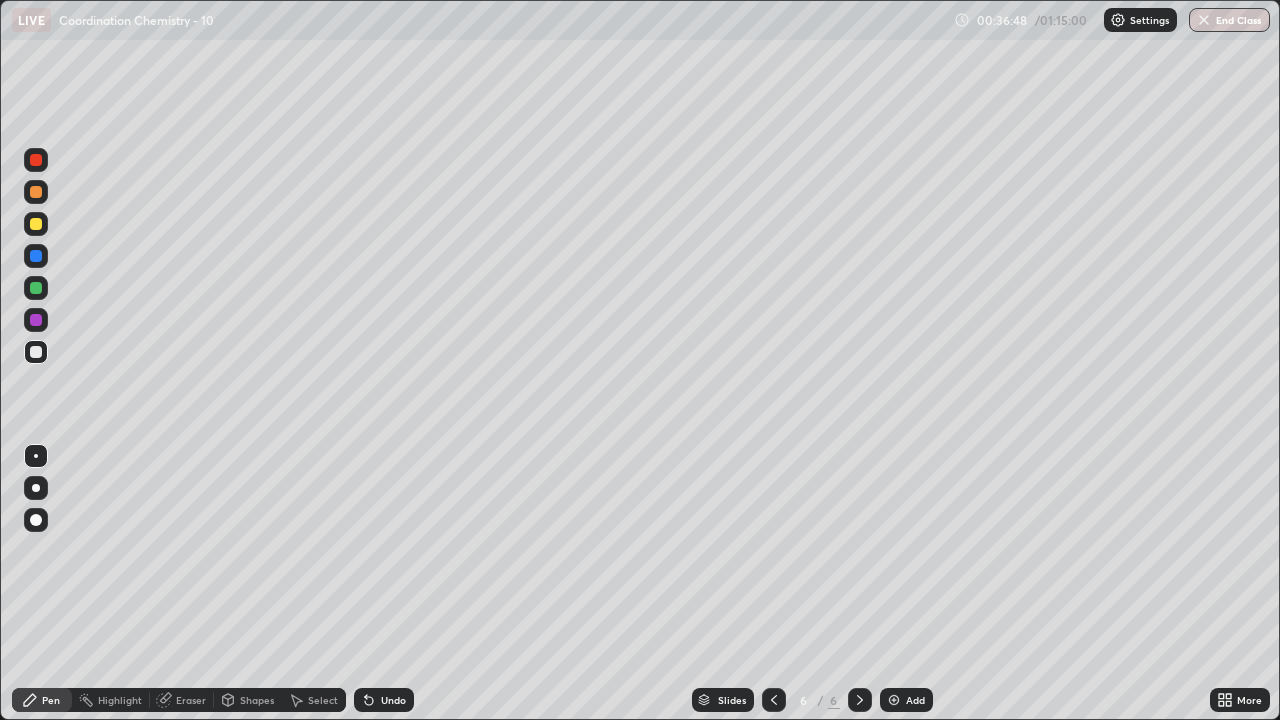 click at bounding box center [894, 700] 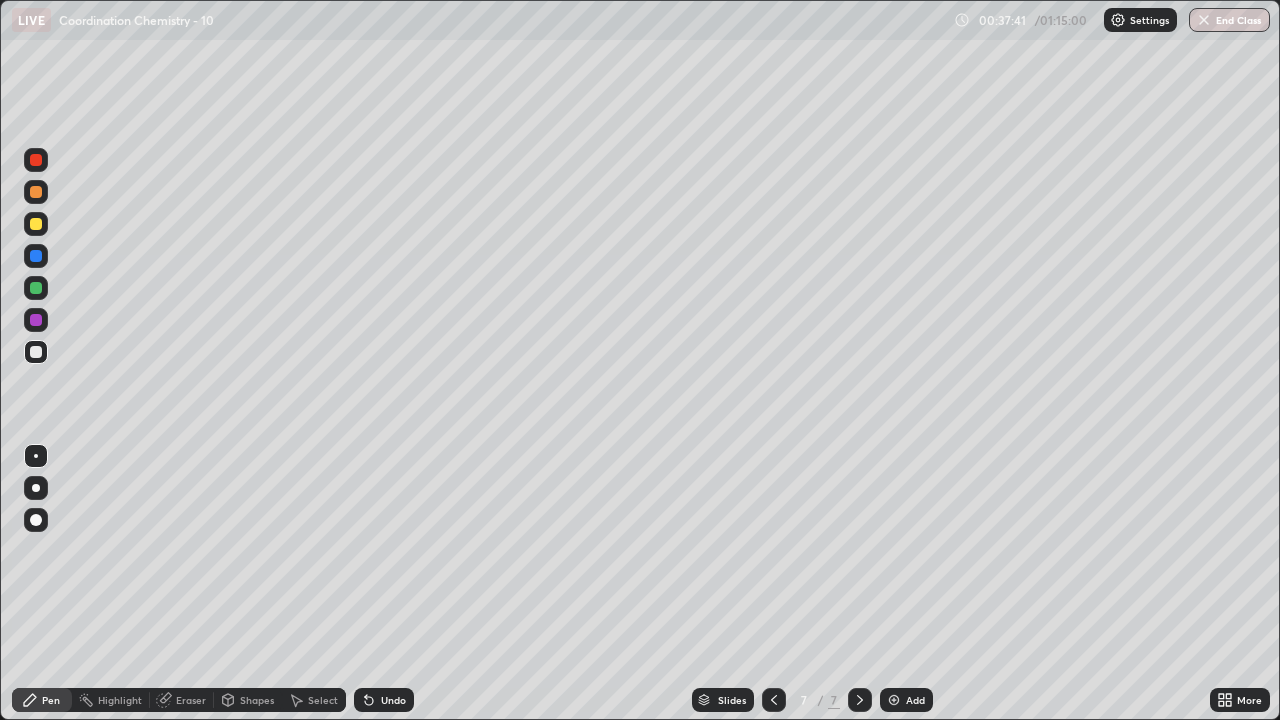click on "Eraser" at bounding box center [191, 700] 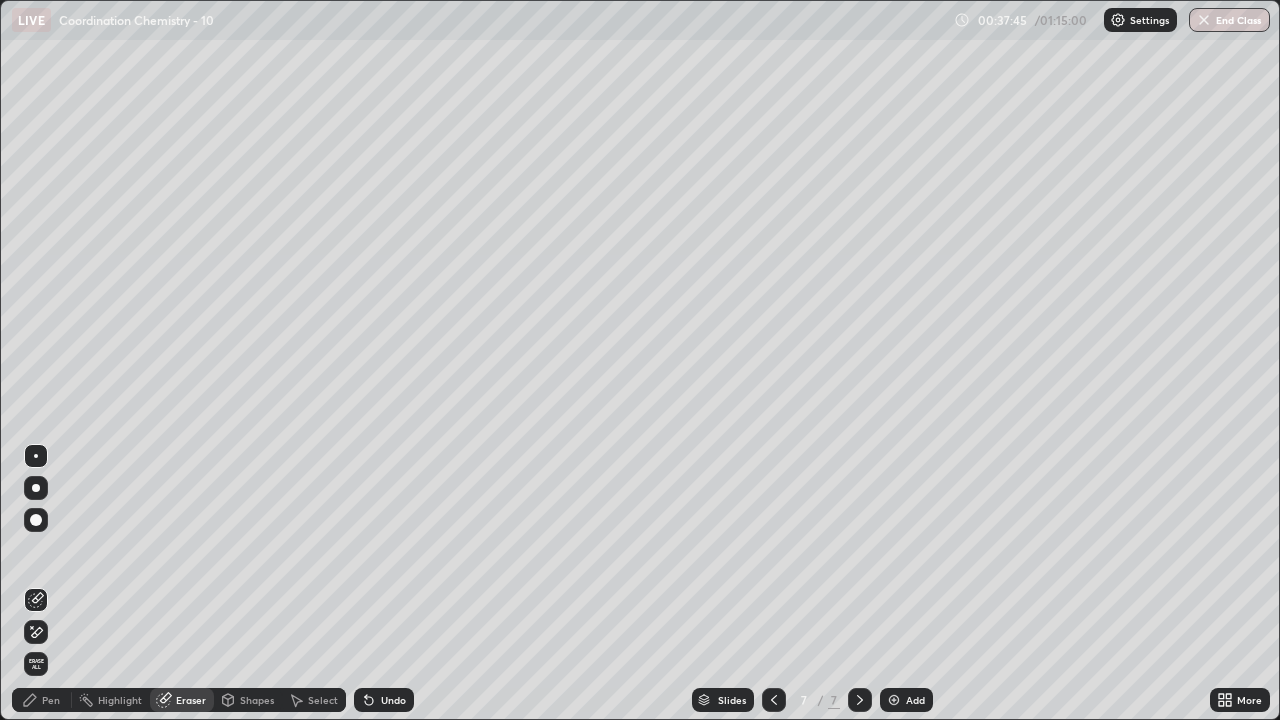 click on "Pen" at bounding box center [51, 700] 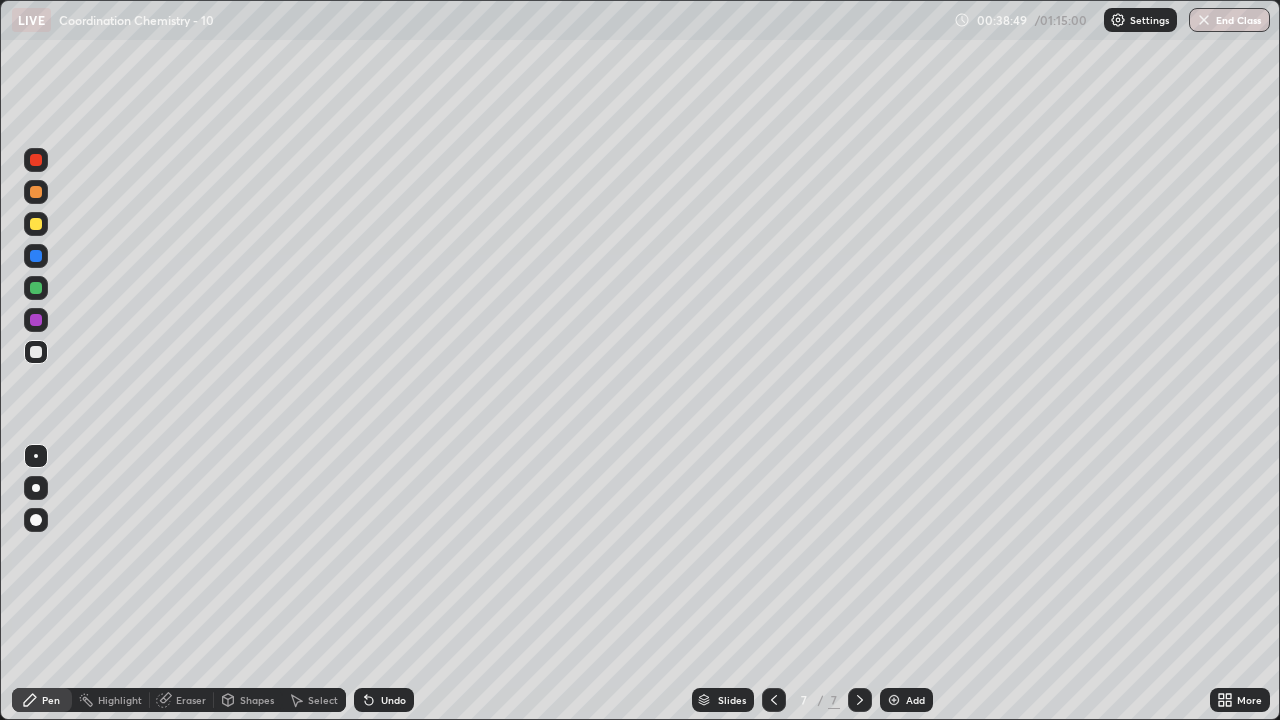 click 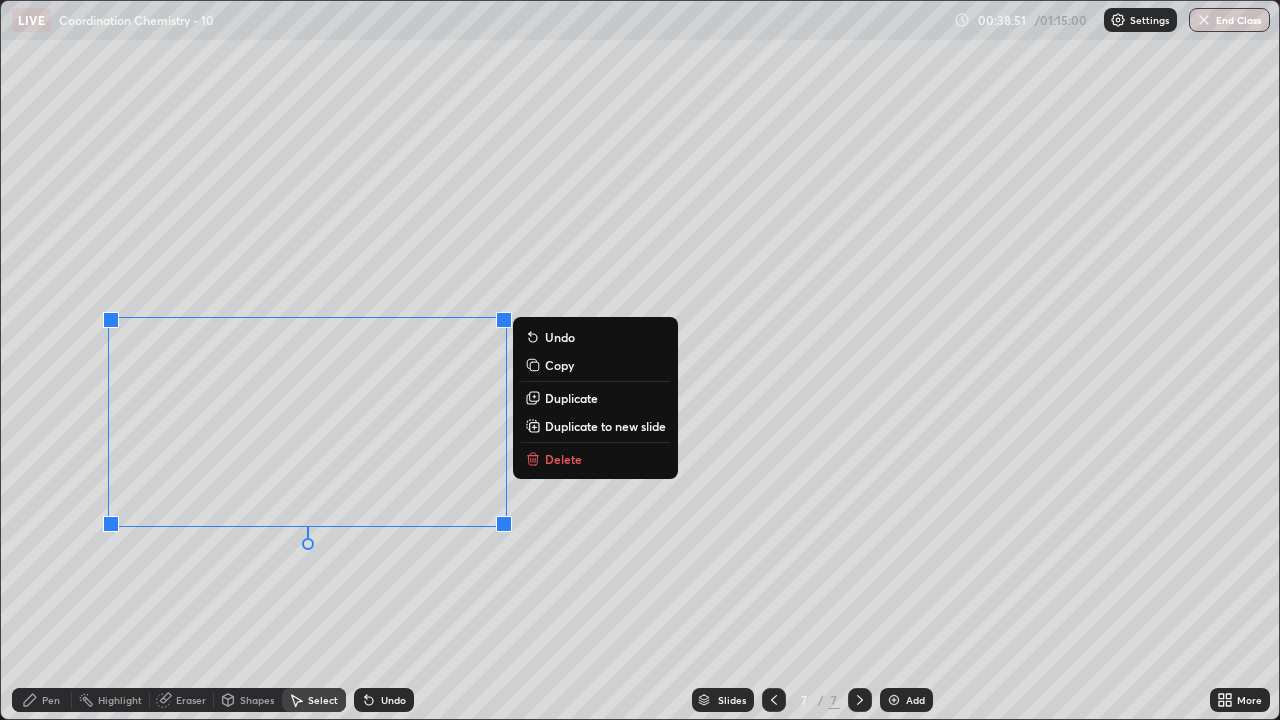 click on "Delete" at bounding box center (563, 459) 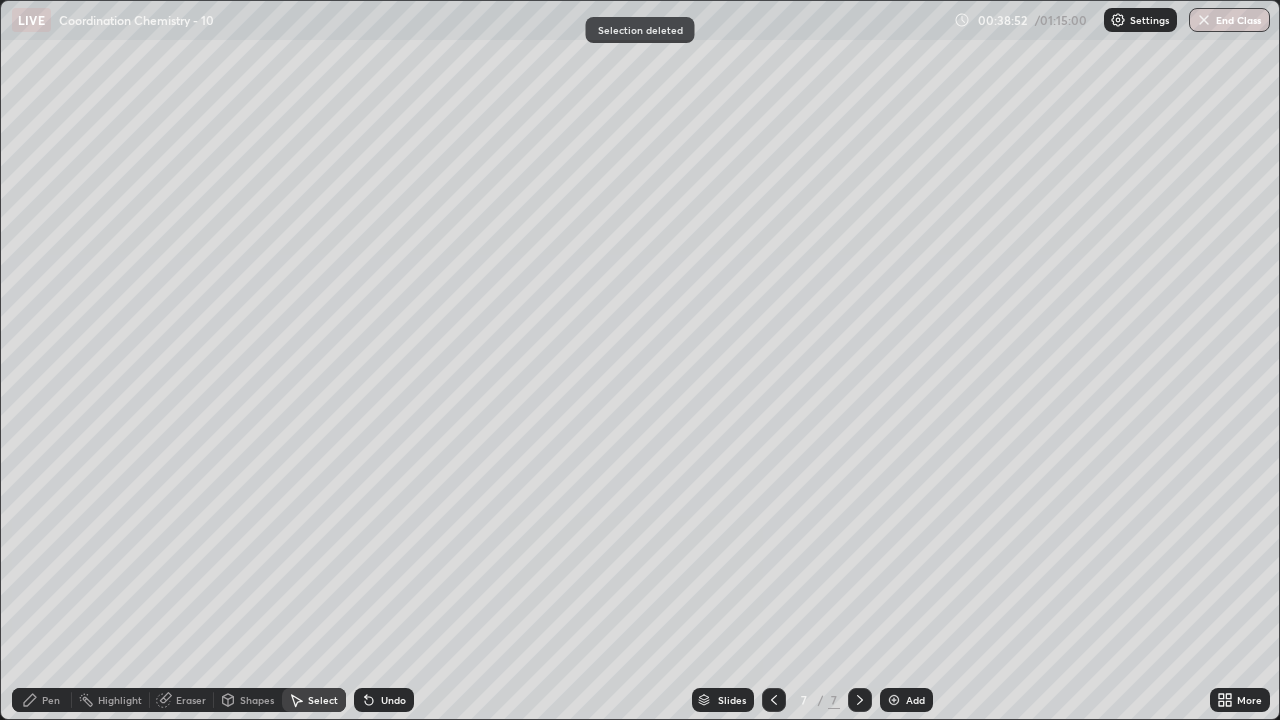 click on "Pen" at bounding box center (42, 700) 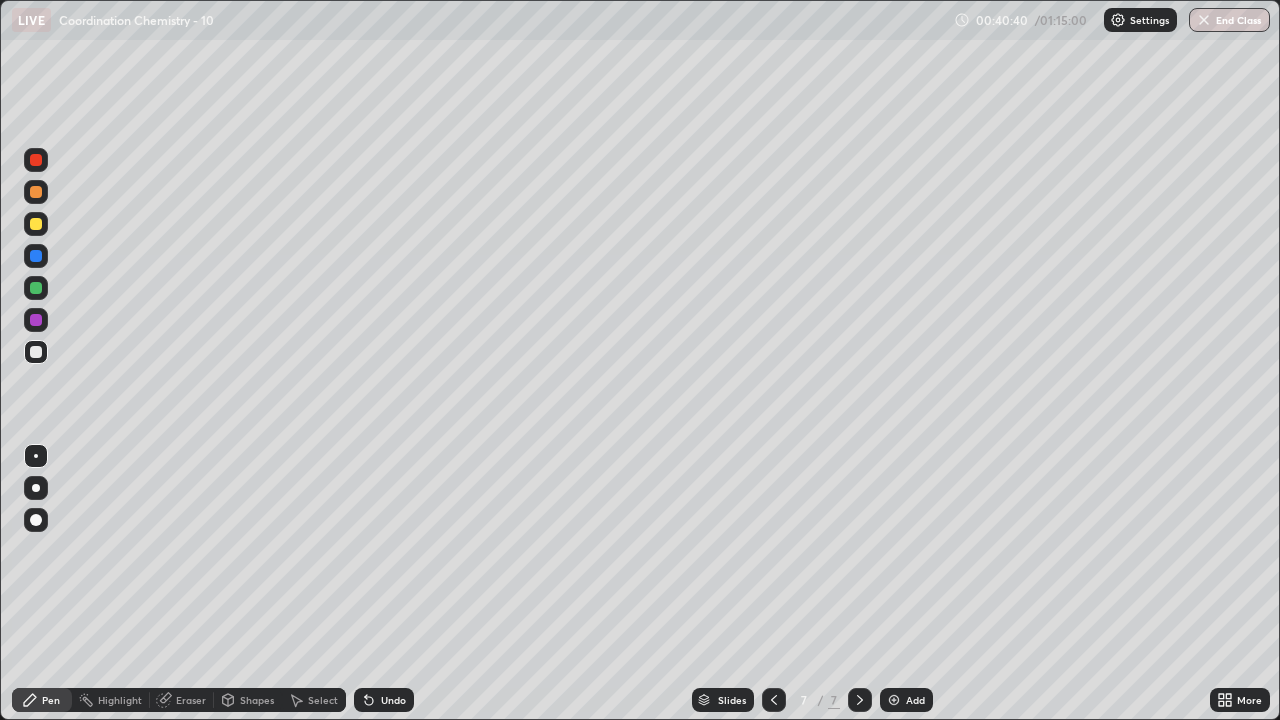 click on "Shapes" at bounding box center (257, 700) 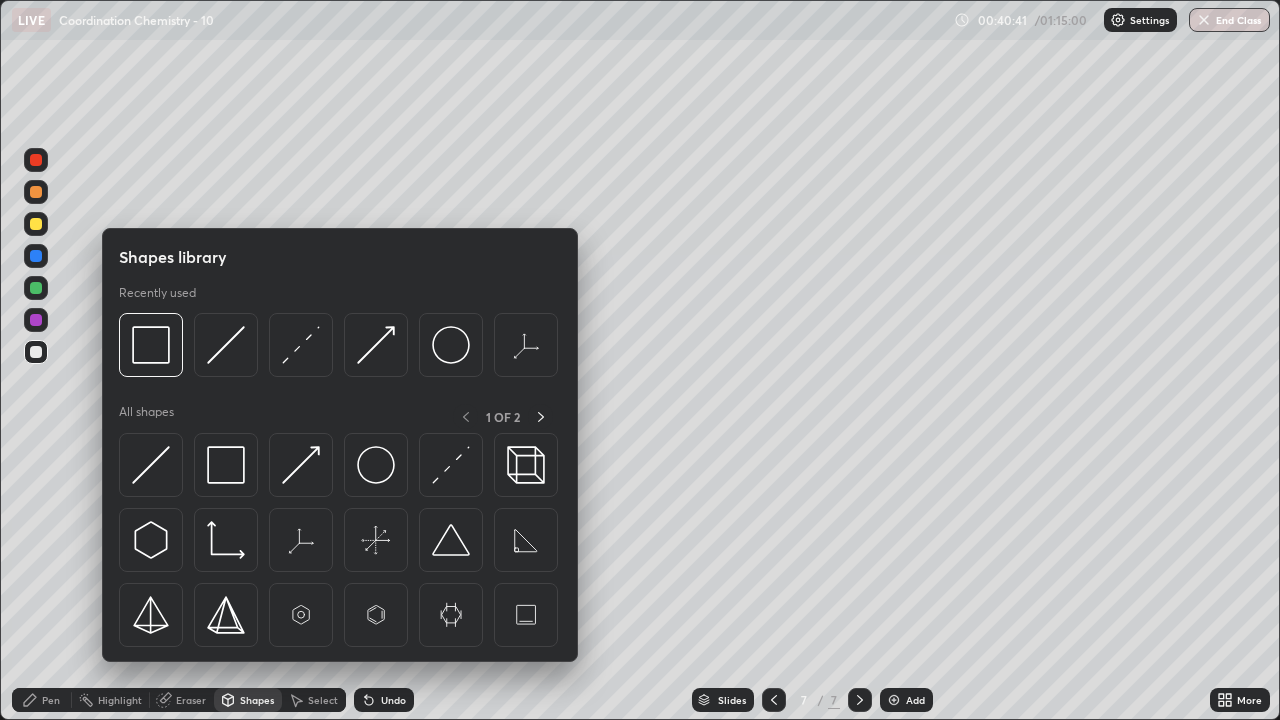 click on "Select" at bounding box center [323, 700] 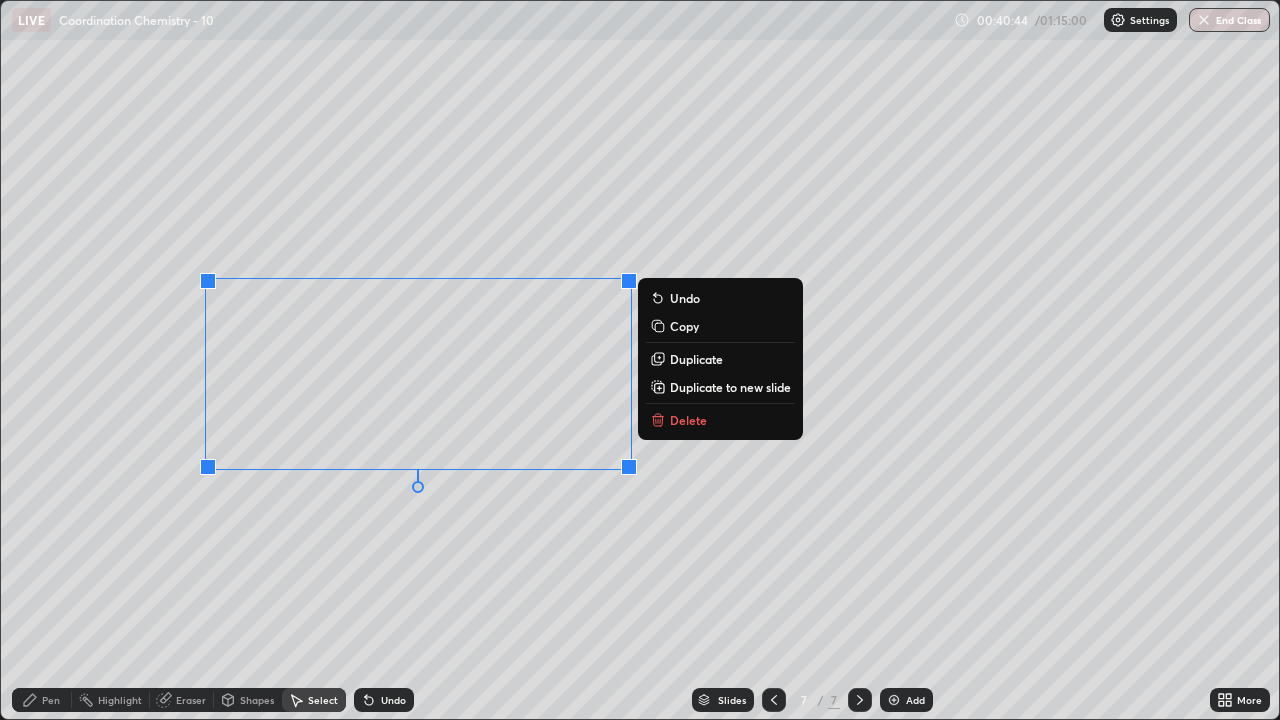 click on "Delete" at bounding box center (720, 420) 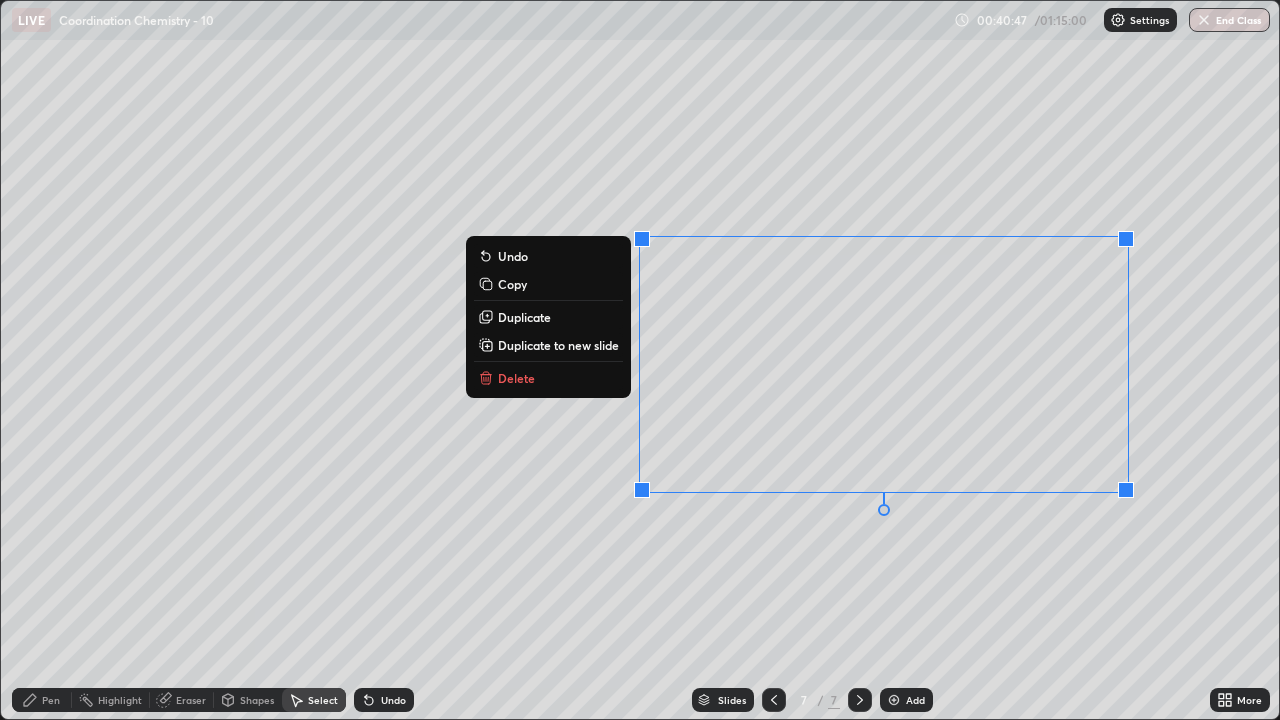 click on "0 ° Undo Copy Duplicate Duplicate to new slide Delete" at bounding box center [640, 360] 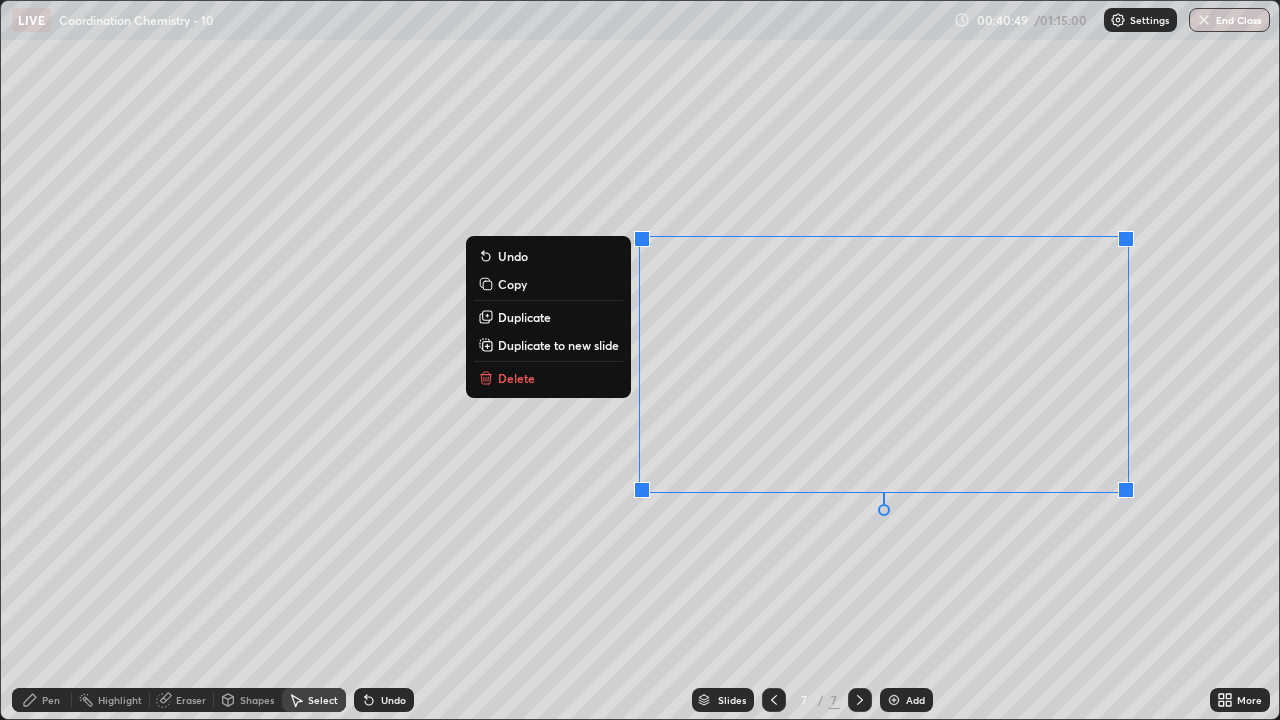 click on "Delete" at bounding box center [516, 378] 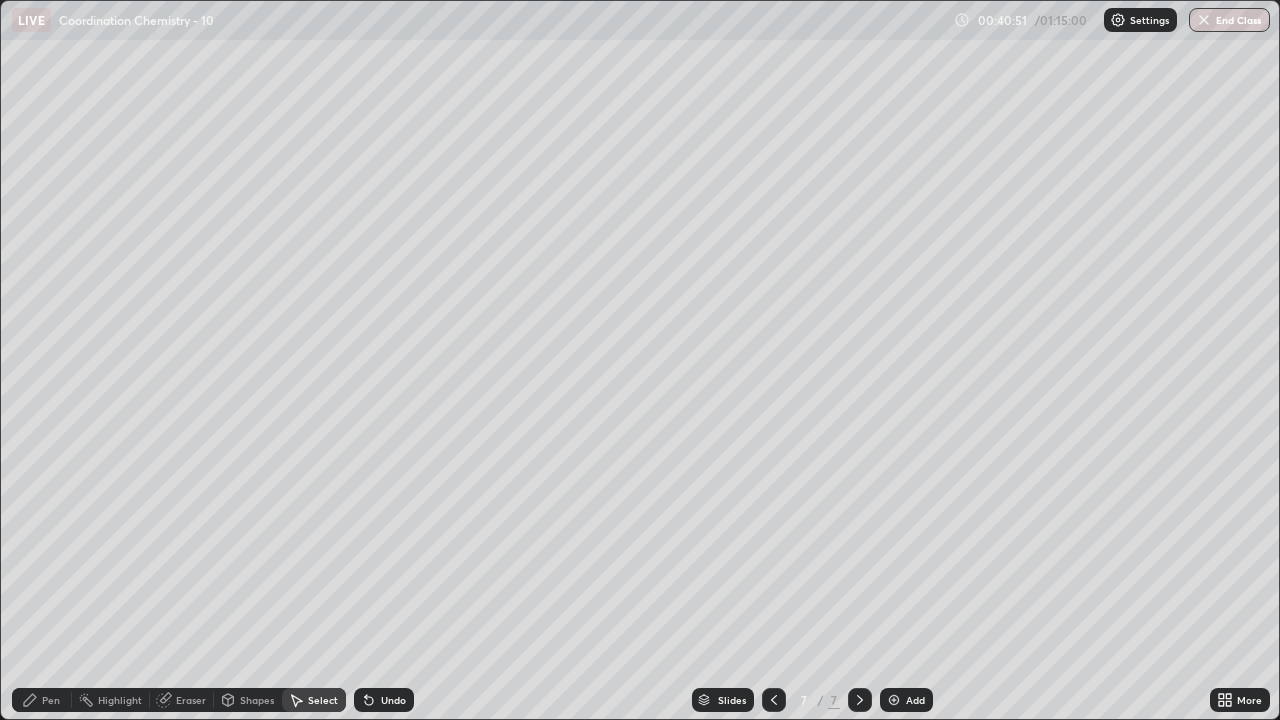click on "Eraser" at bounding box center (191, 700) 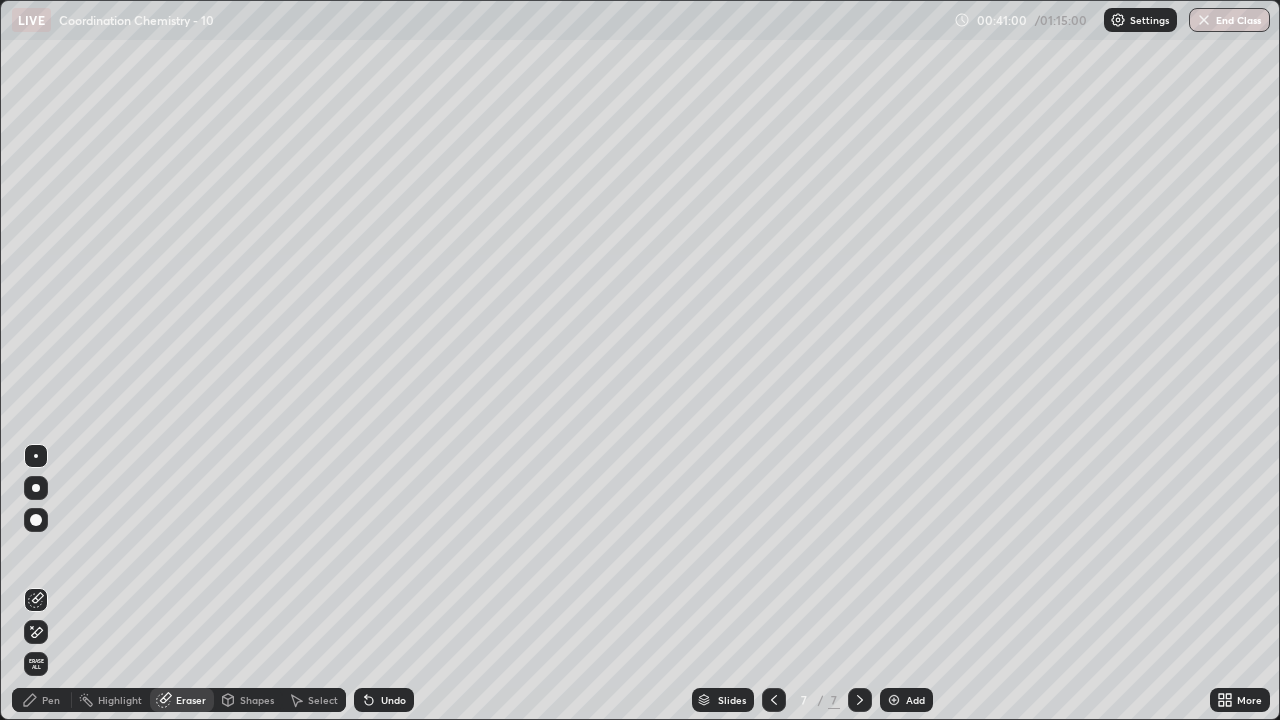 click on "Pen" at bounding box center (51, 700) 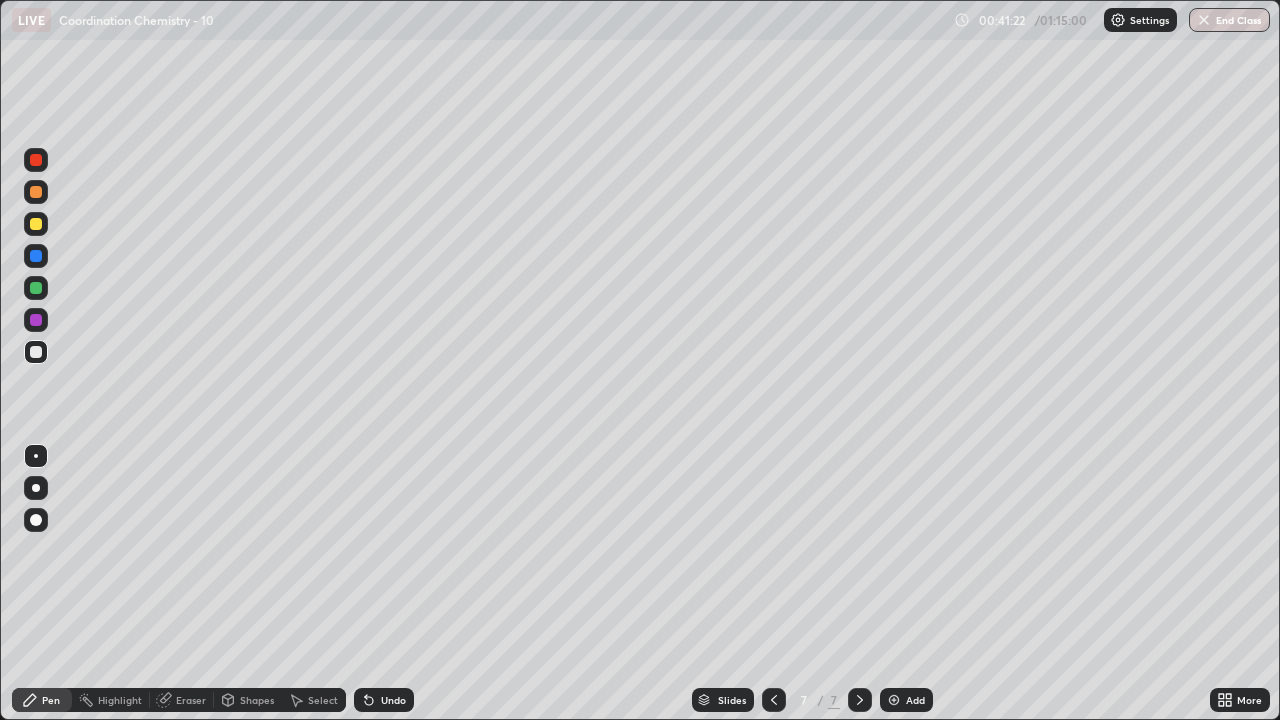 click on "Undo" at bounding box center (393, 700) 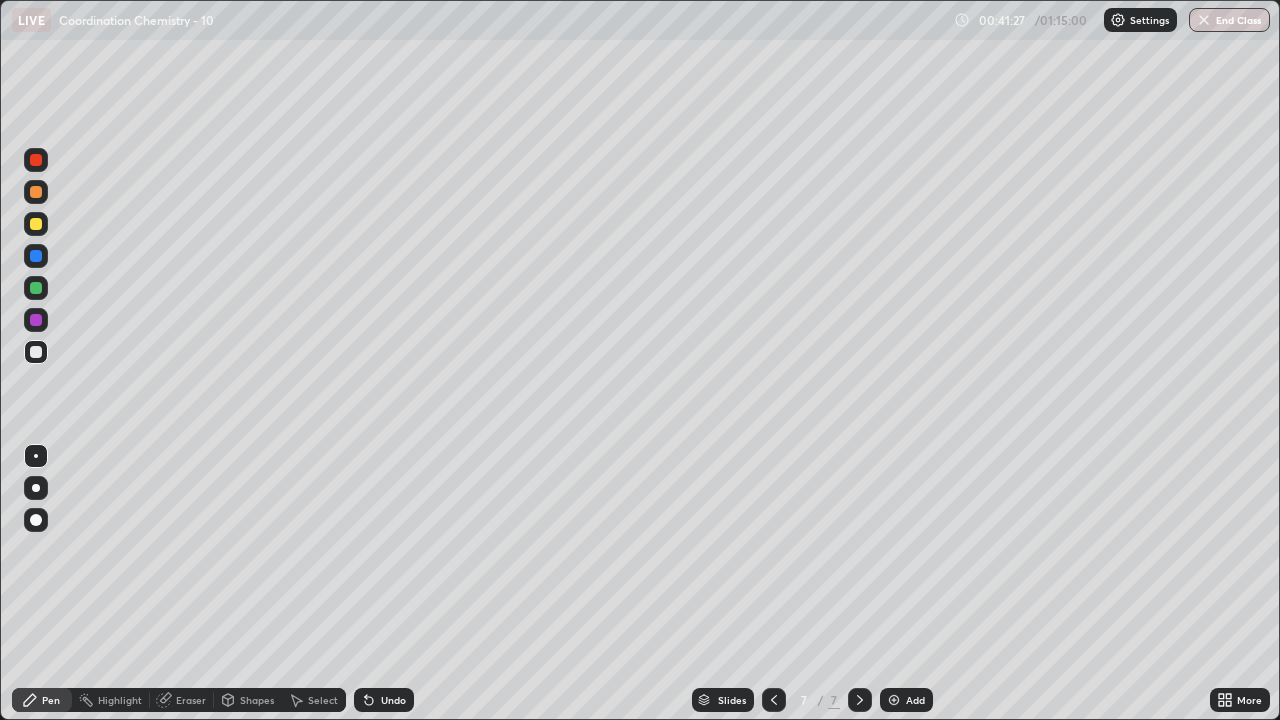 click on "Select" at bounding box center [314, 700] 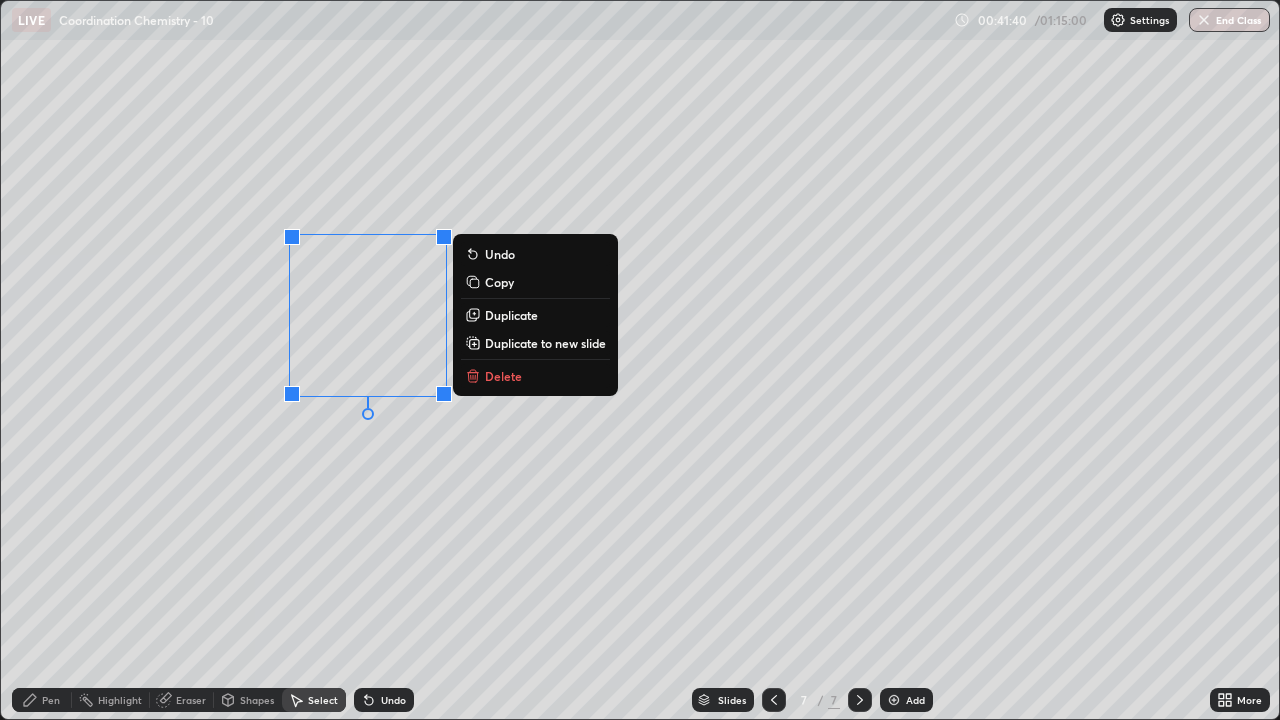 click on "Undo" at bounding box center [384, 700] 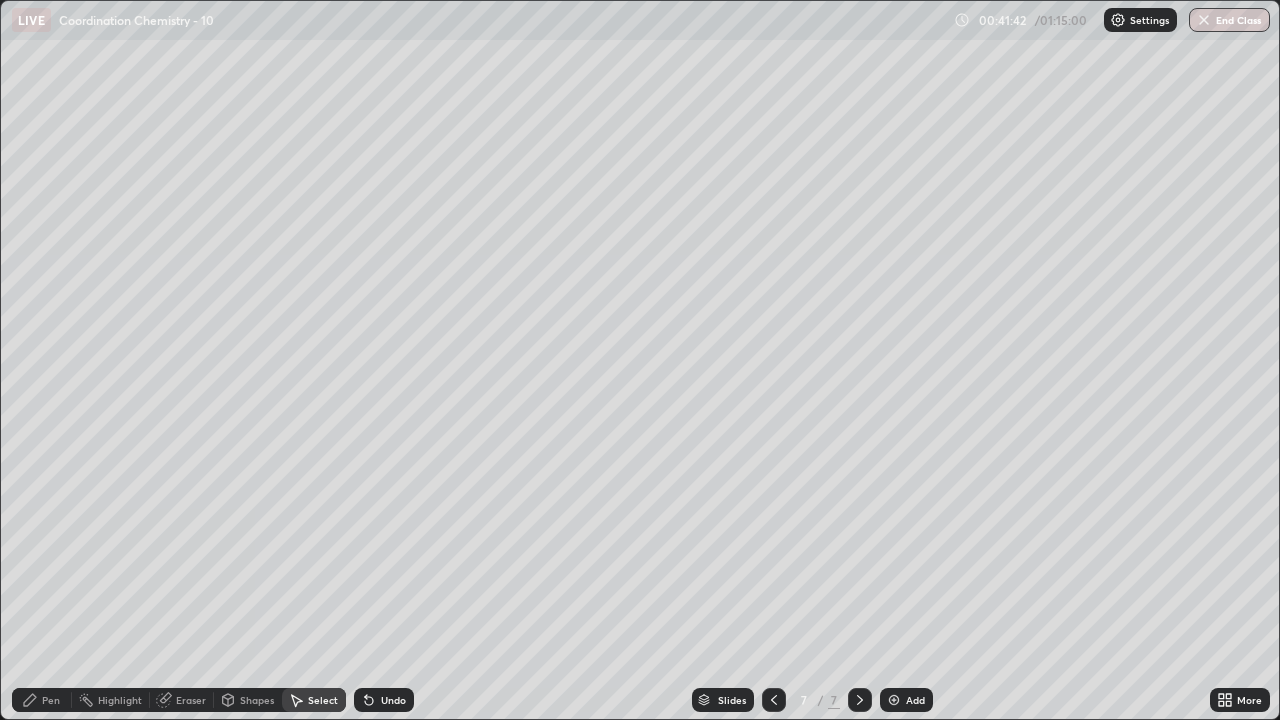 click on "Eraser" at bounding box center (191, 700) 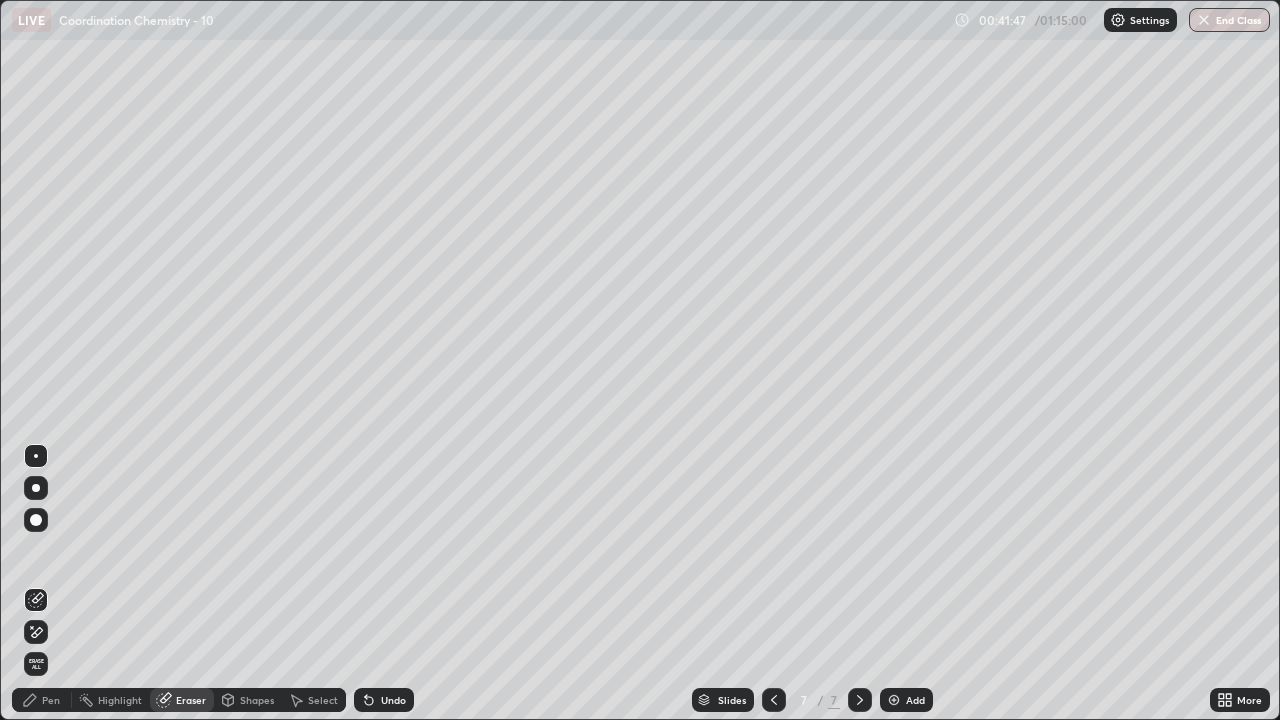 click on "Pen" at bounding box center [51, 700] 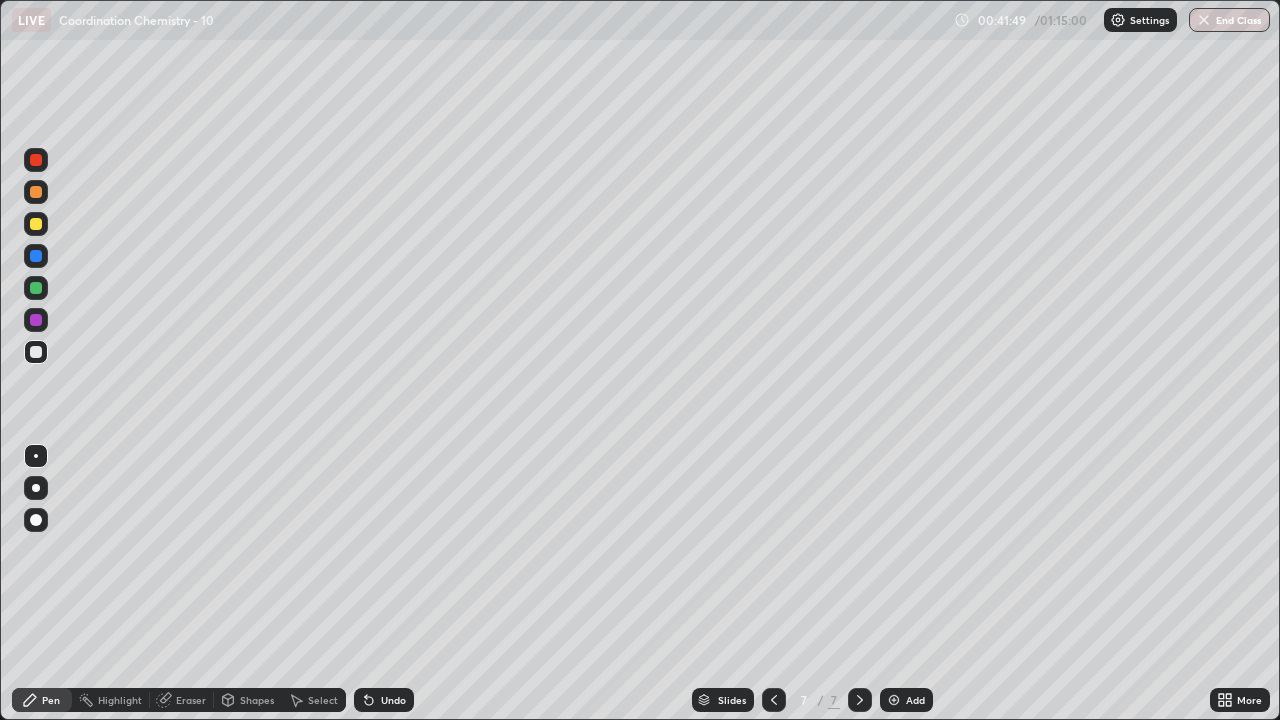 click on "Eraser" at bounding box center [191, 700] 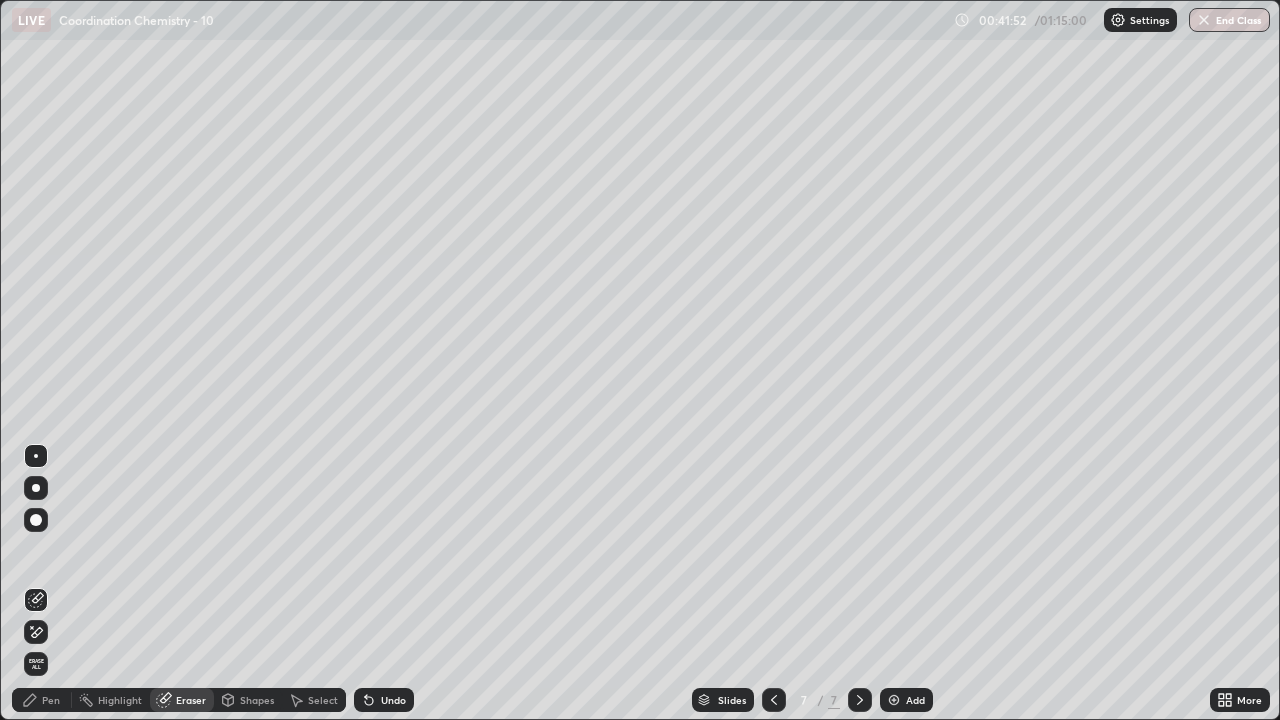 click on "Pen" at bounding box center (51, 700) 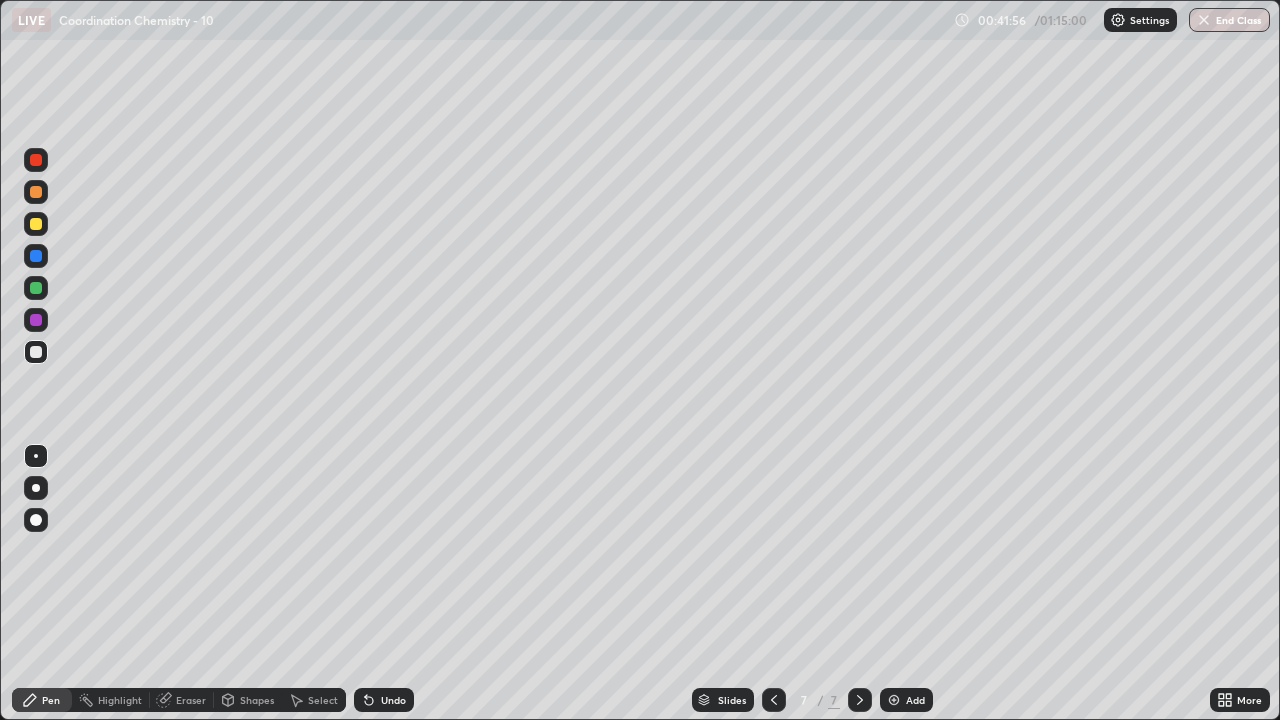 click on "Undo" at bounding box center [384, 700] 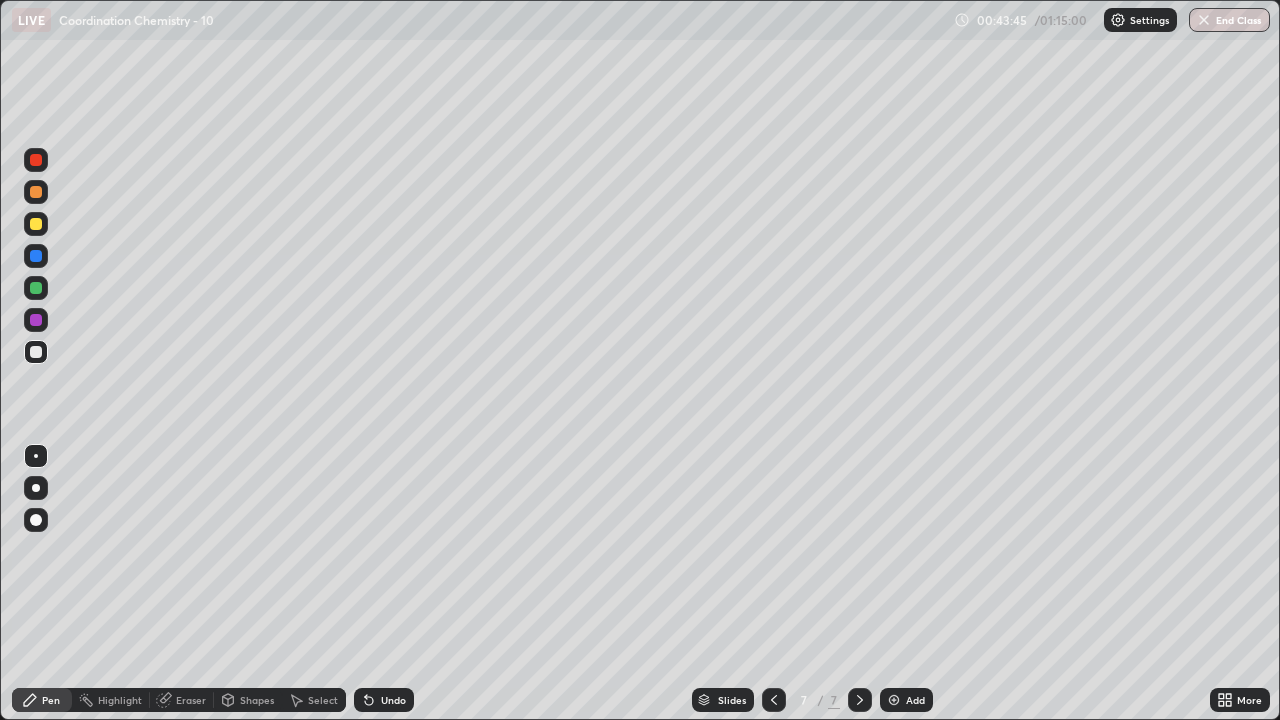 click 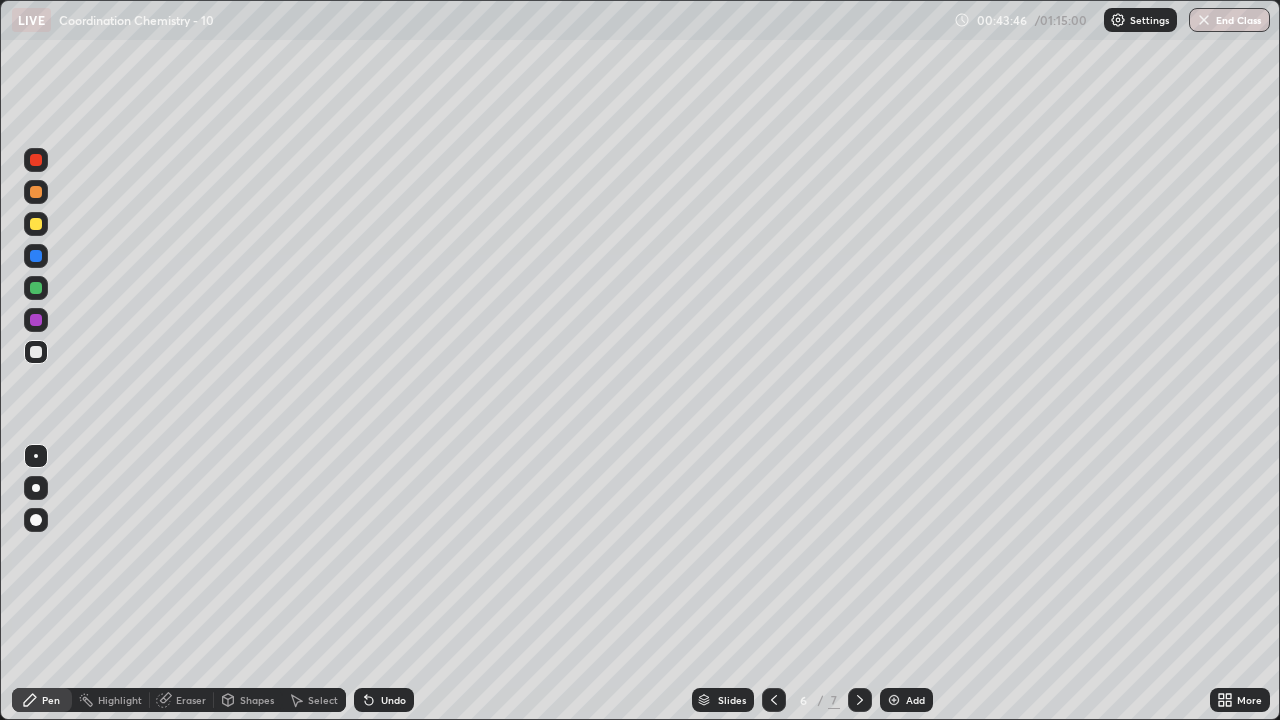 click at bounding box center (774, 700) 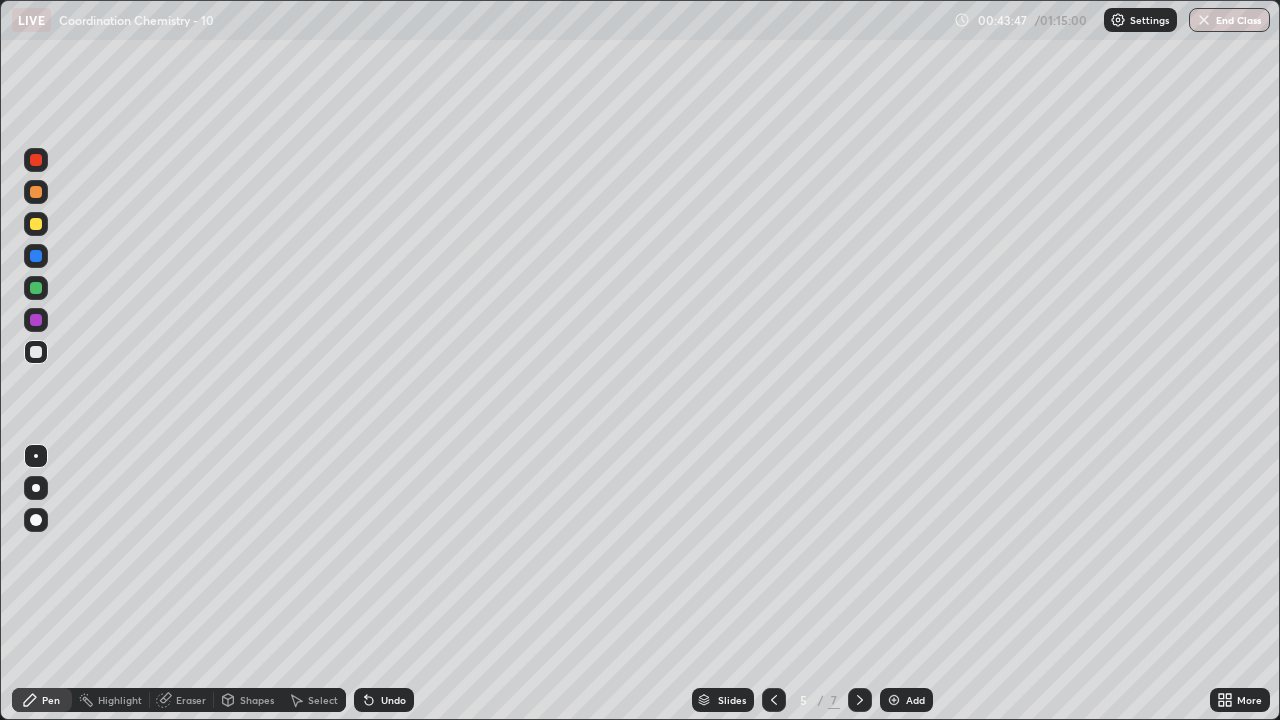 click 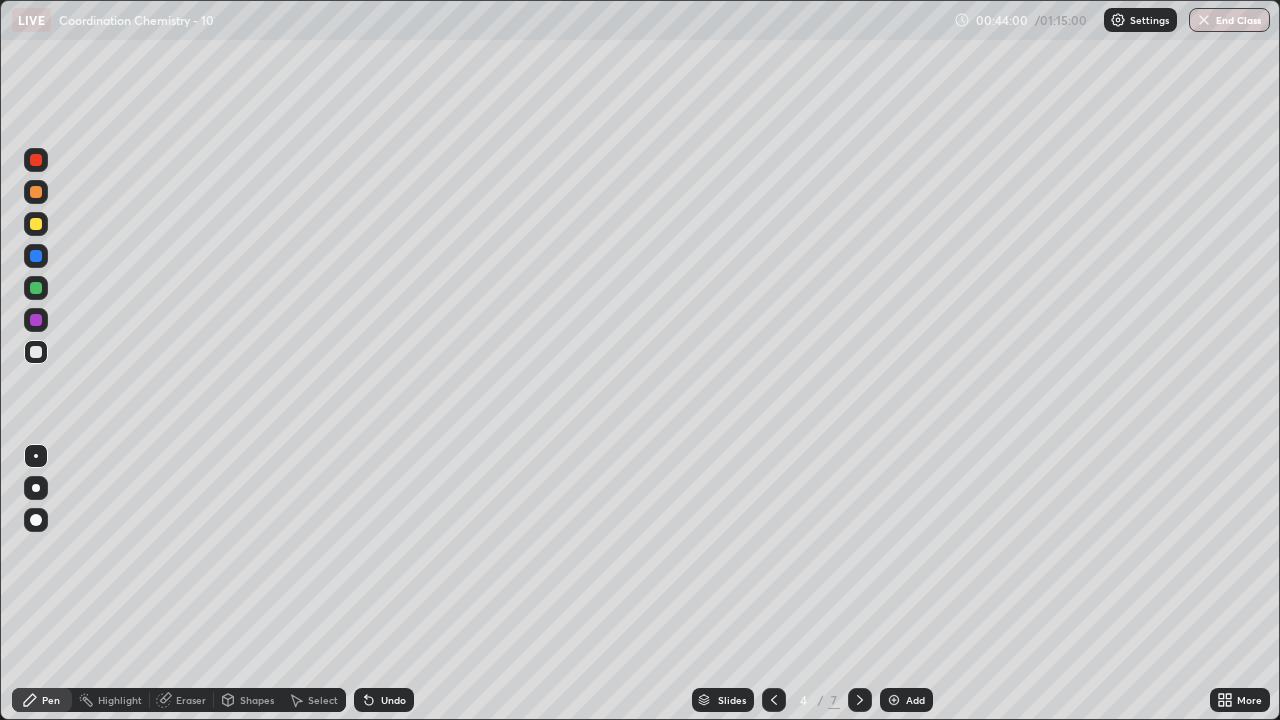 click 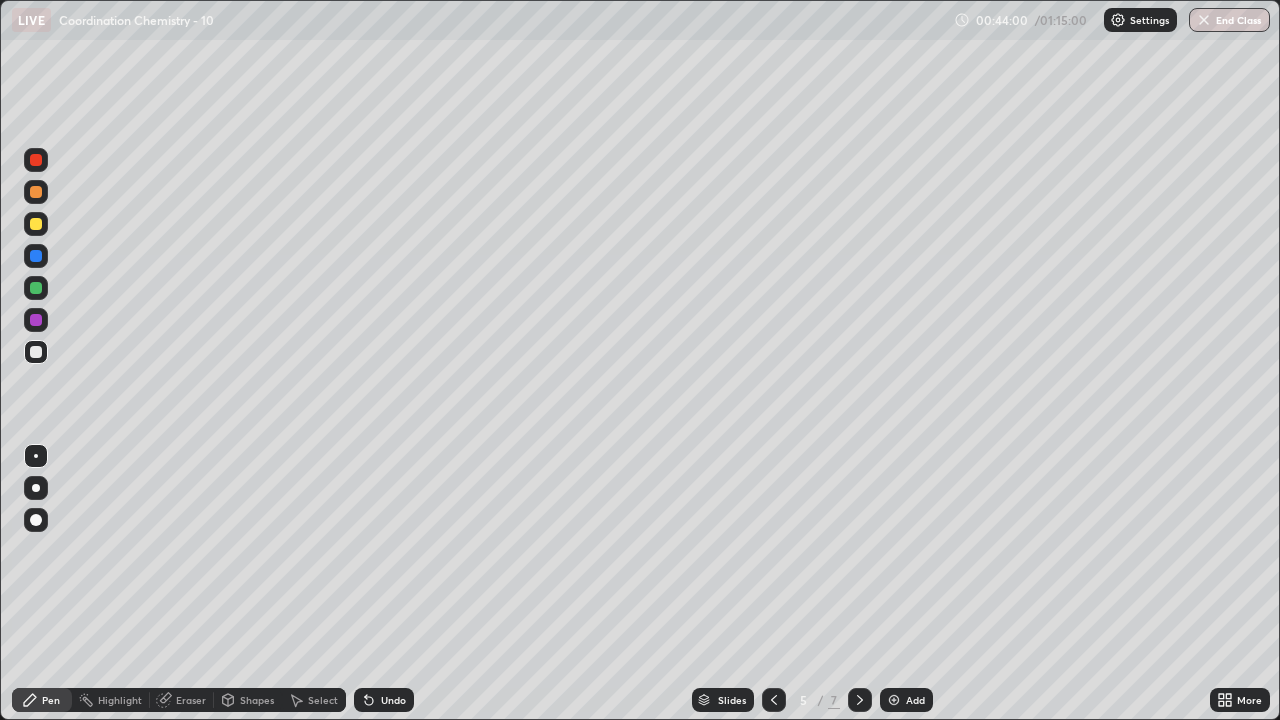 click 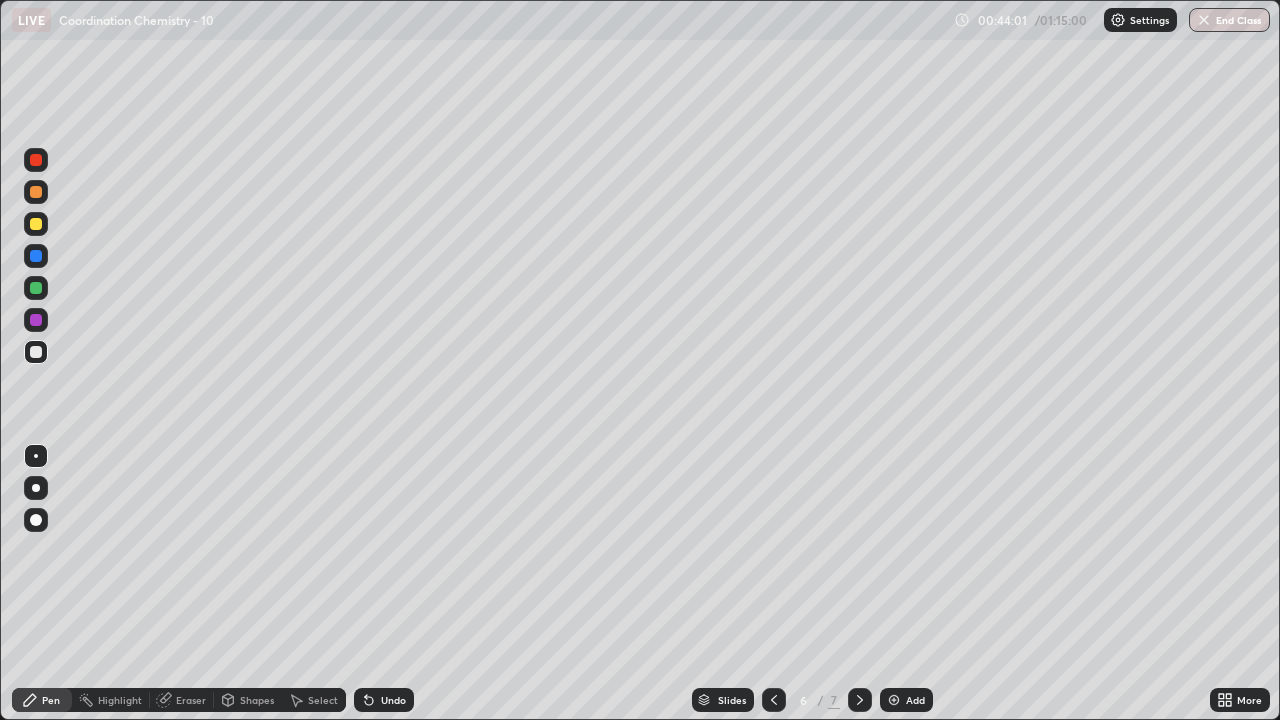 click 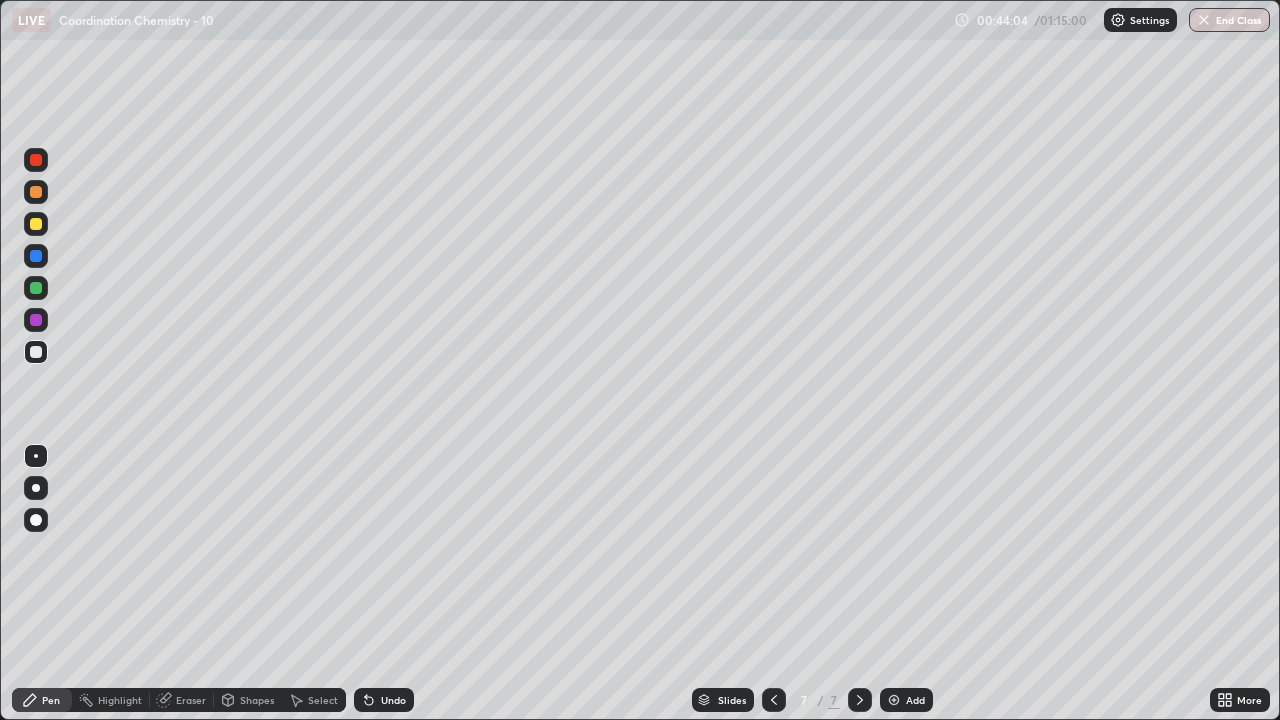 click on "Eraser" at bounding box center [191, 700] 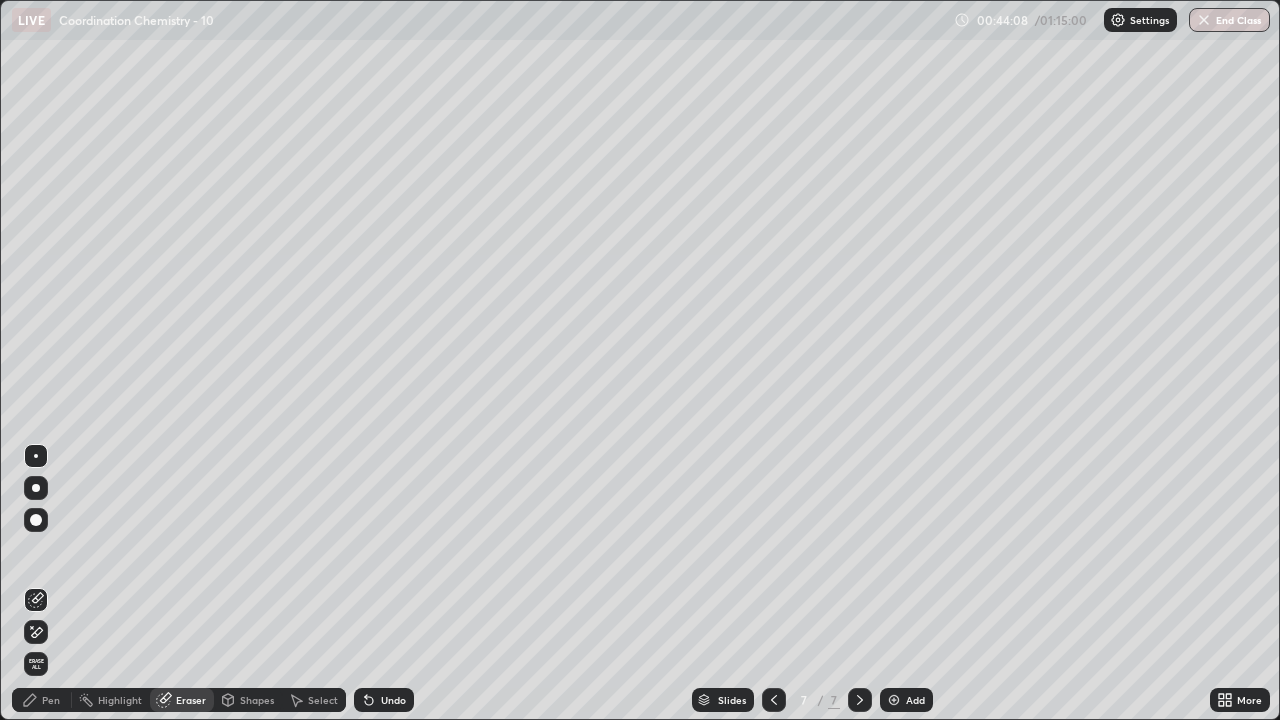 click on "Pen" at bounding box center (51, 700) 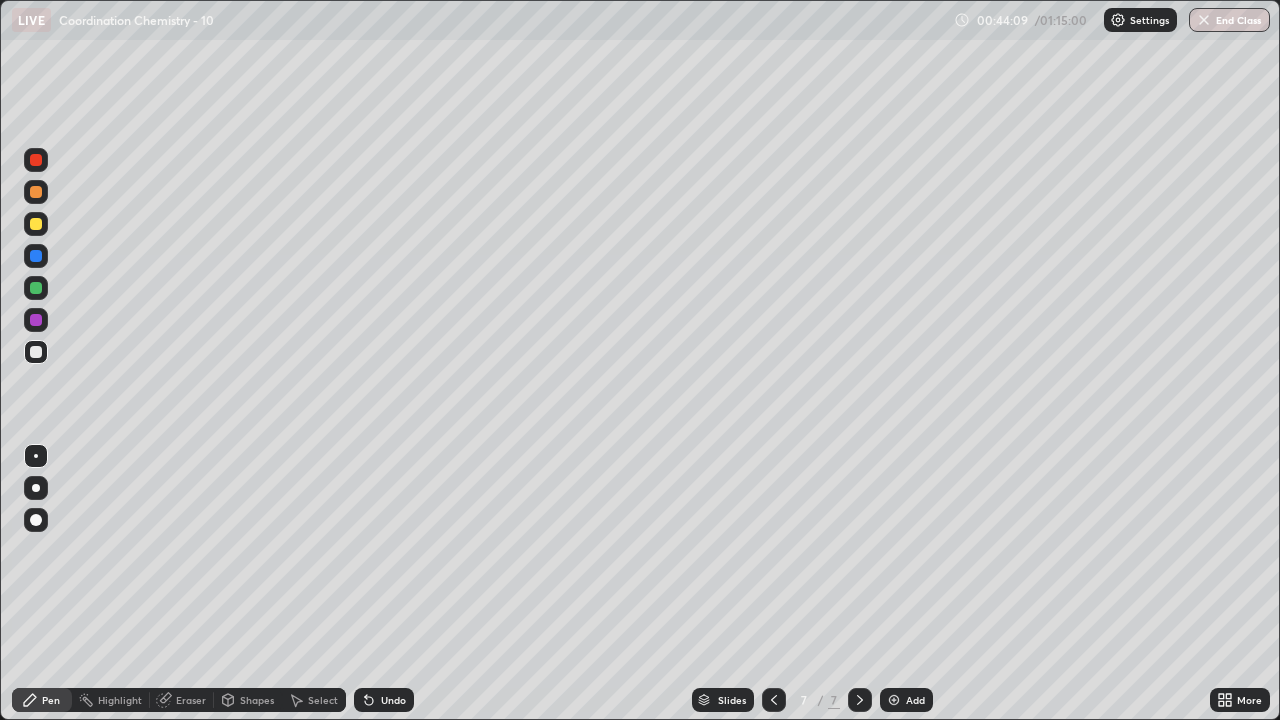click on "Pen" at bounding box center (51, 700) 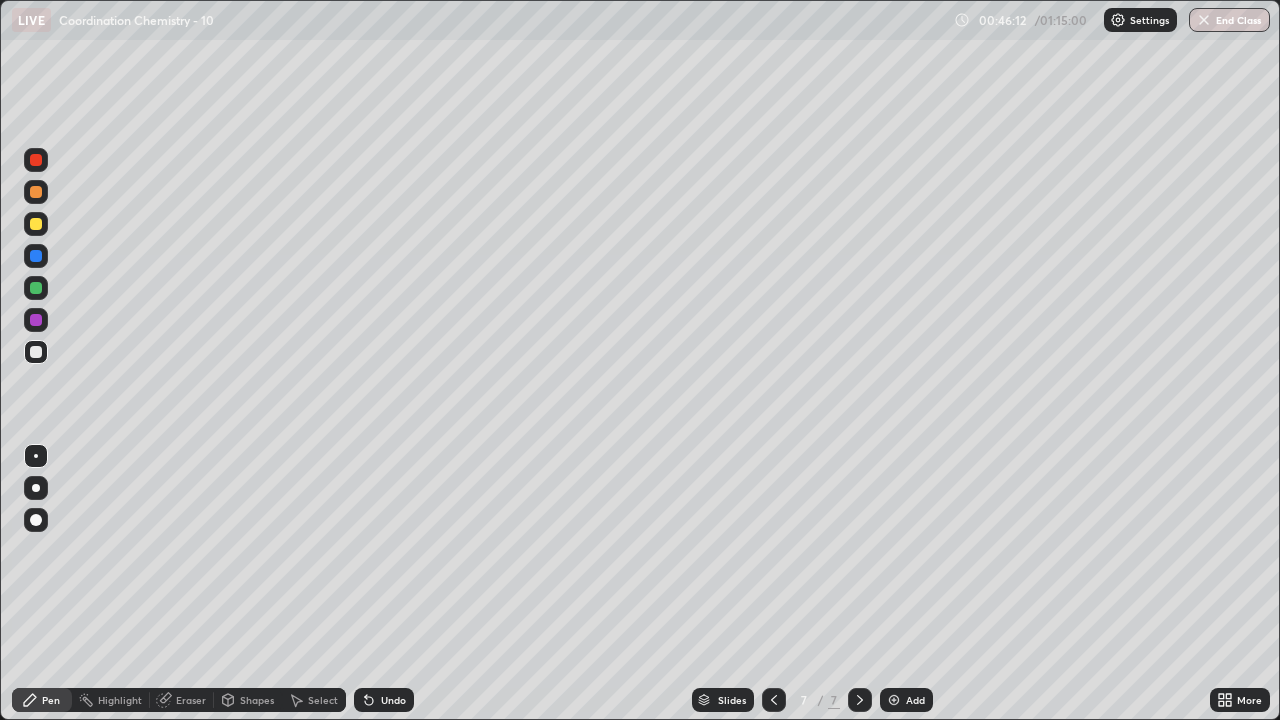 click on "Undo" at bounding box center (393, 700) 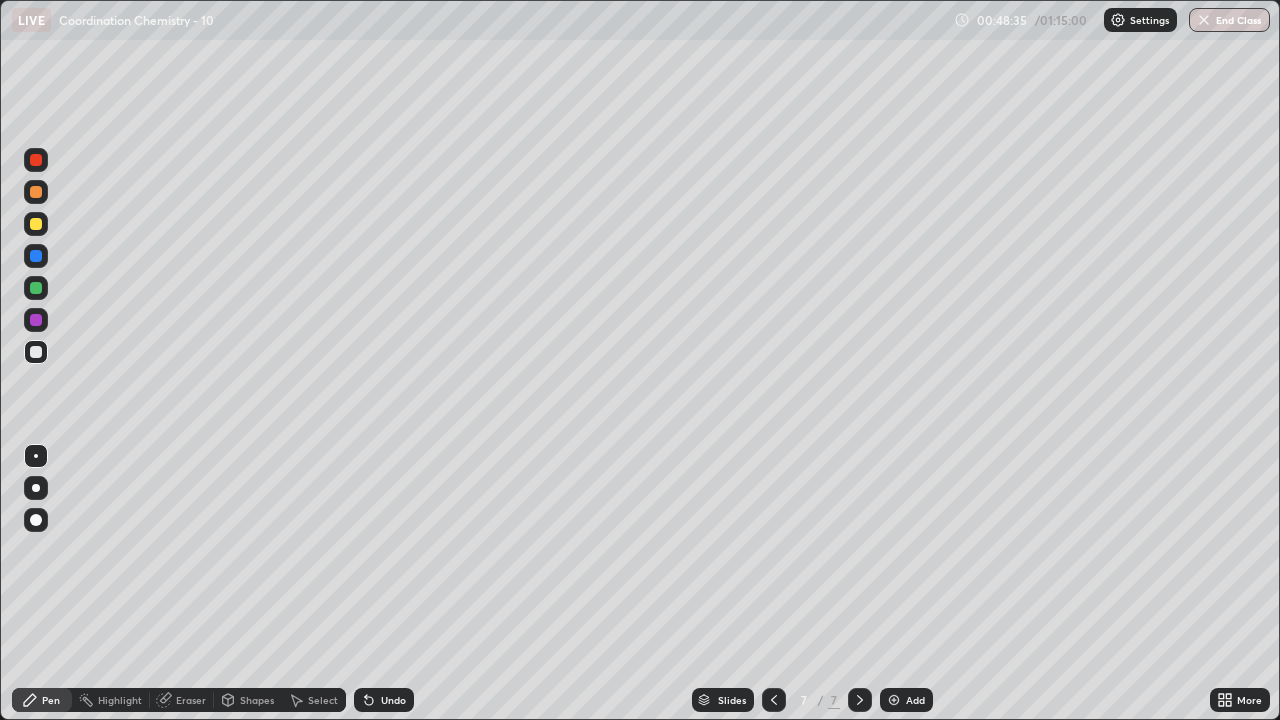 click at bounding box center [894, 700] 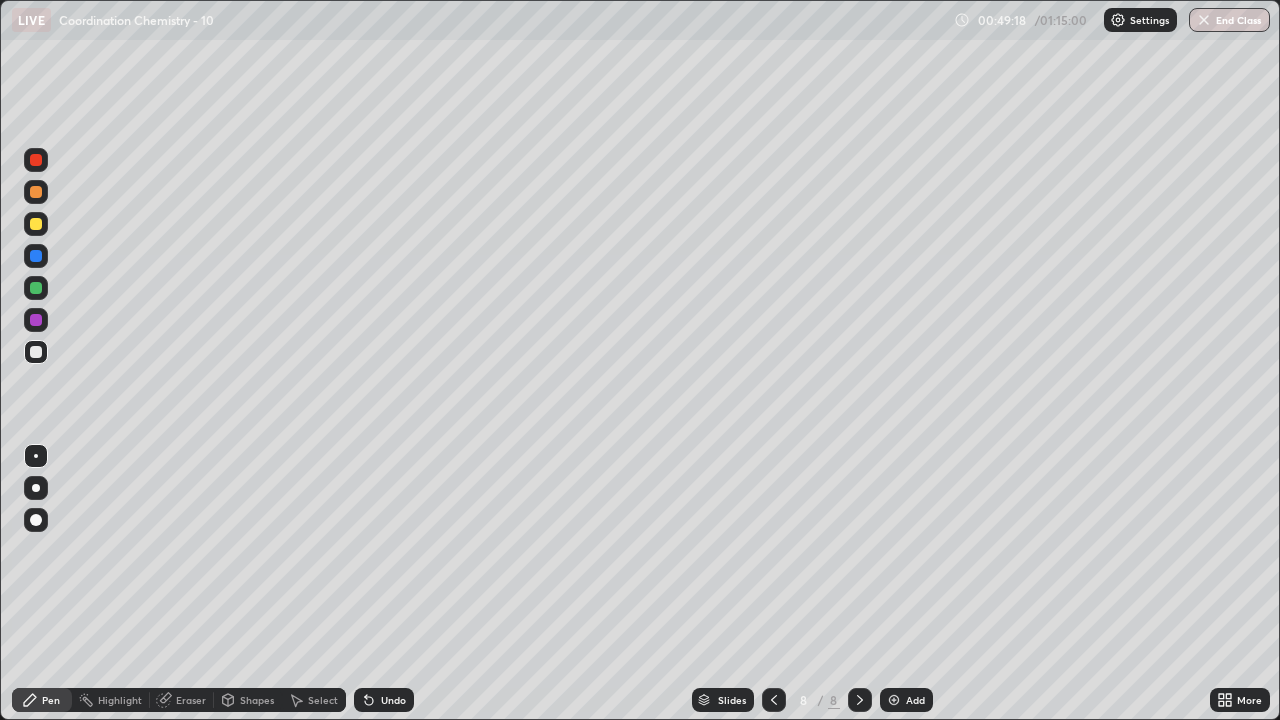click on "Select" at bounding box center [323, 700] 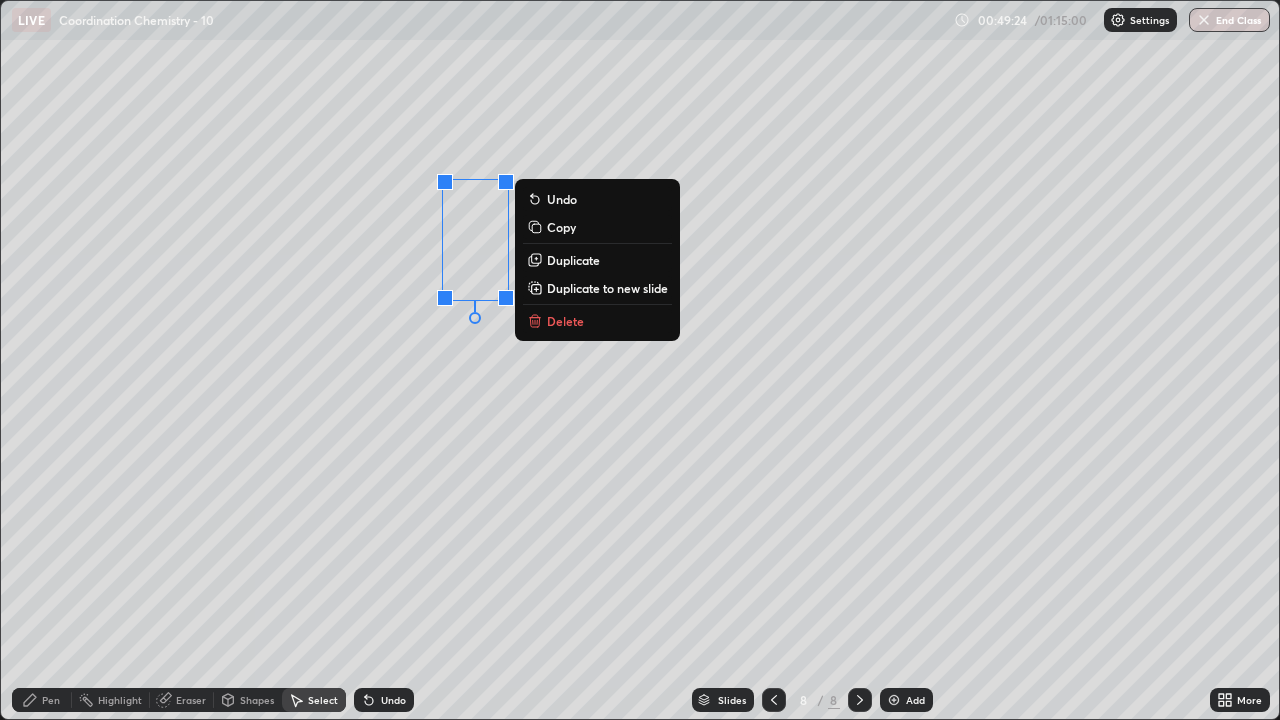 click on "Pen" at bounding box center (51, 700) 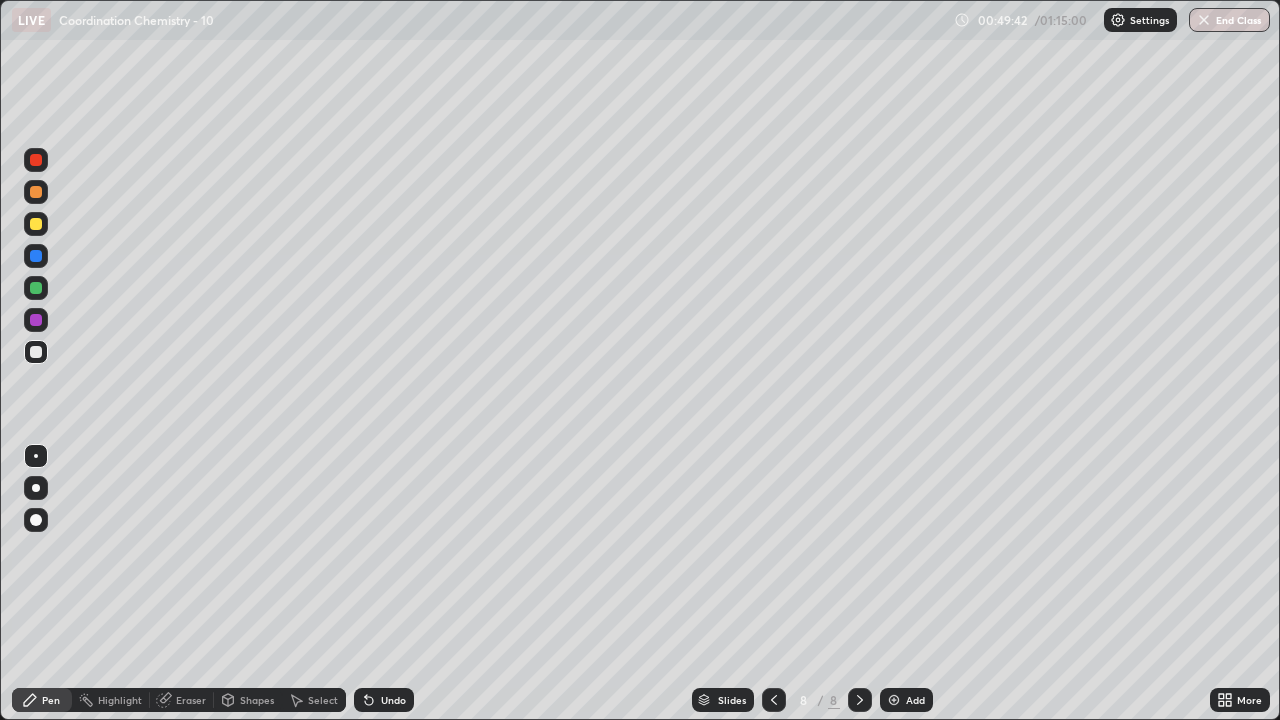 click 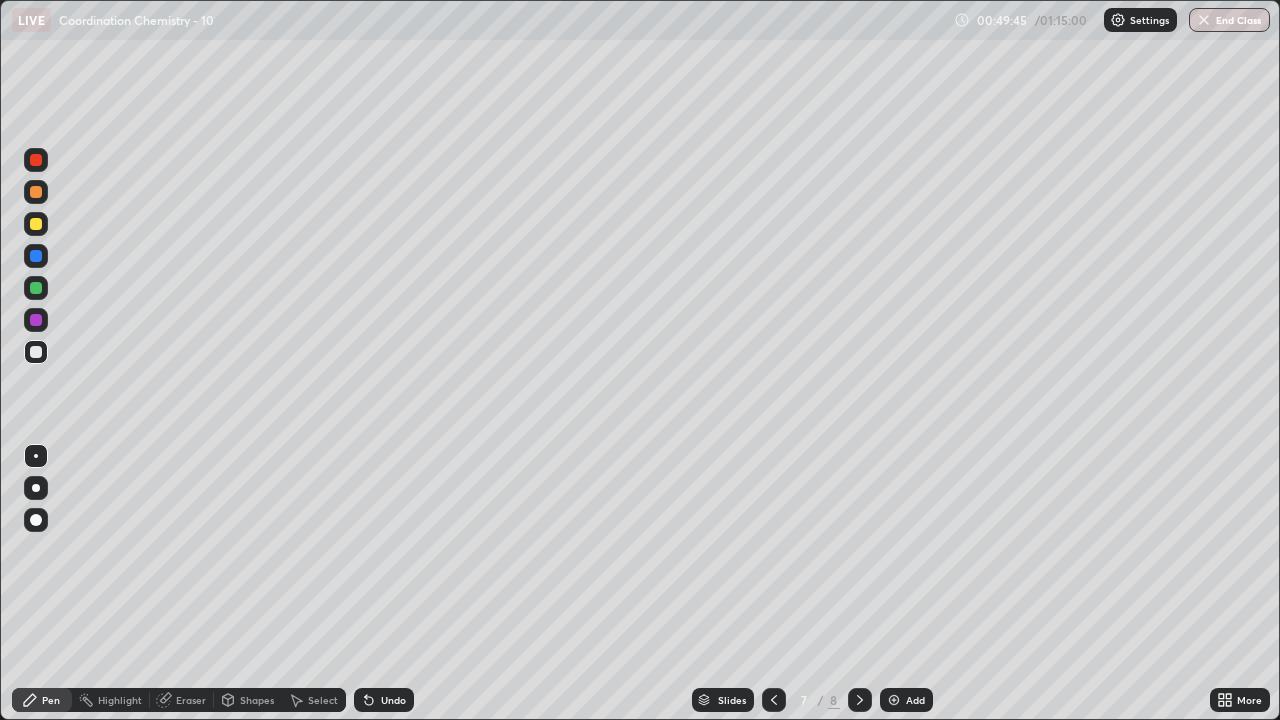 click 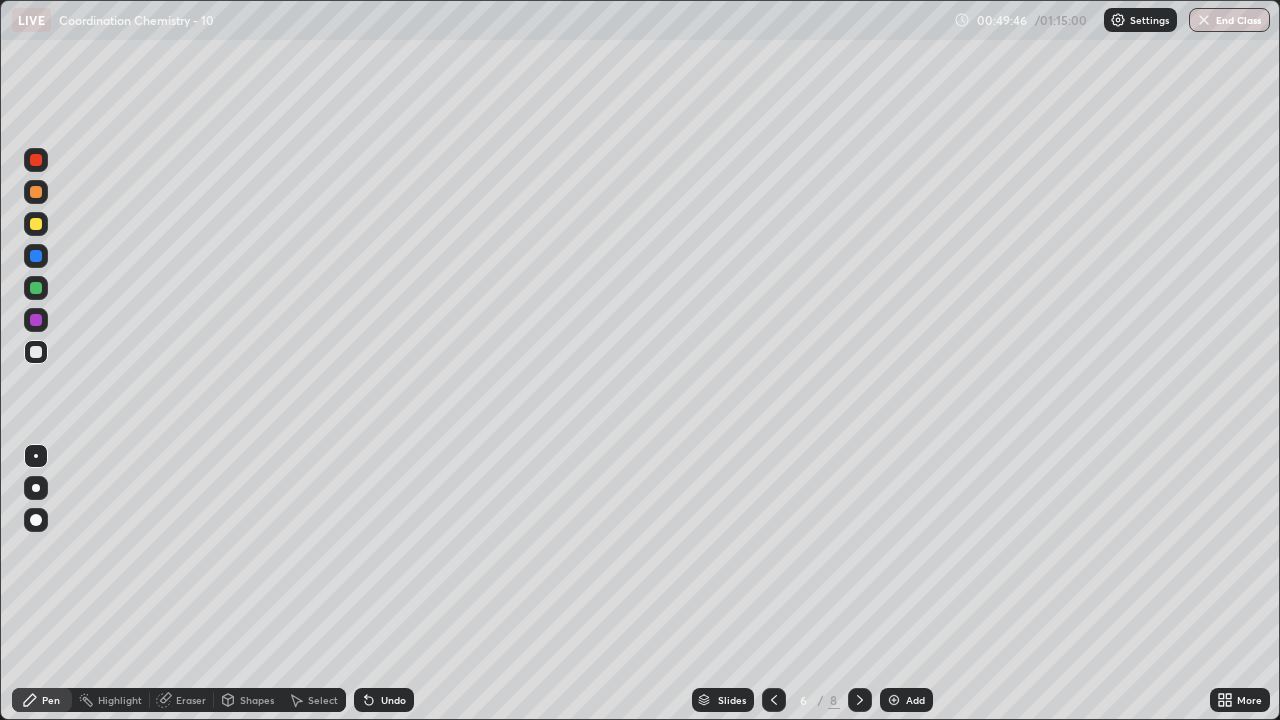 click 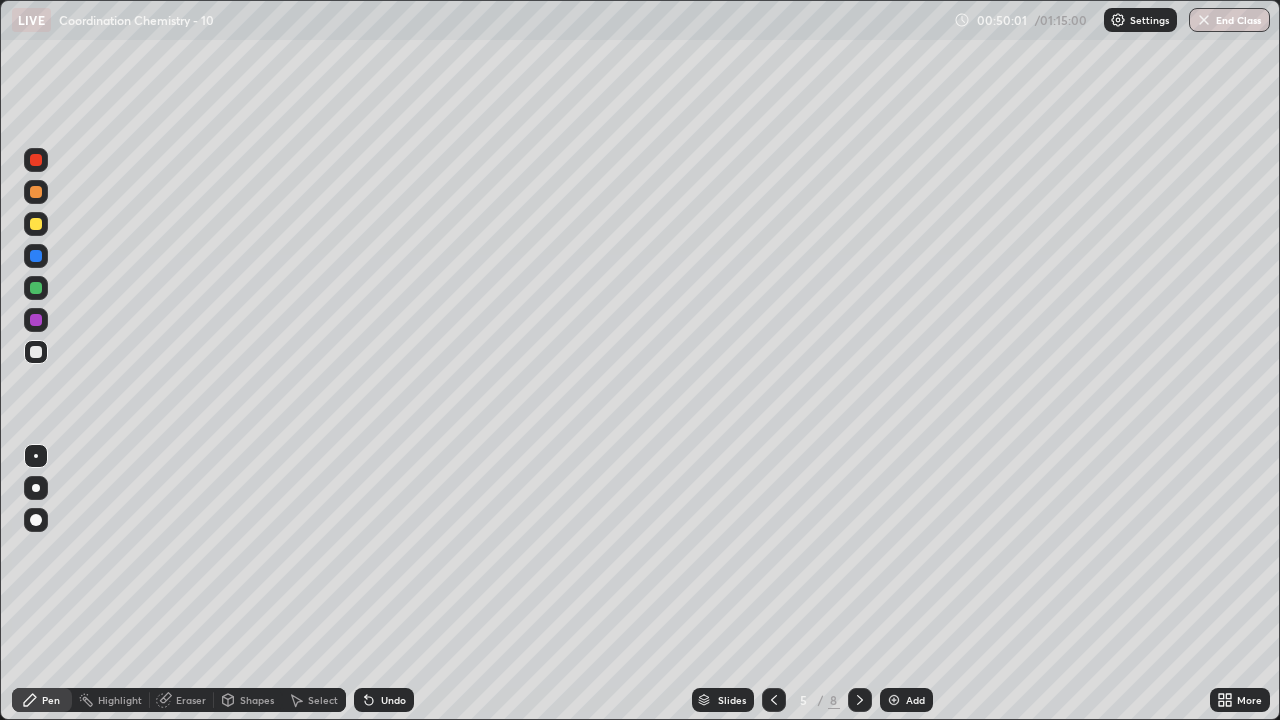click 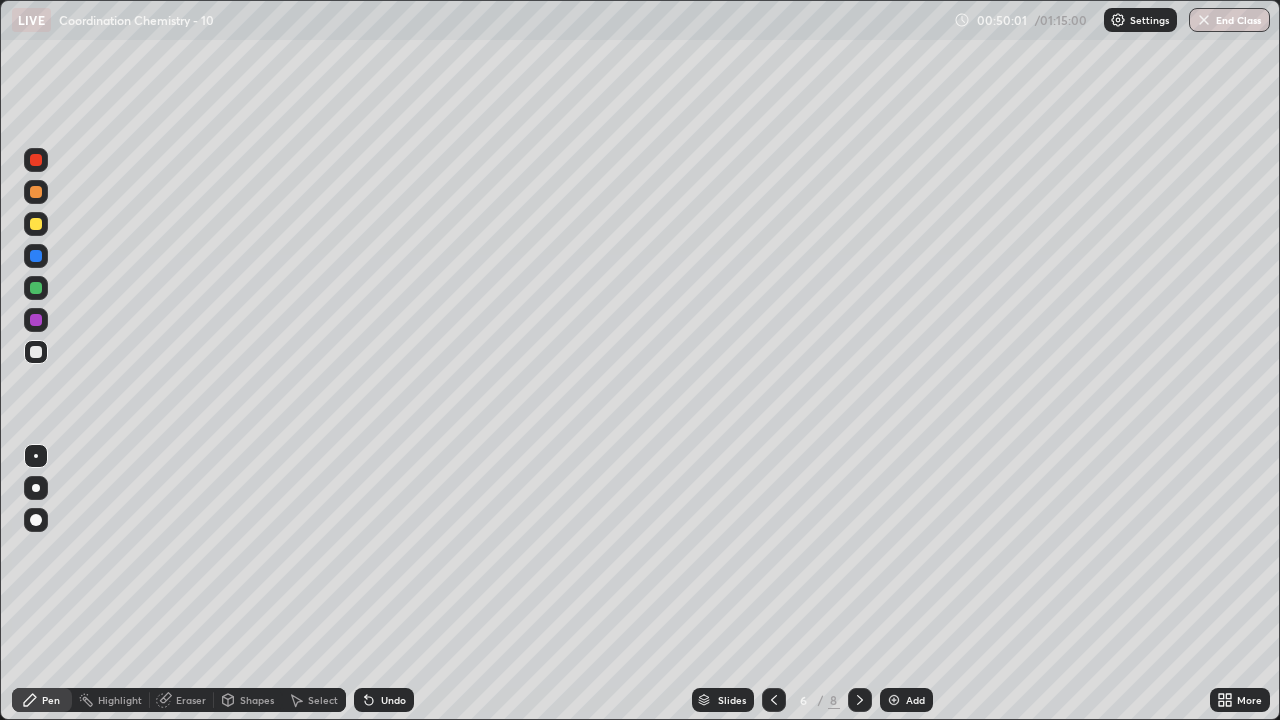 click 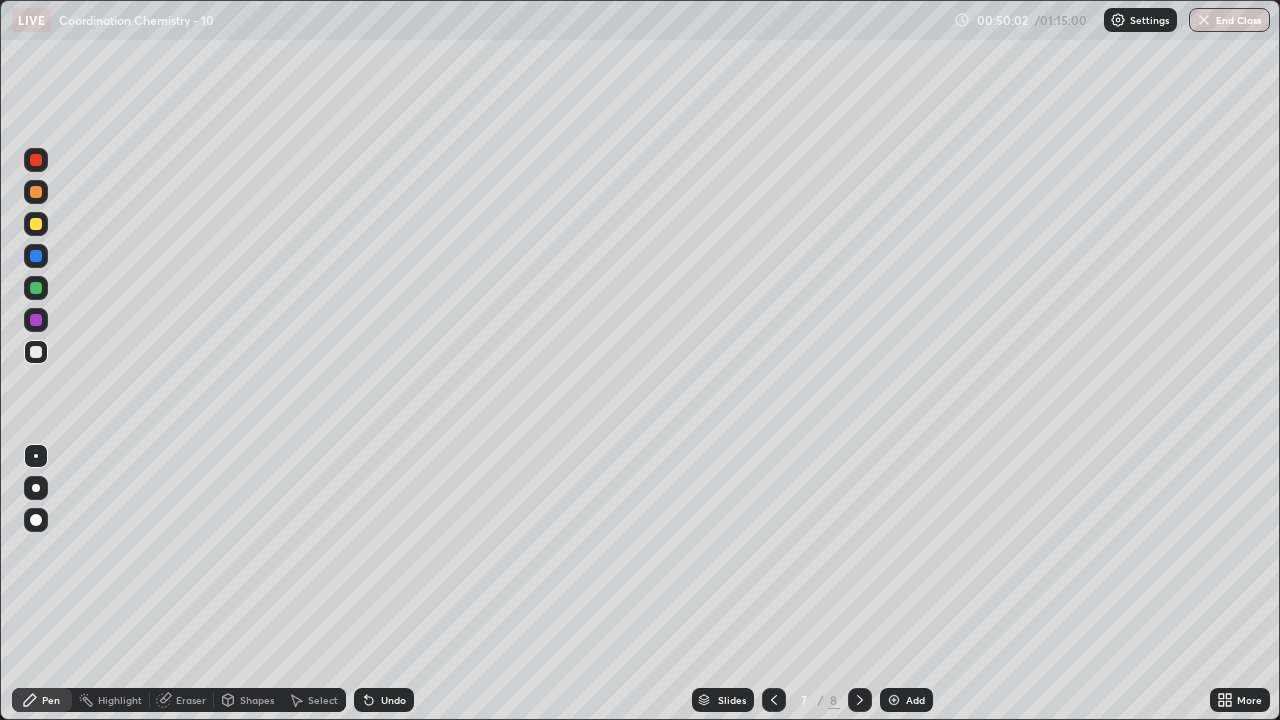 click 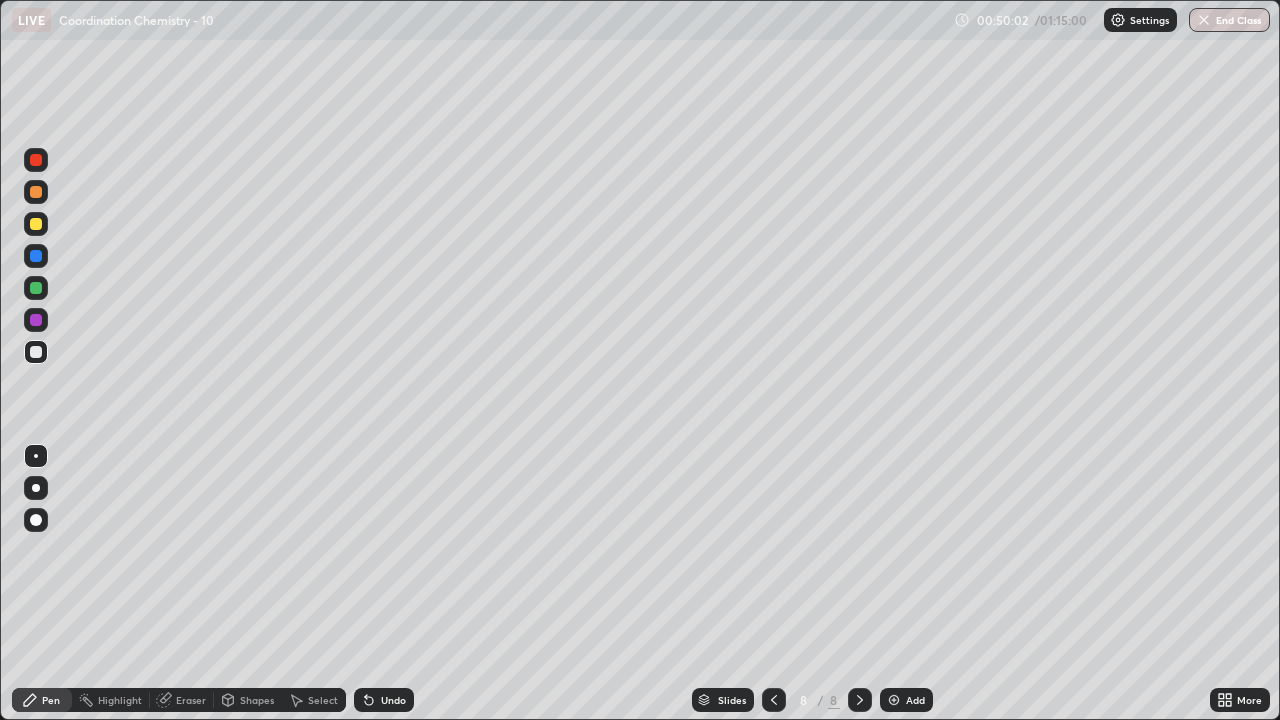 click 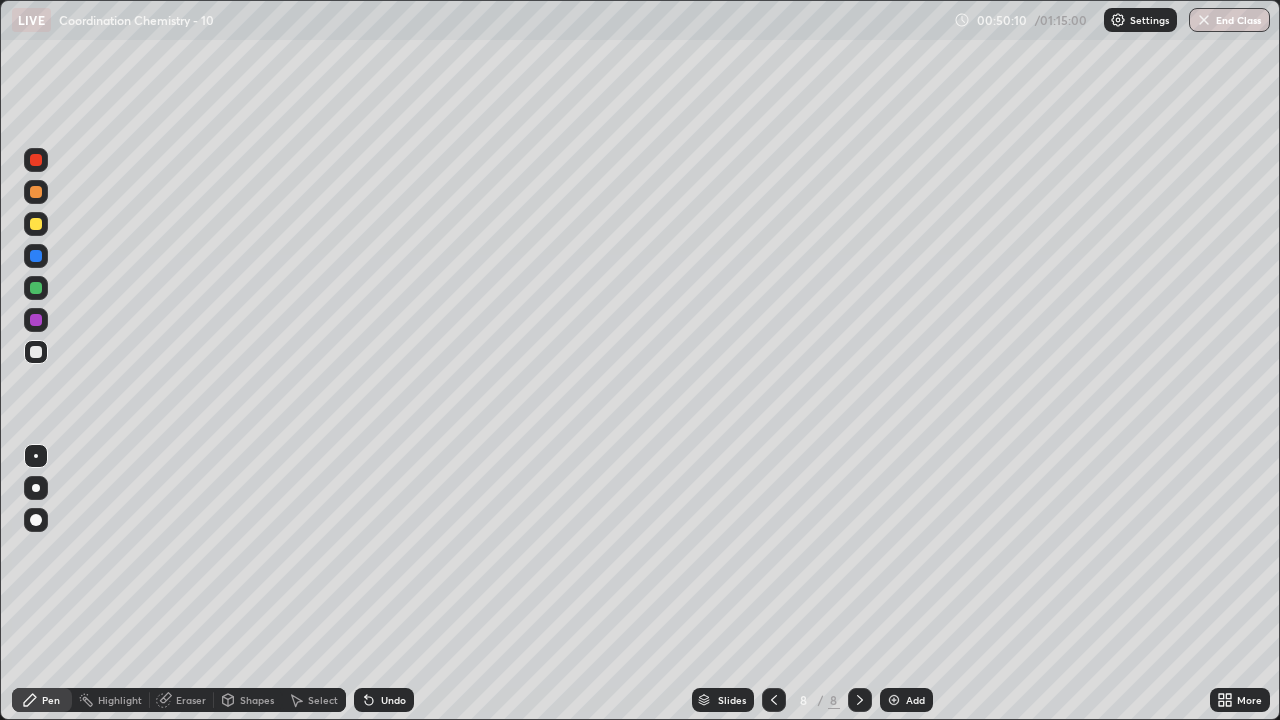 click on "Undo" at bounding box center (393, 700) 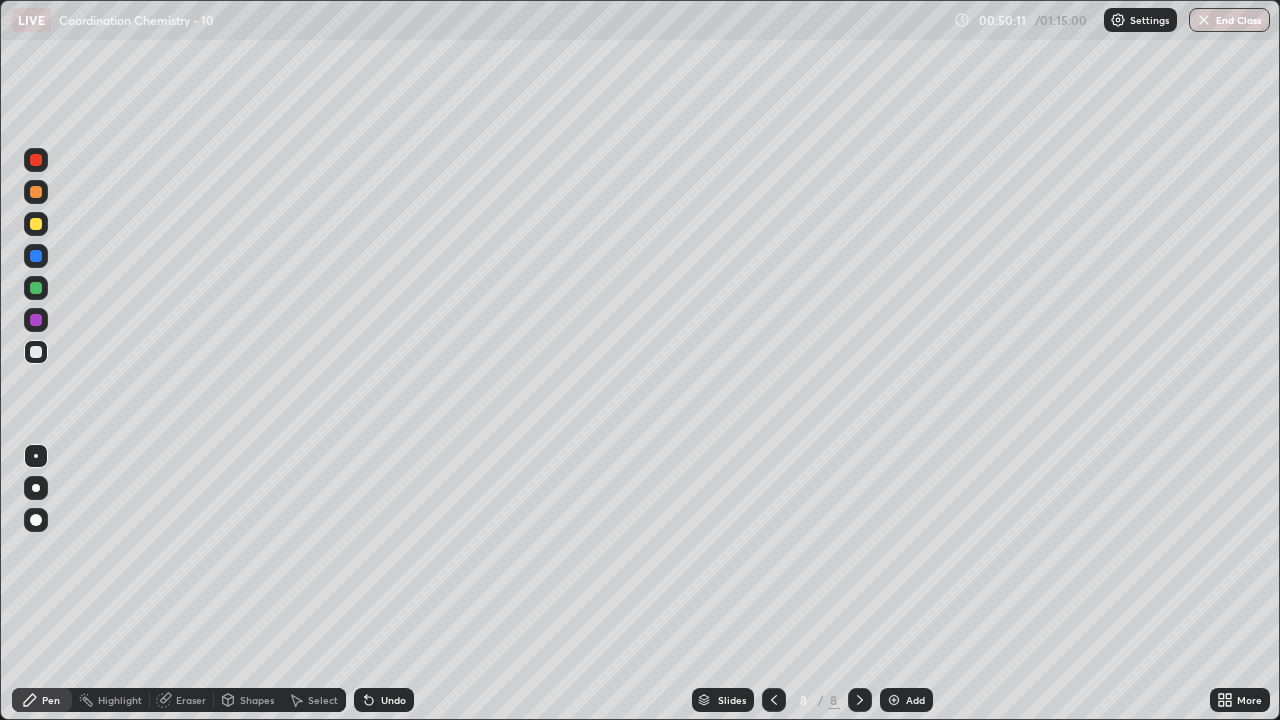 click on "Undo" at bounding box center [384, 700] 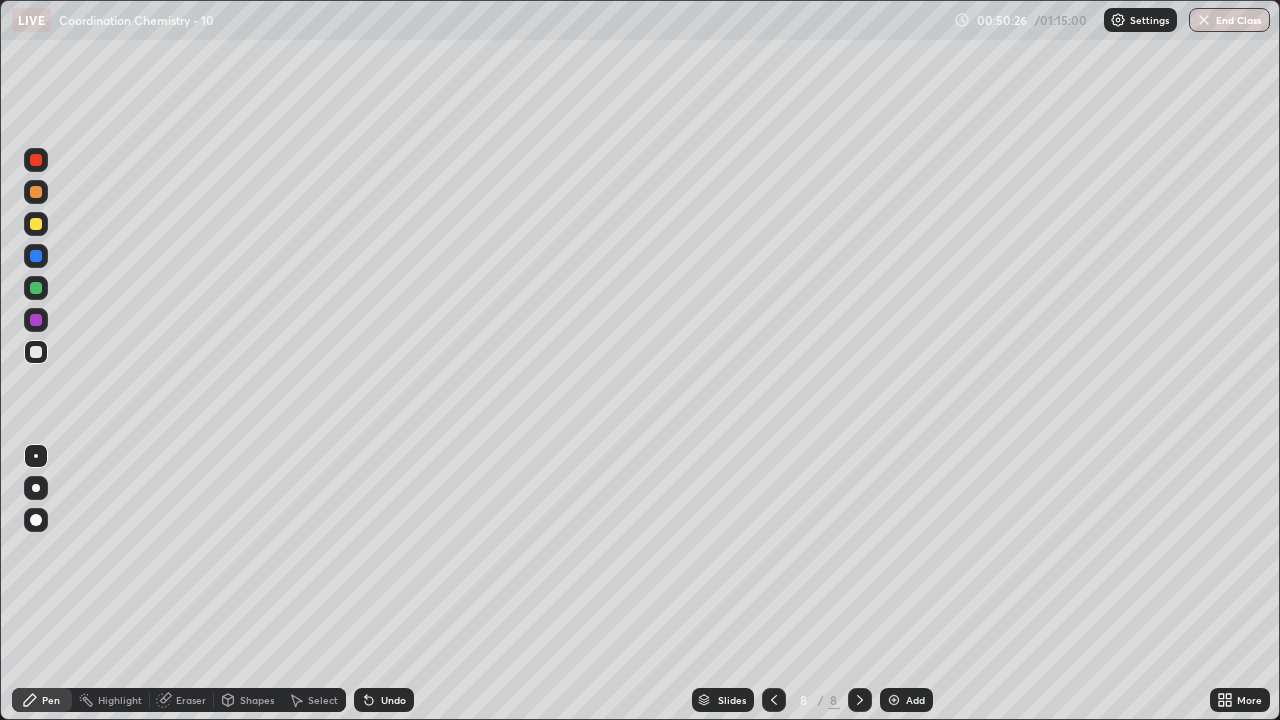 click on "Undo" at bounding box center (384, 700) 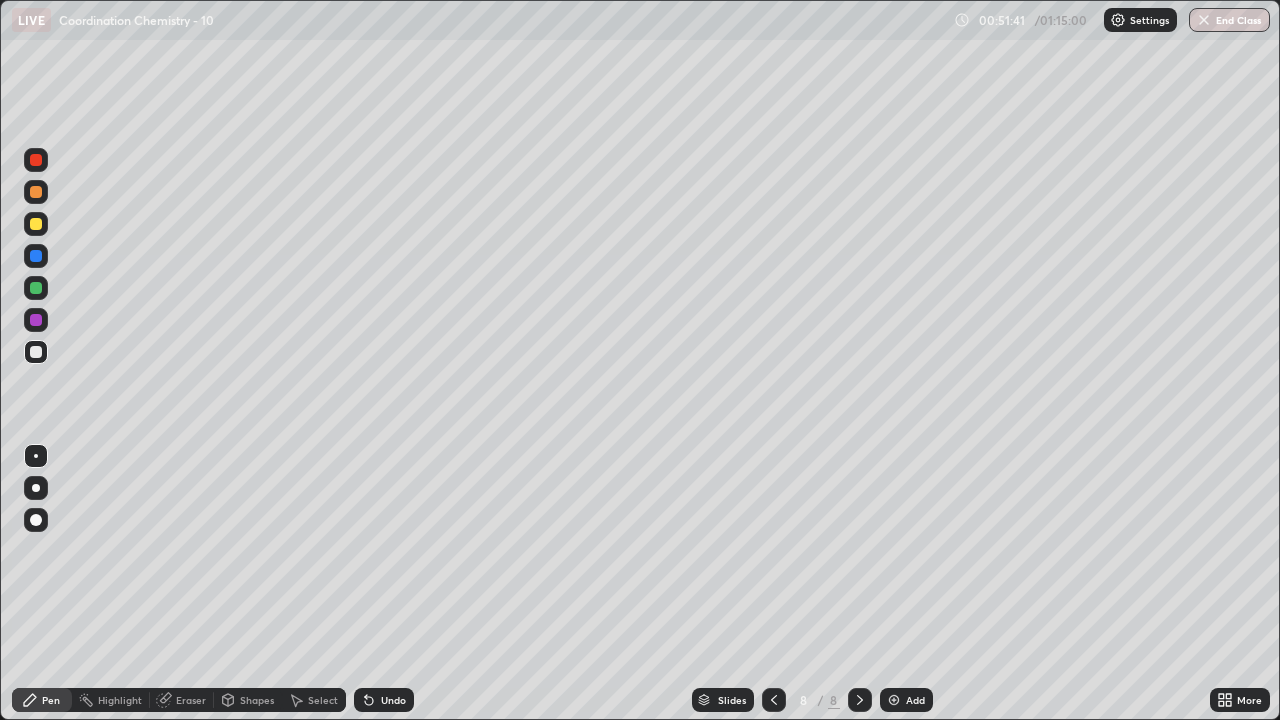click at bounding box center (894, 700) 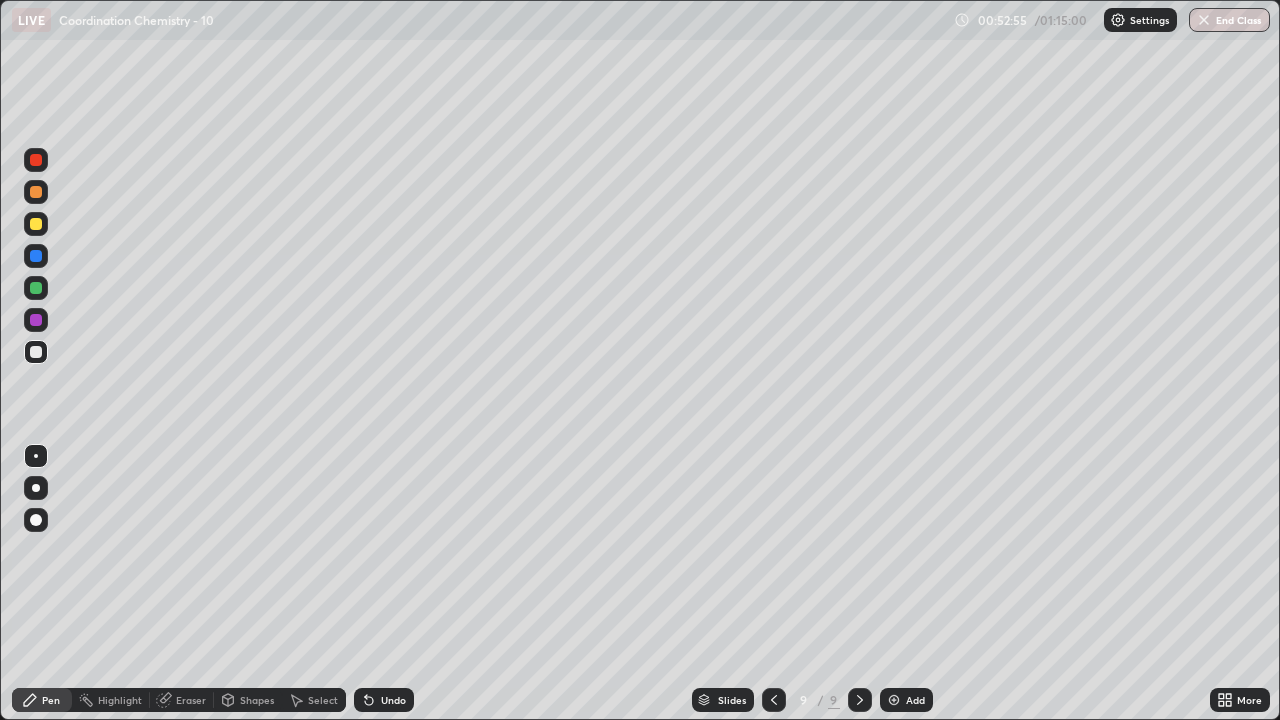 click 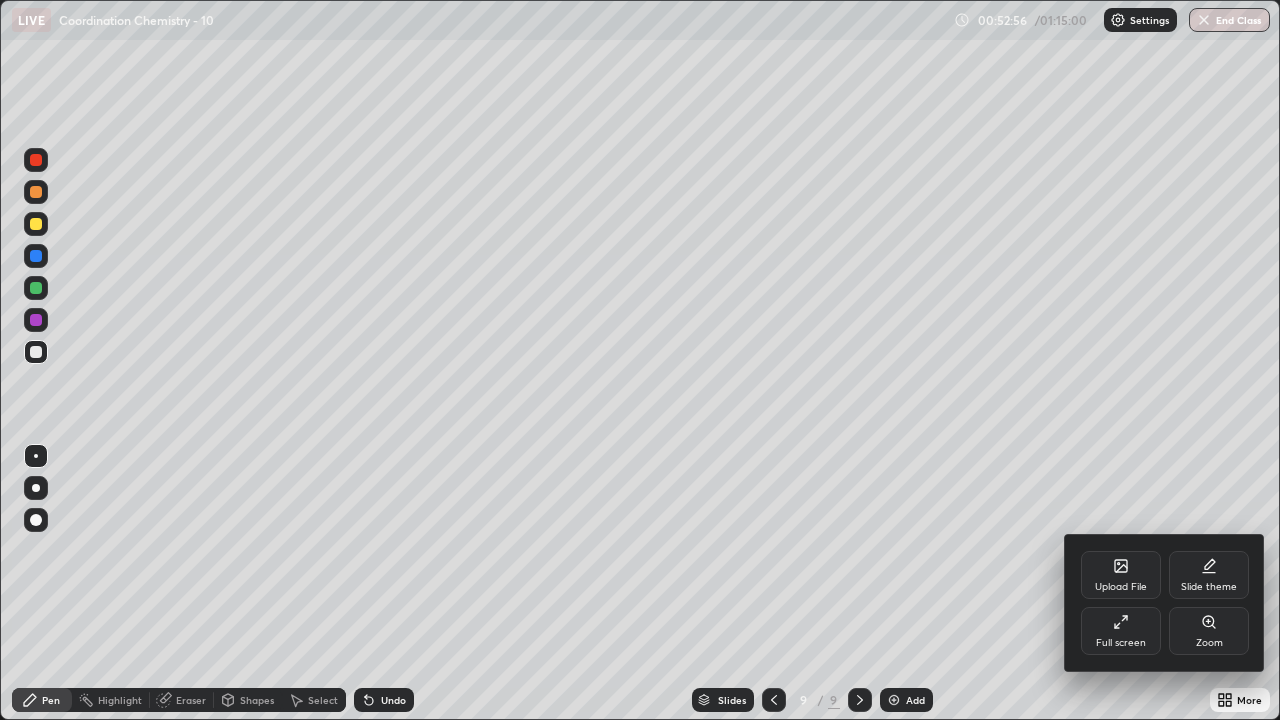 click on "Full screen" at bounding box center (1121, 643) 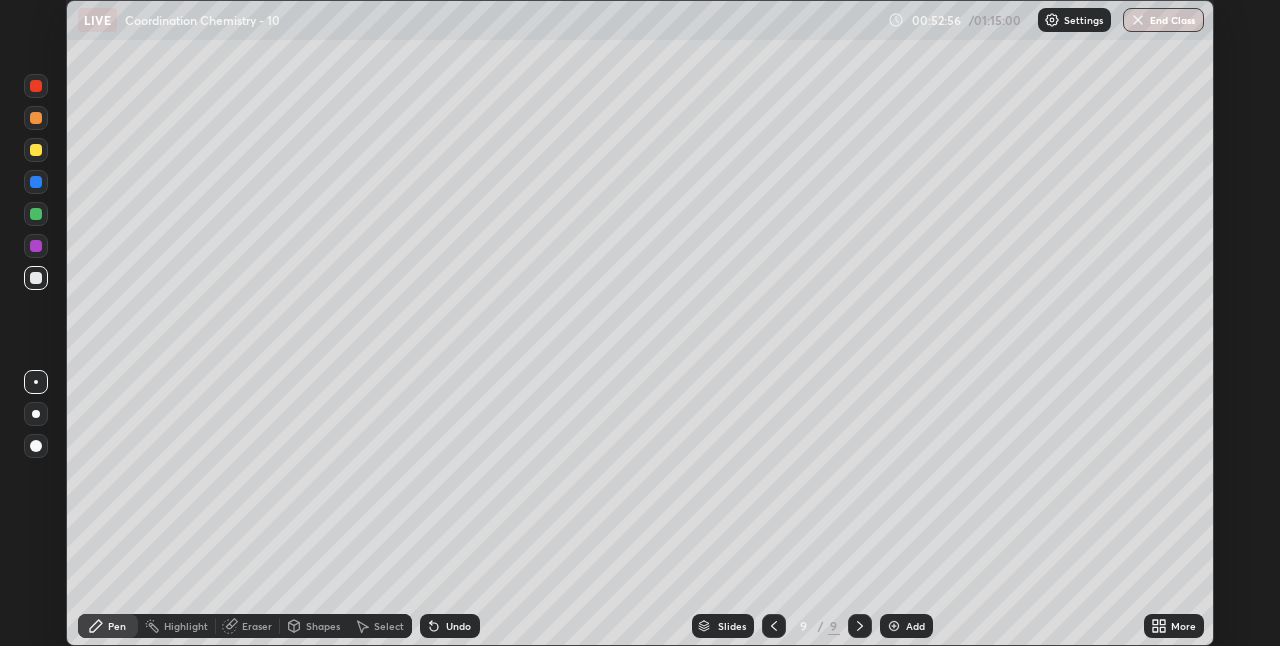scroll, scrollTop: 646, scrollLeft: 1280, axis: both 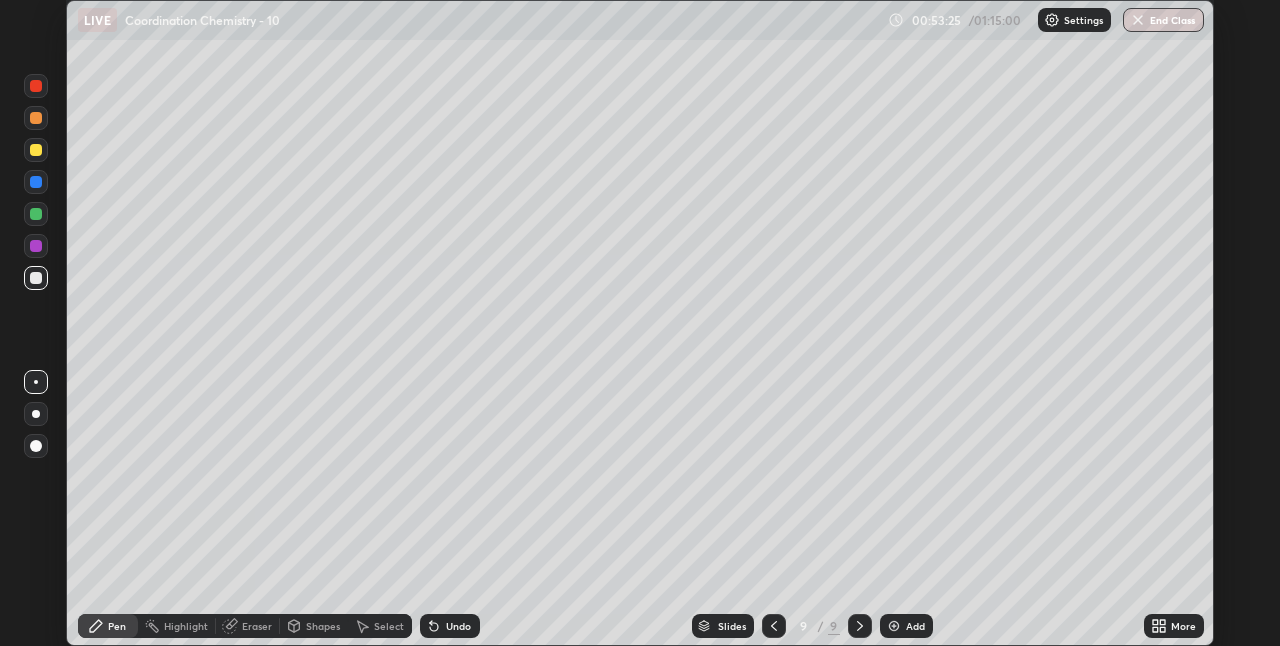 click 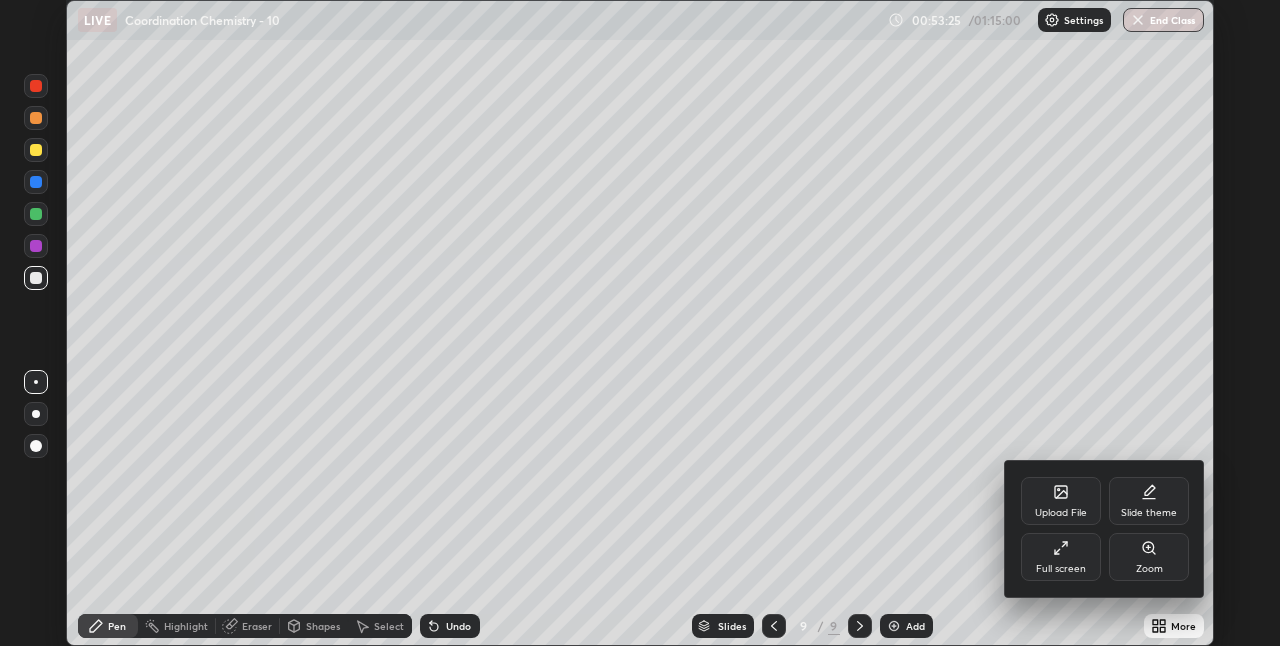 click on "Full screen" at bounding box center (1061, 569) 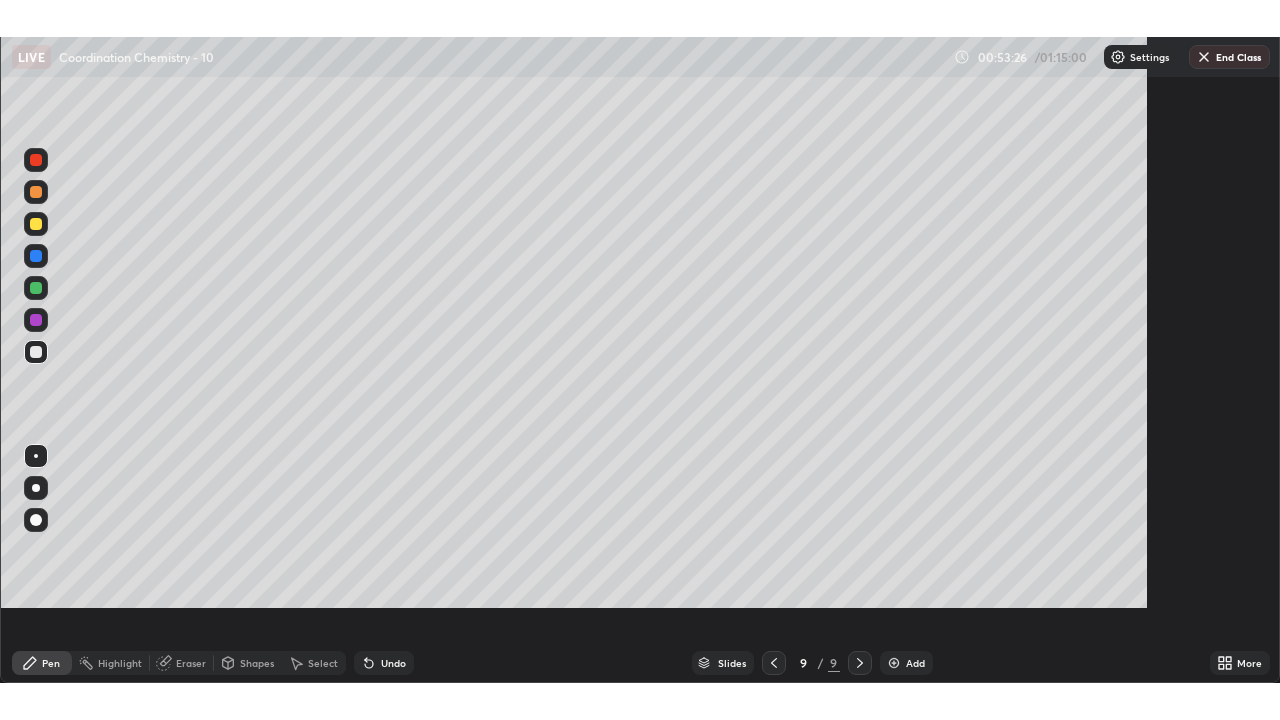 scroll, scrollTop: 99280, scrollLeft: 98720, axis: both 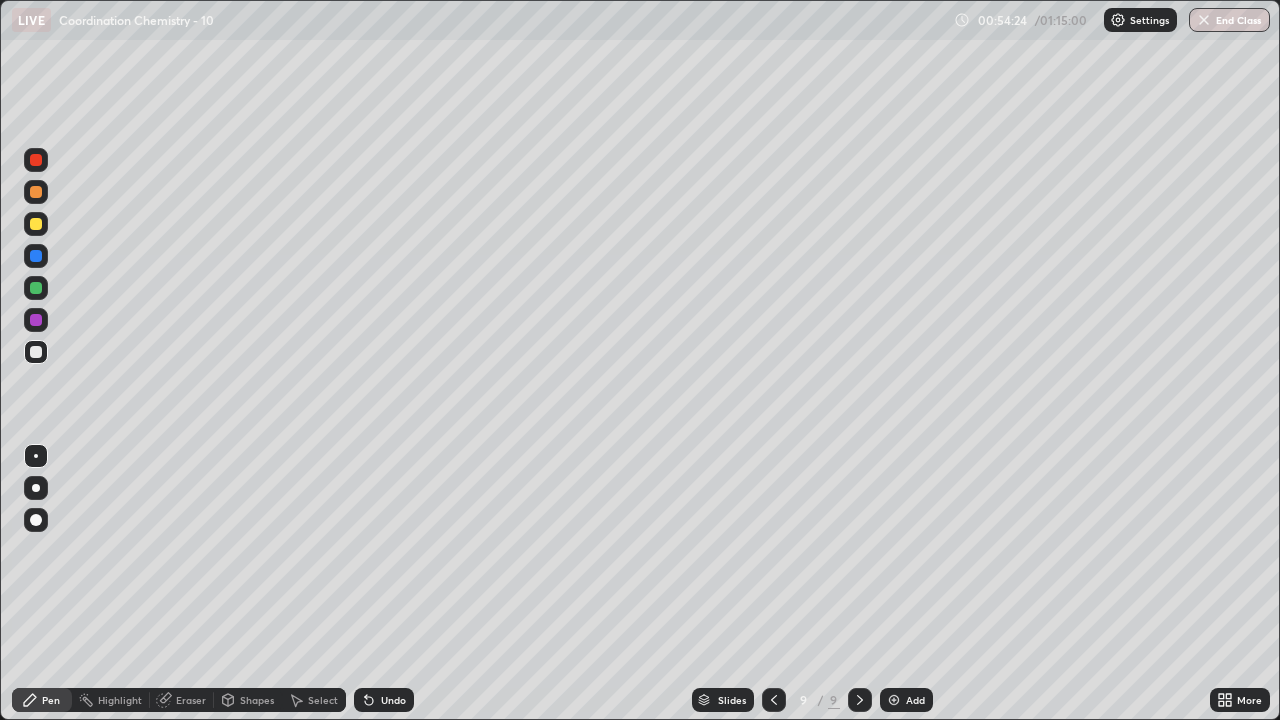 click at bounding box center (894, 700) 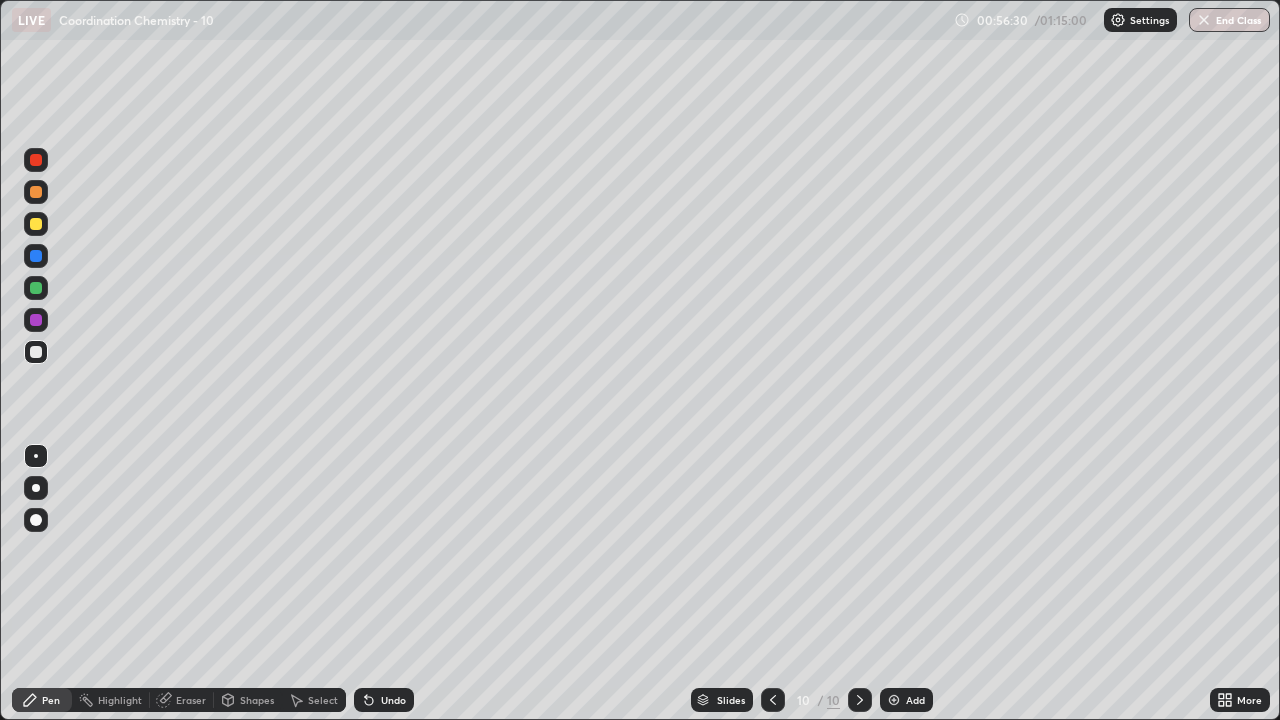 click on "Undo" at bounding box center (384, 700) 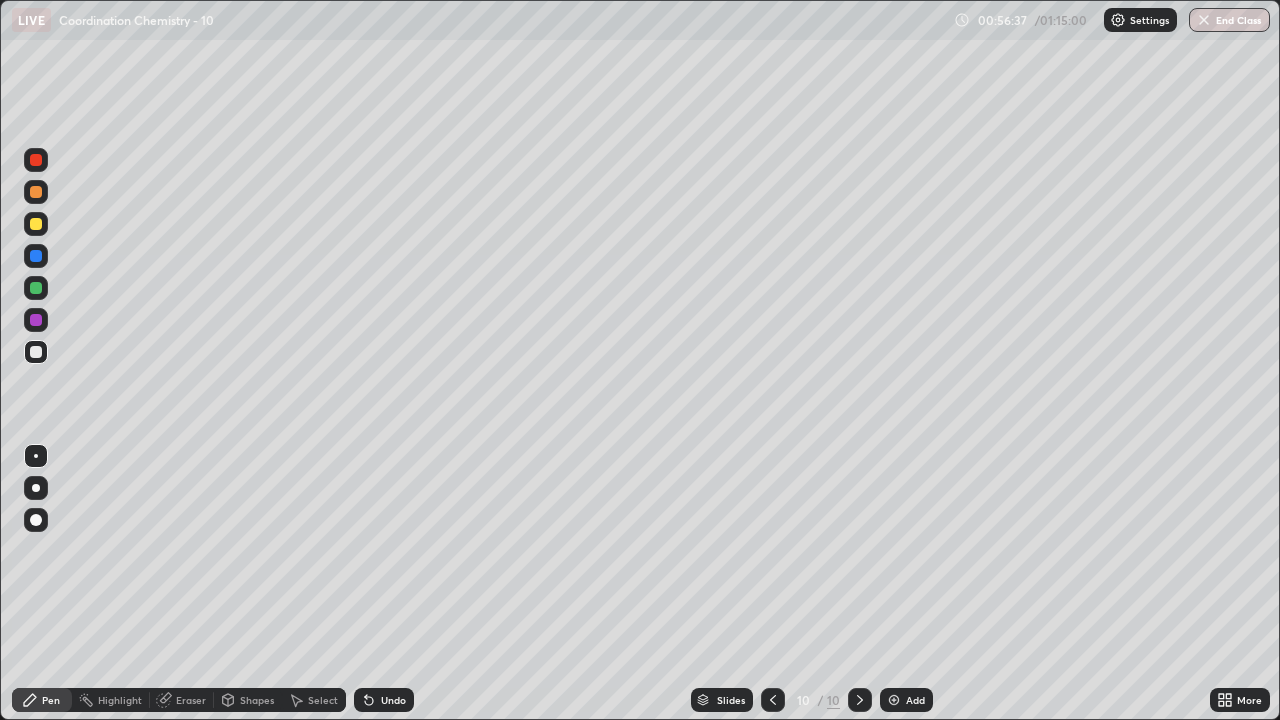 click on "Undo" at bounding box center (393, 700) 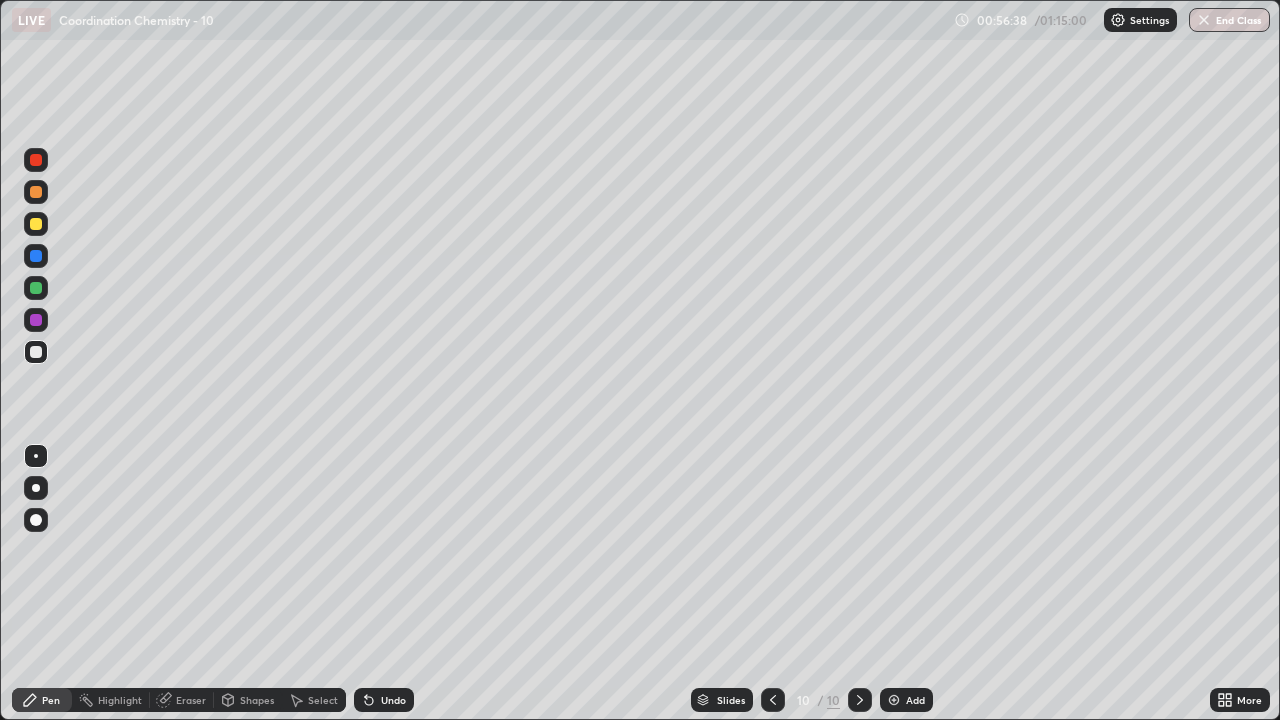 click on "Undo" at bounding box center (393, 700) 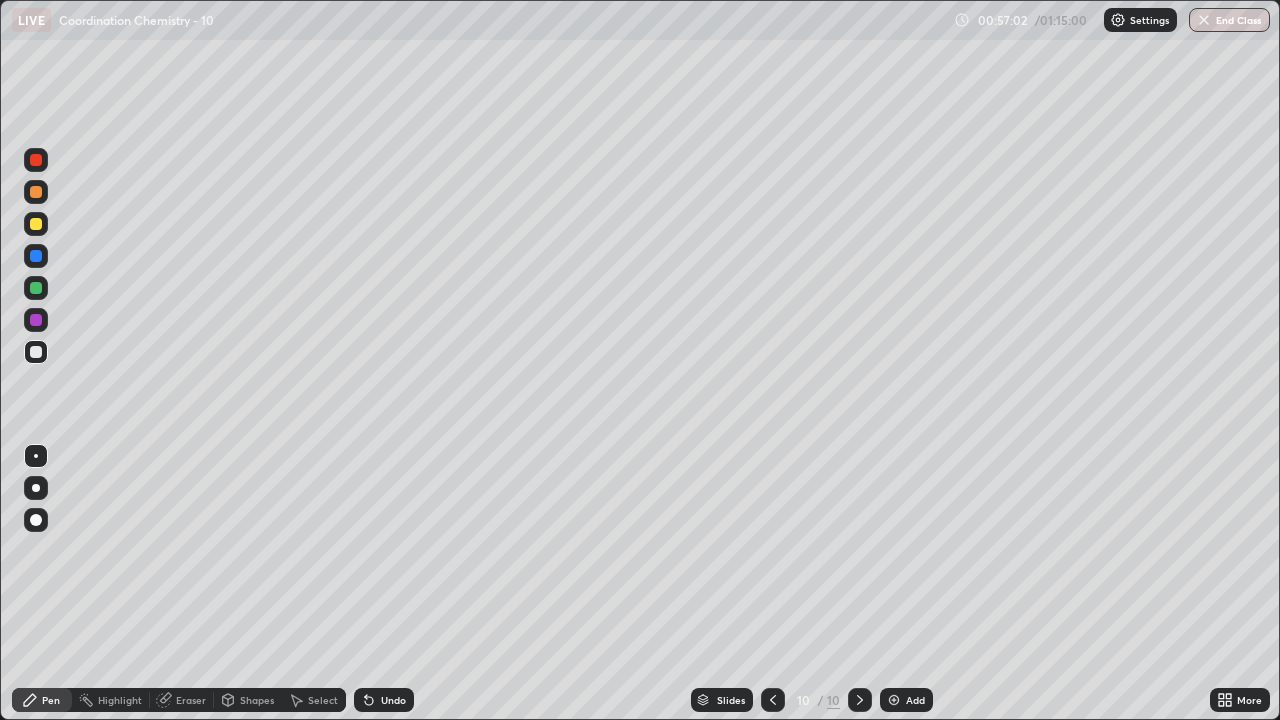 click at bounding box center [894, 700] 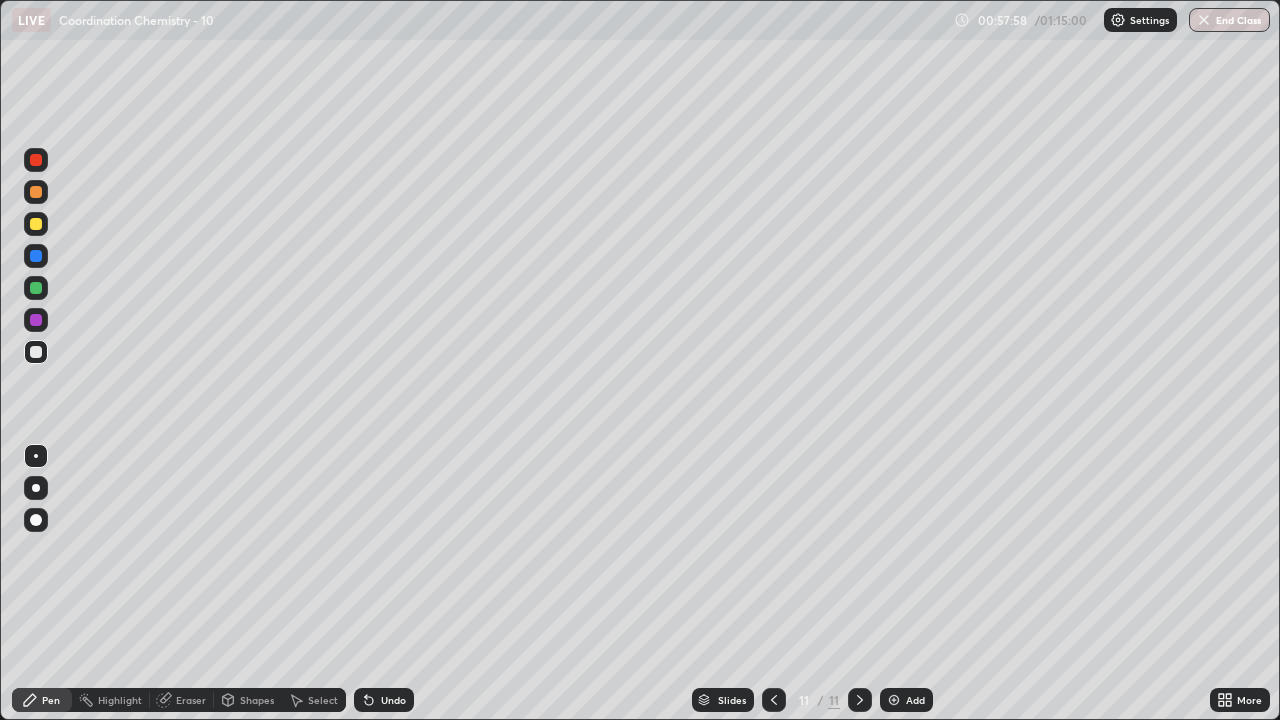 click 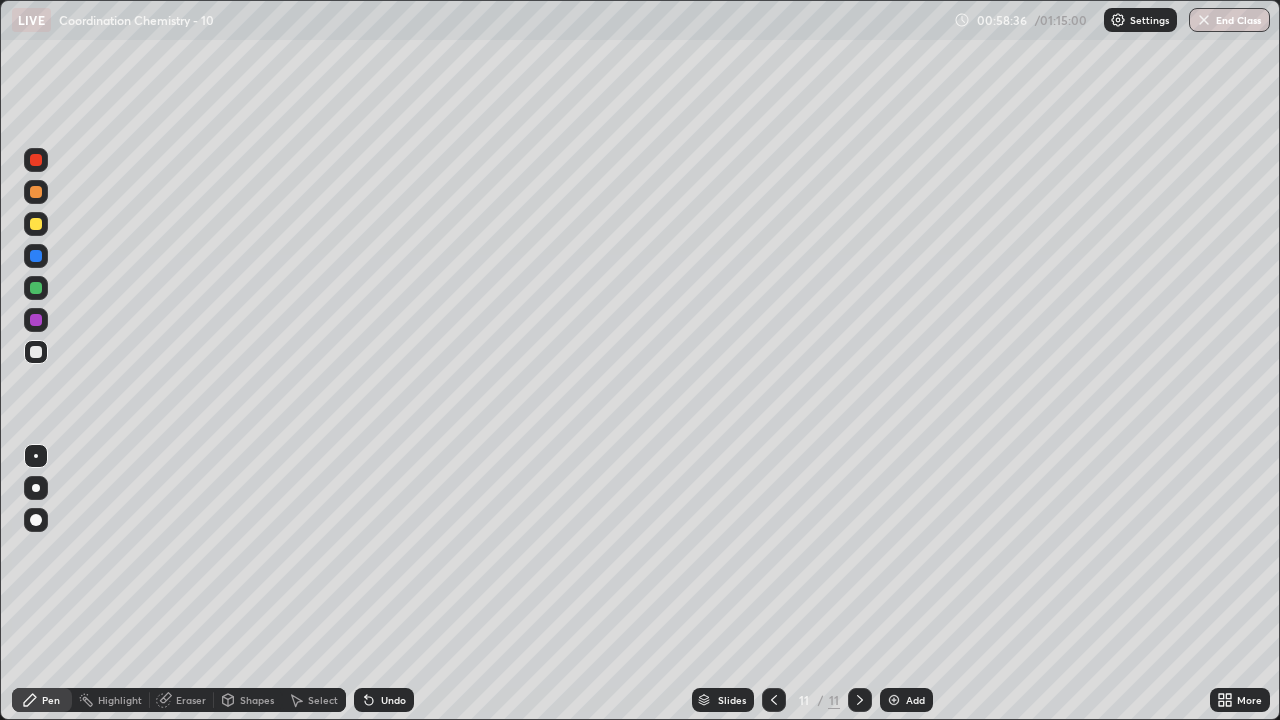 click at bounding box center (36, 160) 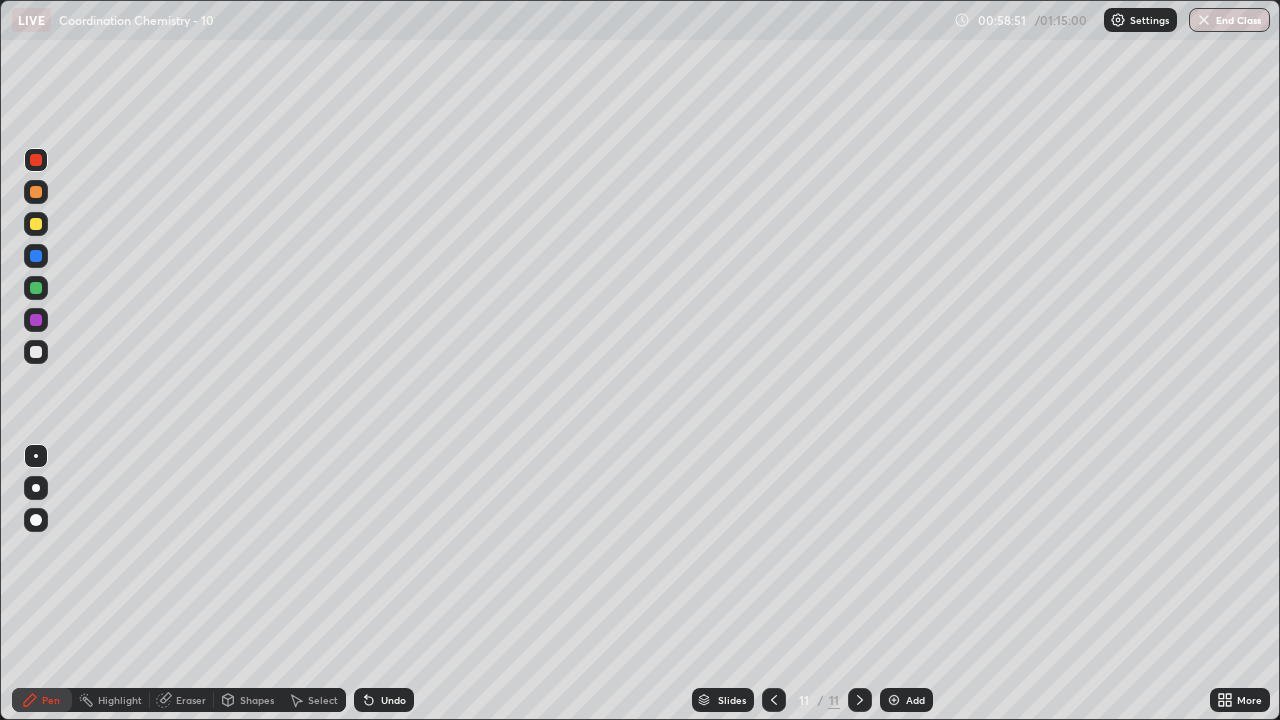 click at bounding box center (36, 352) 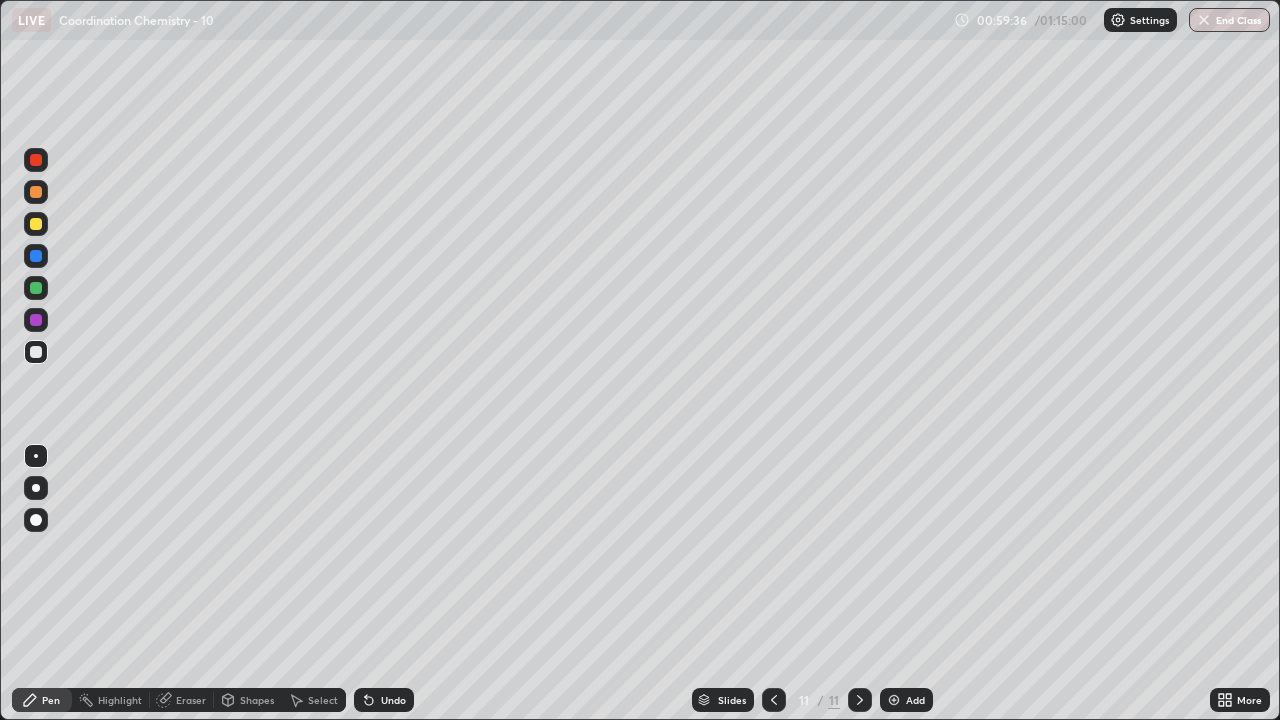click 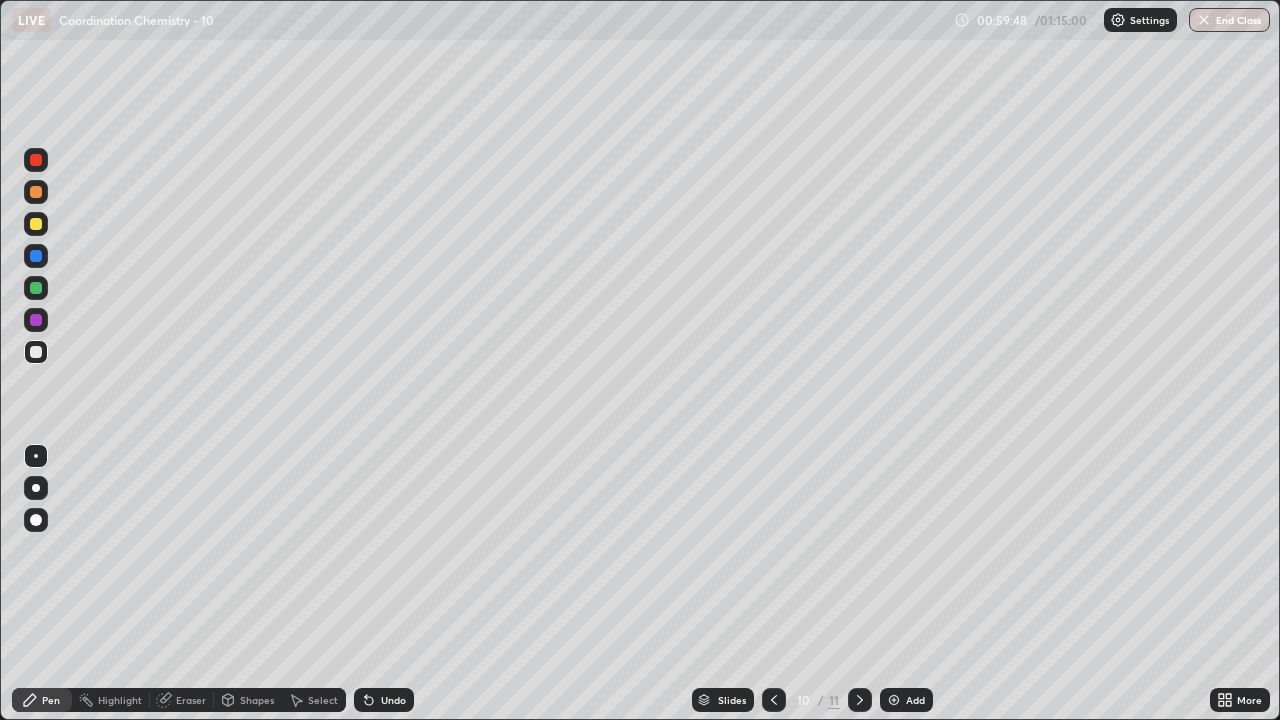 click 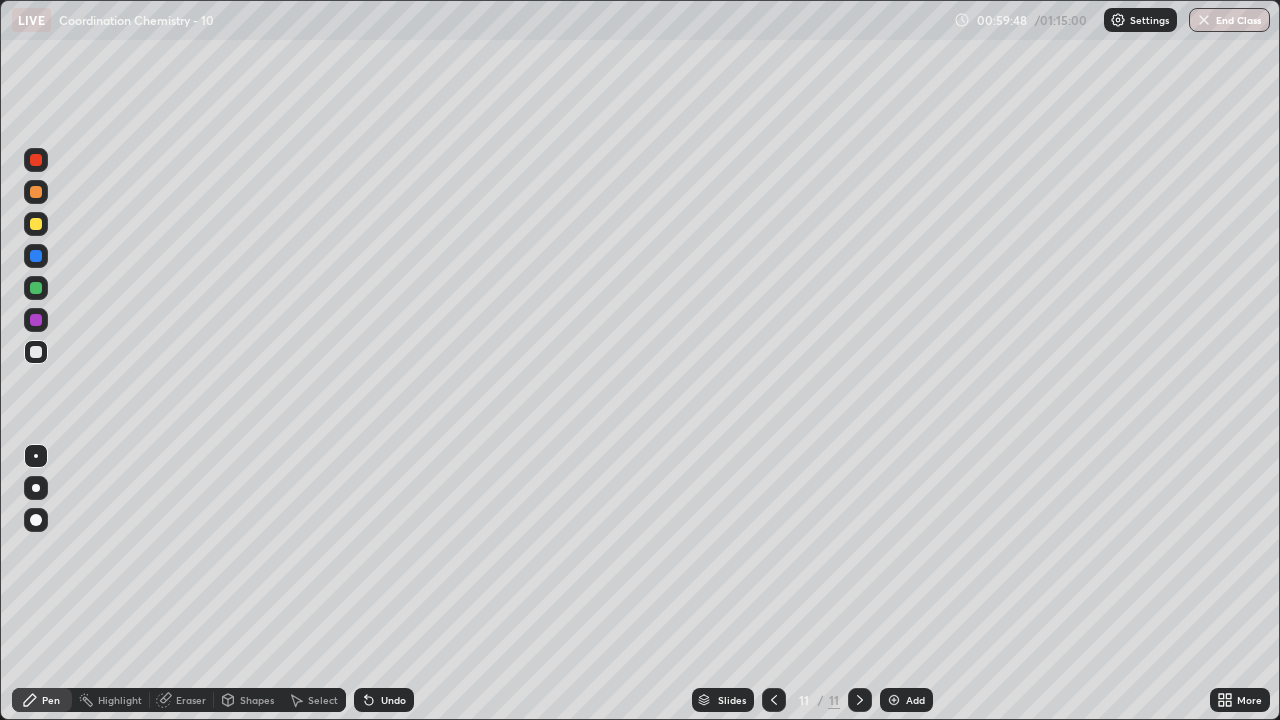 click 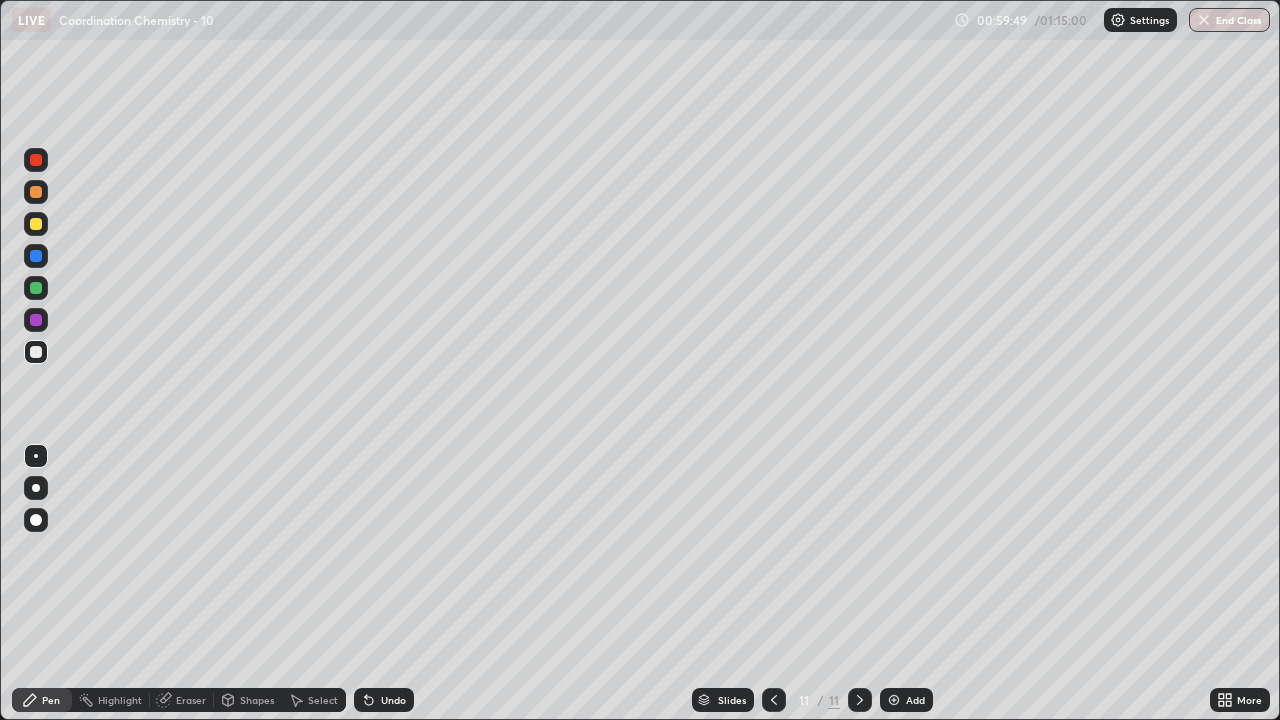 click 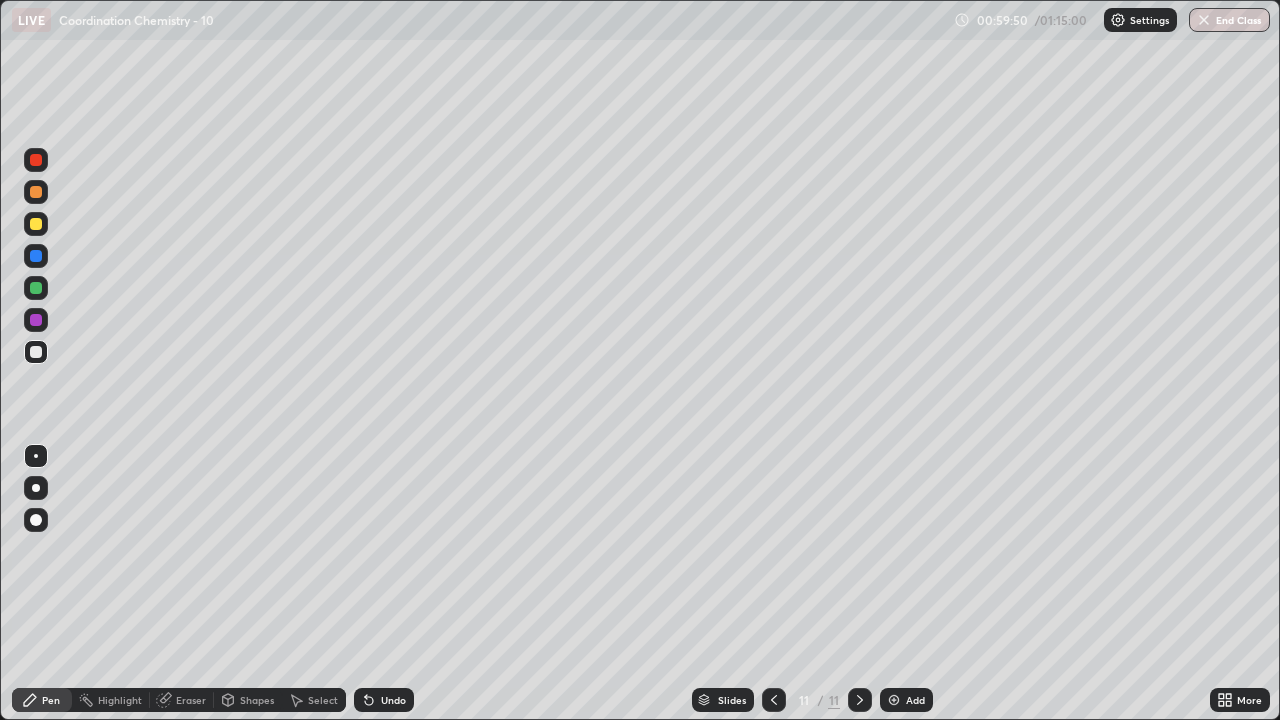 click at bounding box center (894, 700) 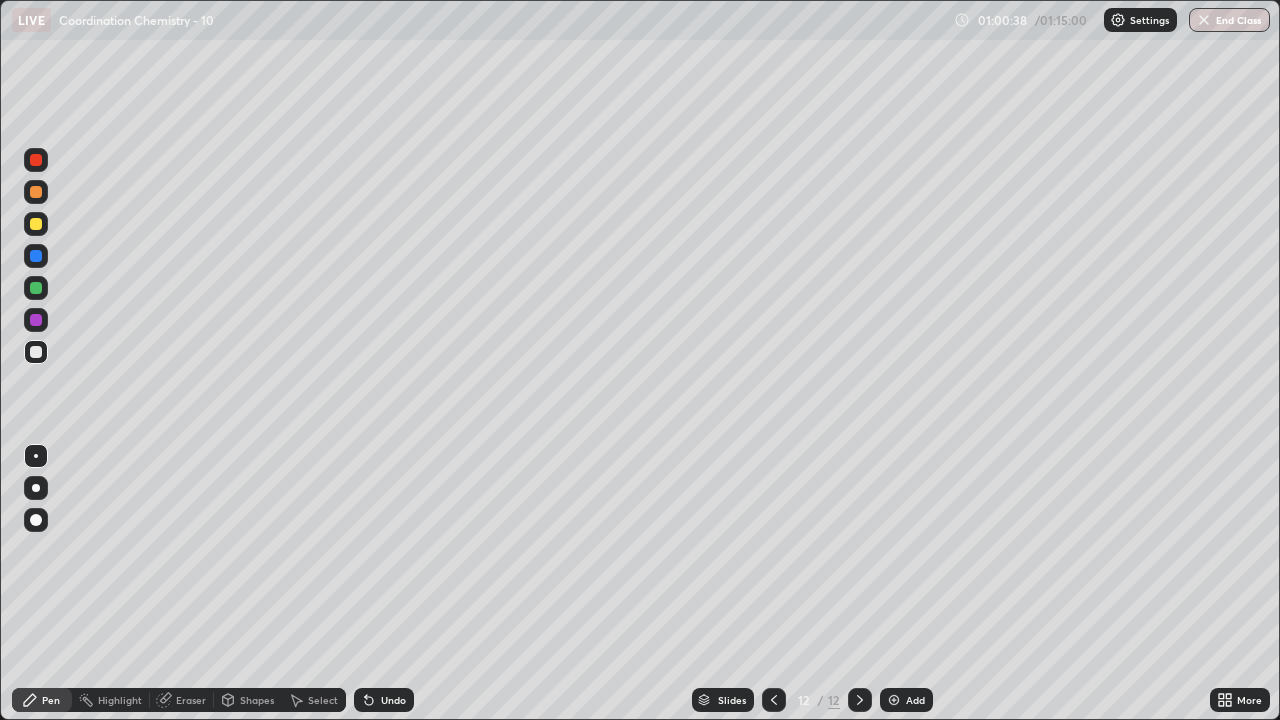 click on "Eraser" at bounding box center (191, 700) 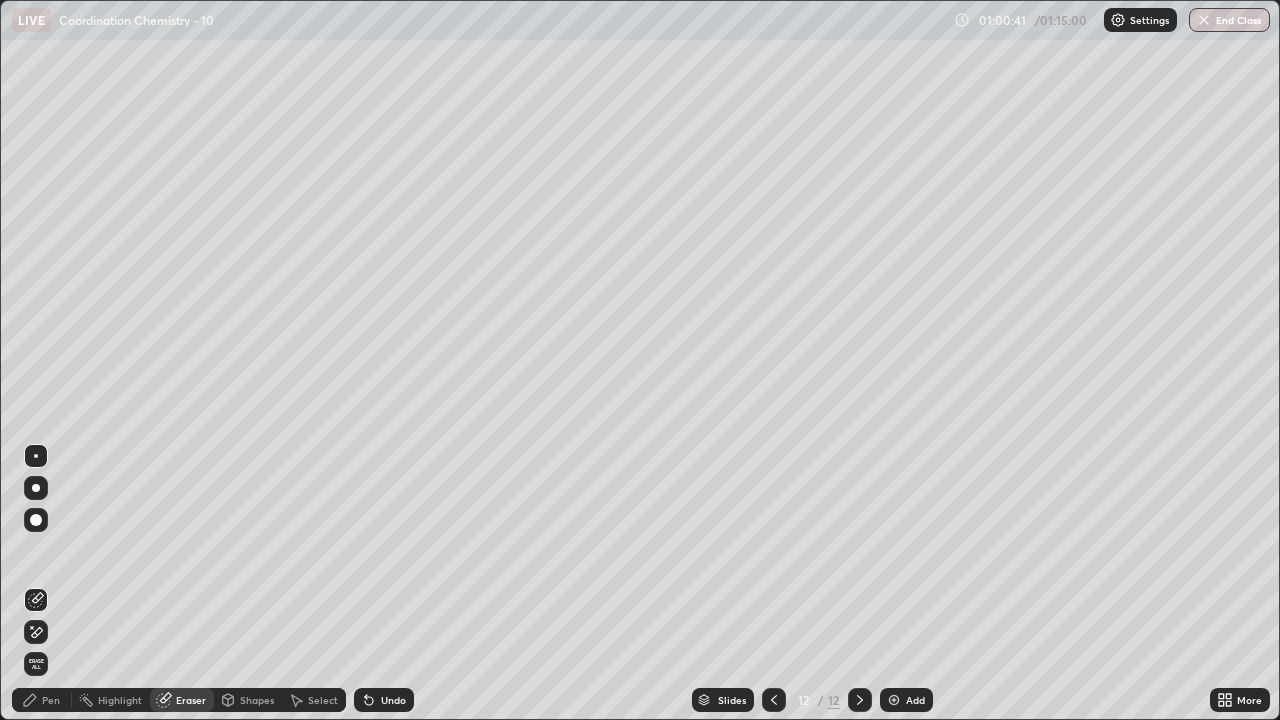click on "Pen" at bounding box center (51, 700) 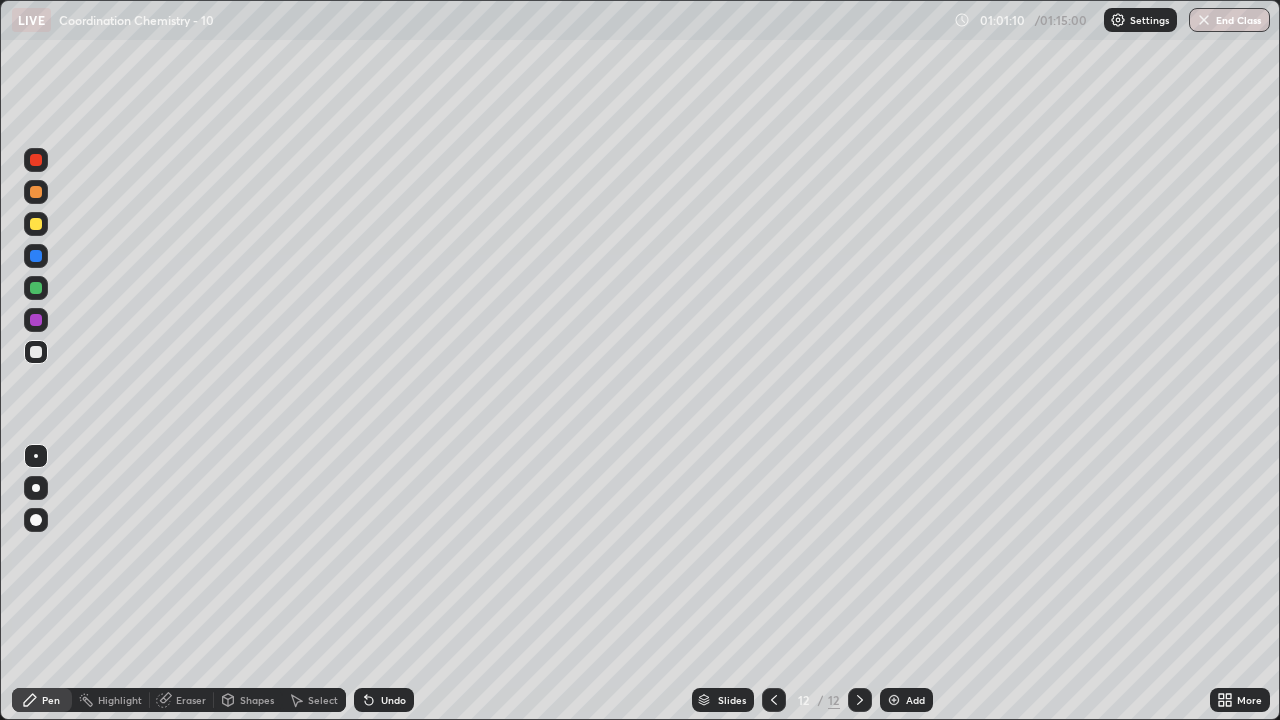 click on "Undo" at bounding box center [393, 700] 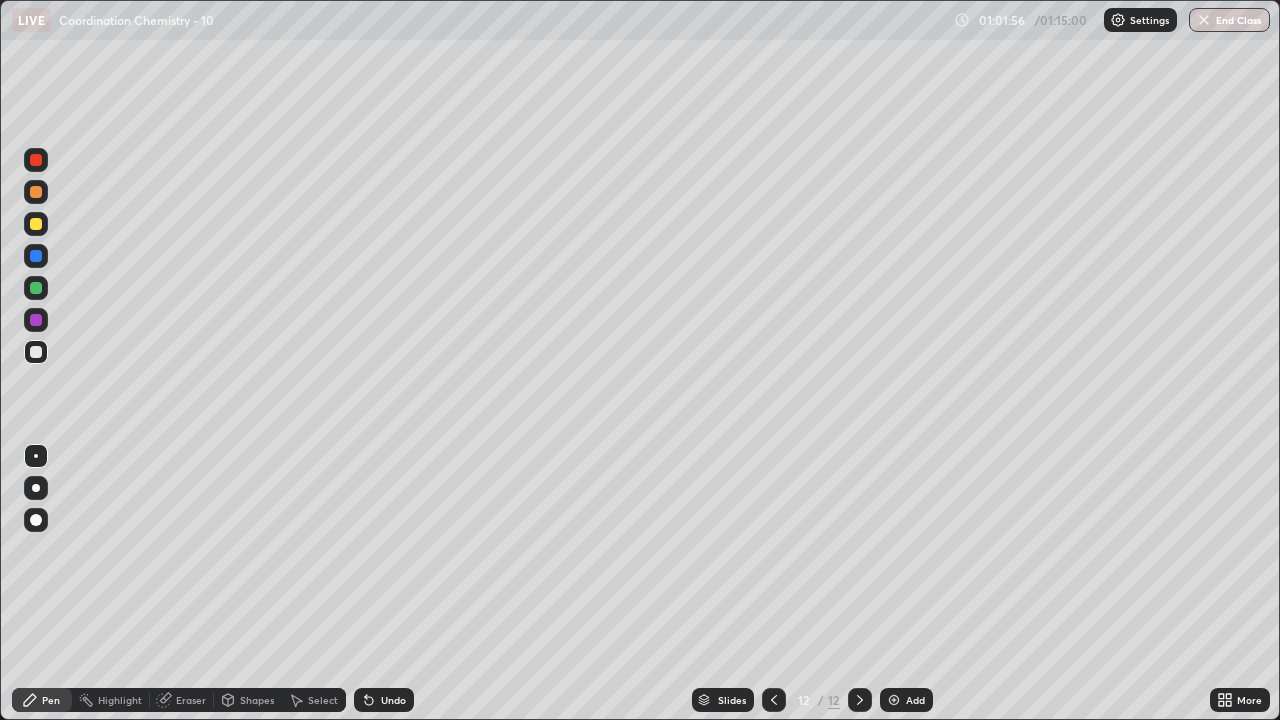 click at bounding box center [894, 700] 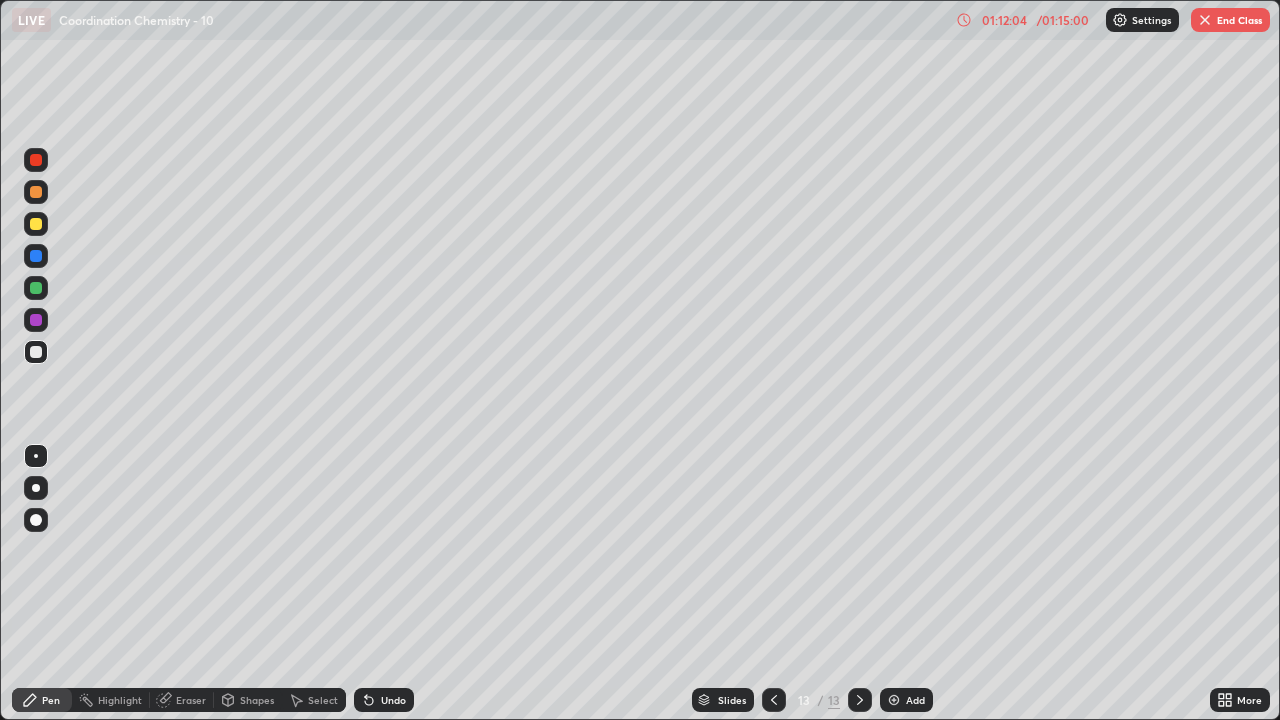 click on "End Class" at bounding box center [1230, 20] 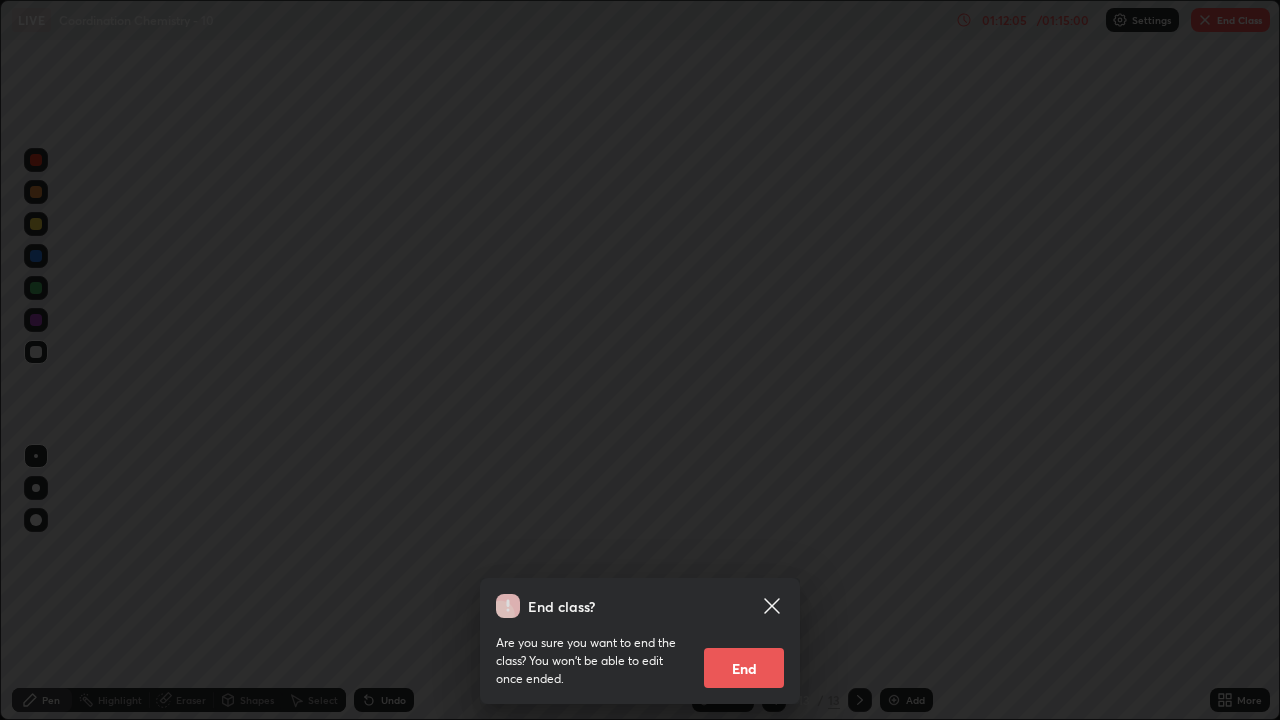 click on "End" at bounding box center (744, 668) 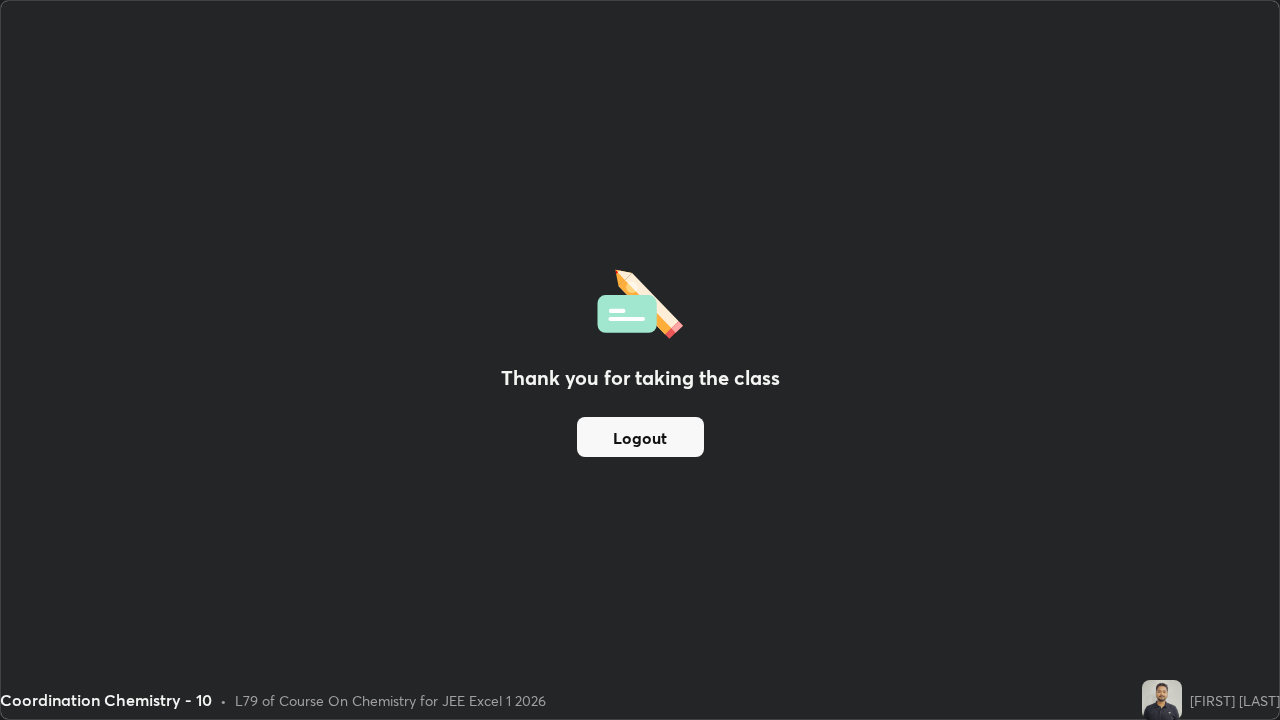 click on "Logout" at bounding box center (640, 437) 